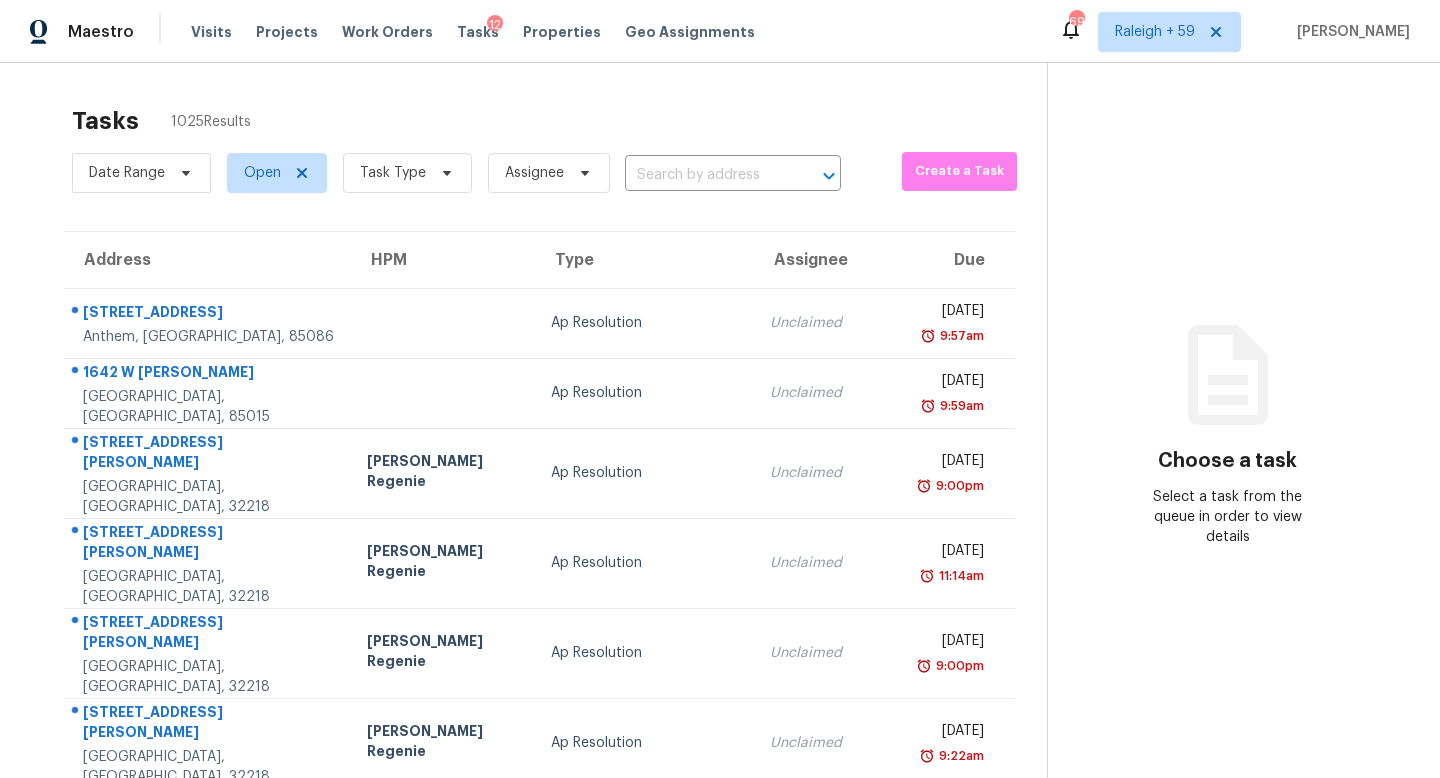 scroll, scrollTop: 0, scrollLeft: 0, axis: both 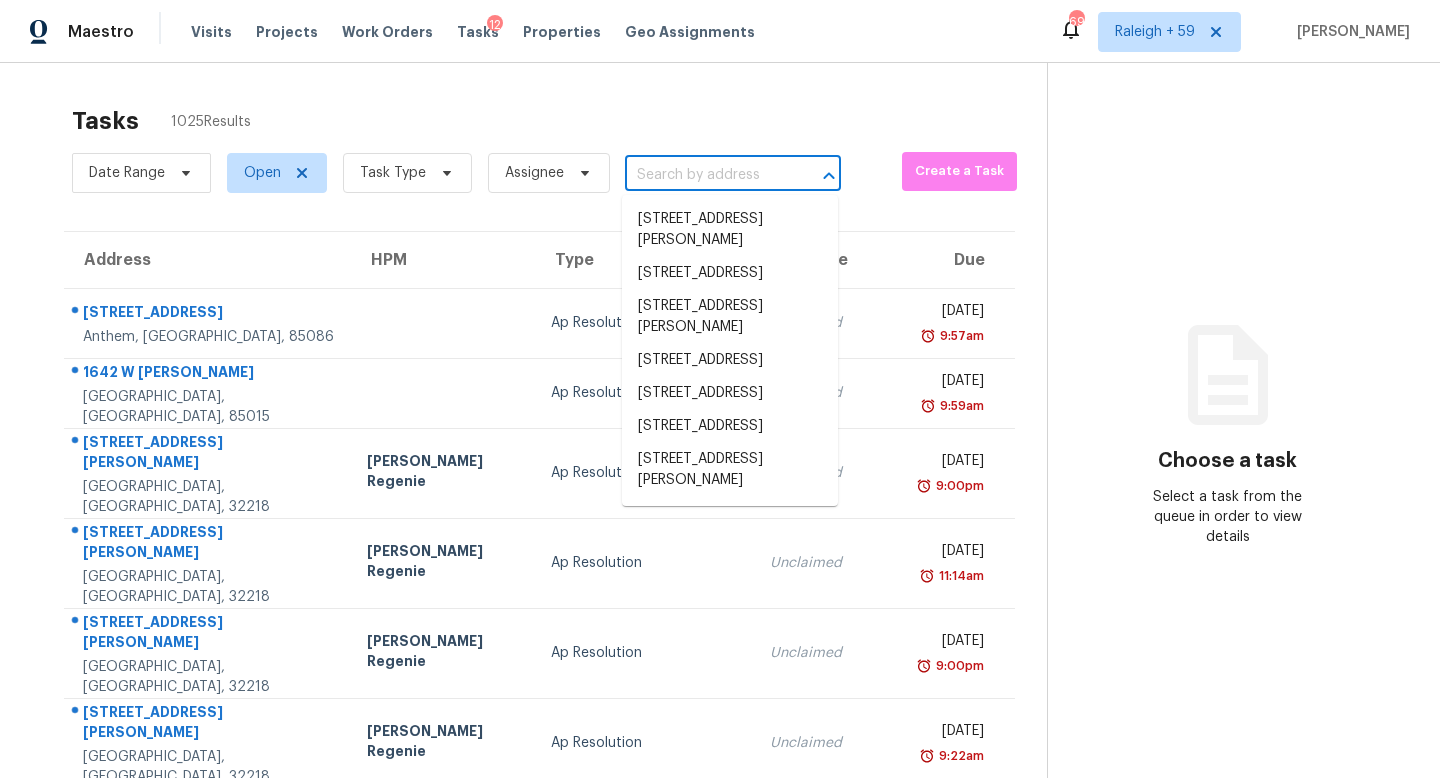click at bounding box center [705, 175] 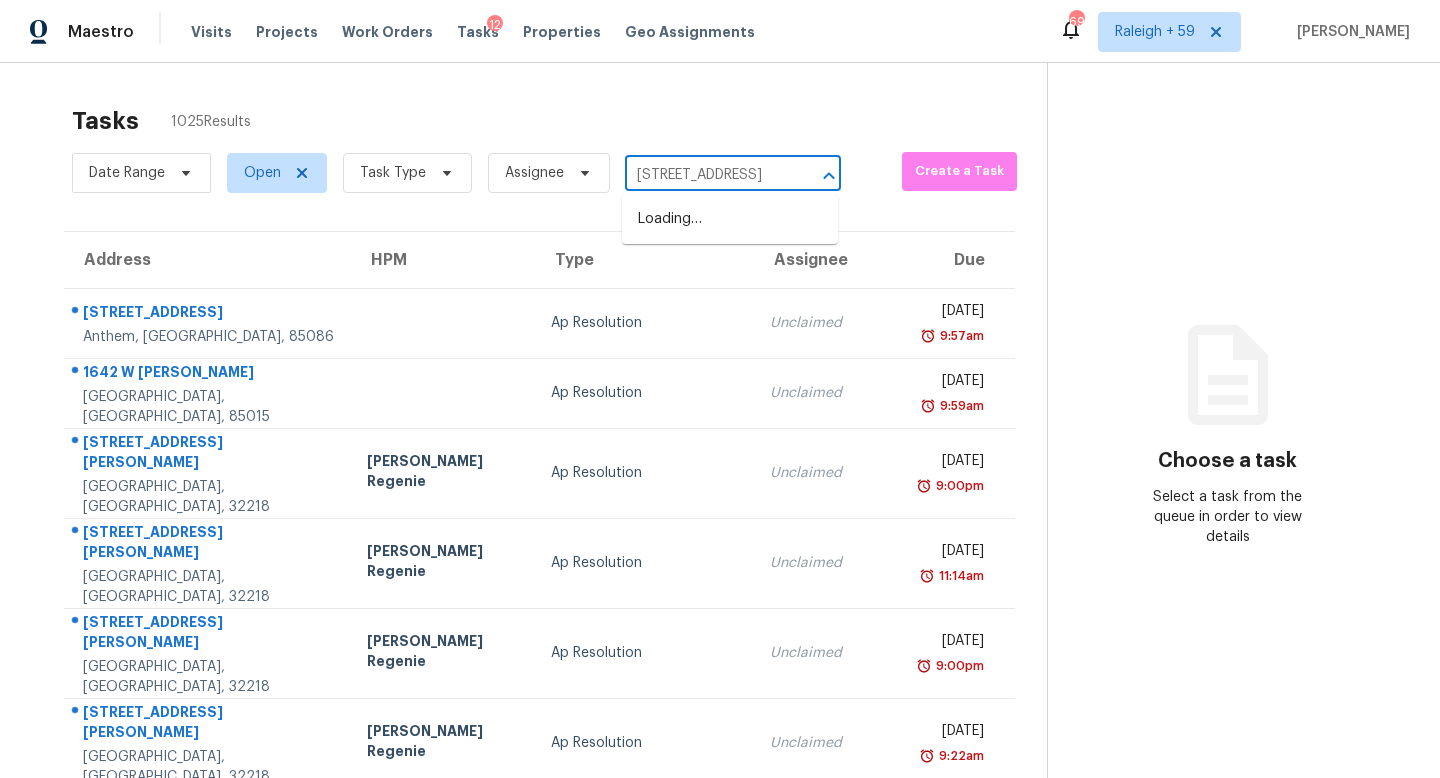 scroll, scrollTop: 0, scrollLeft: 161, axis: horizontal 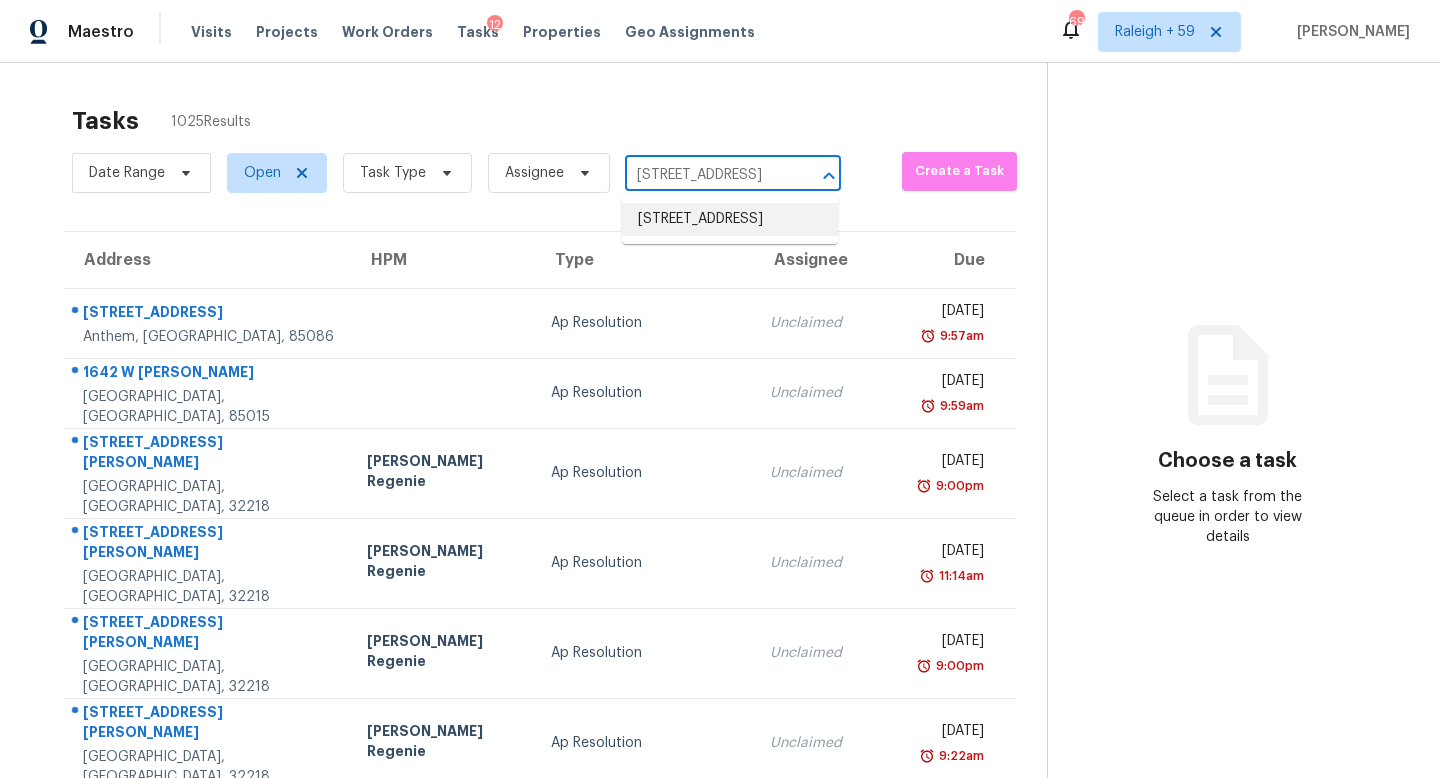 click on "[STREET_ADDRESS]" at bounding box center (730, 219) 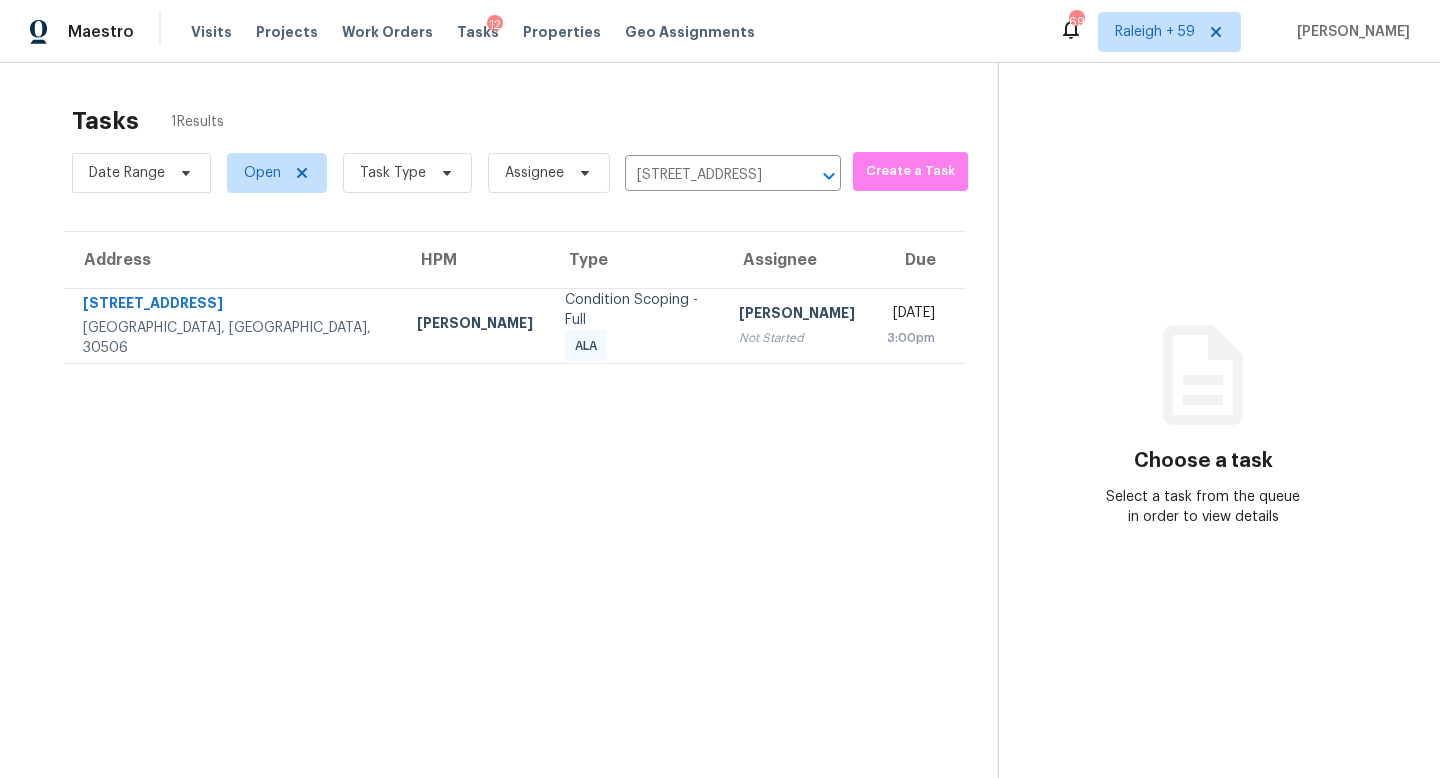 click on "[PERSON_NAME]" at bounding box center [797, 315] 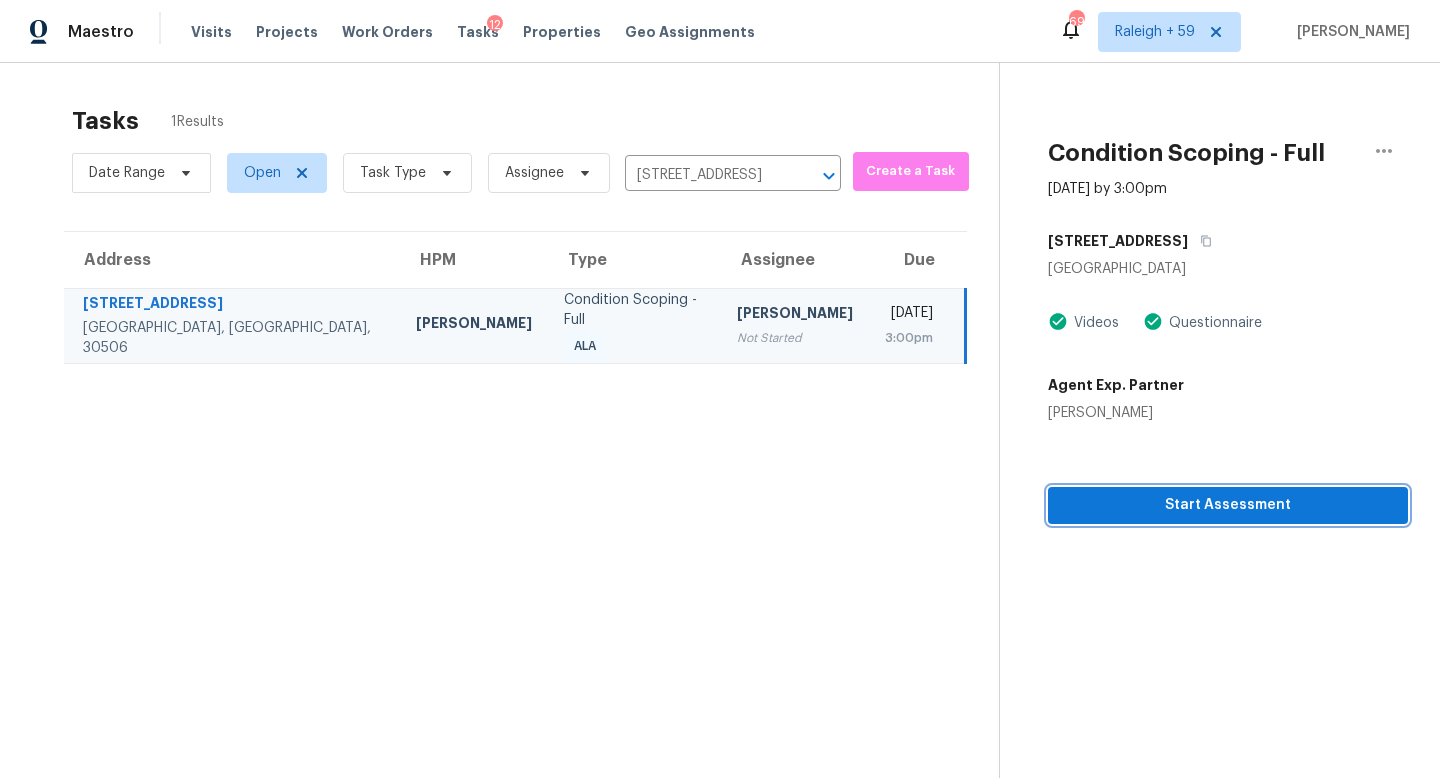 click on "Start Assessment" at bounding box center [1228, 505] 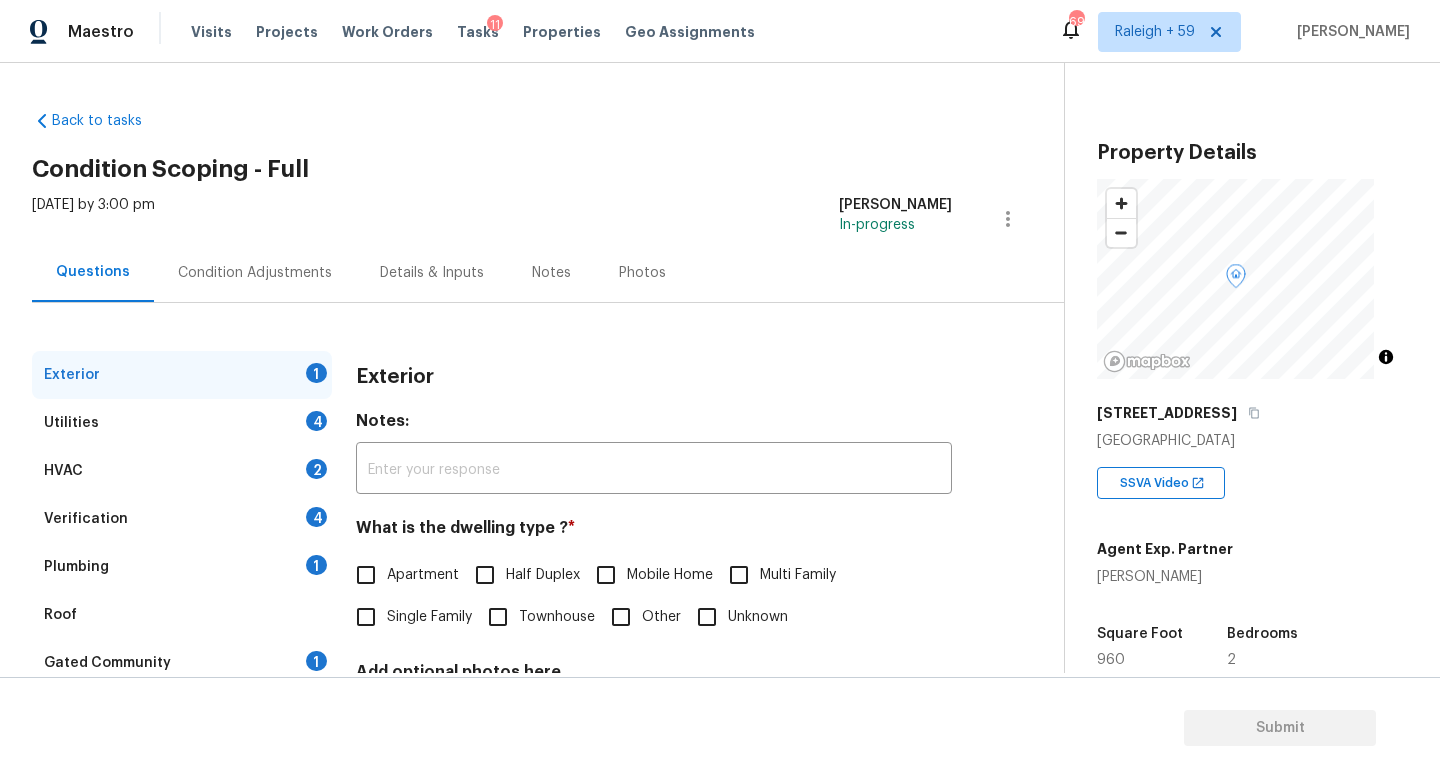 click on "Single Family" at bounding box center [429, 617] 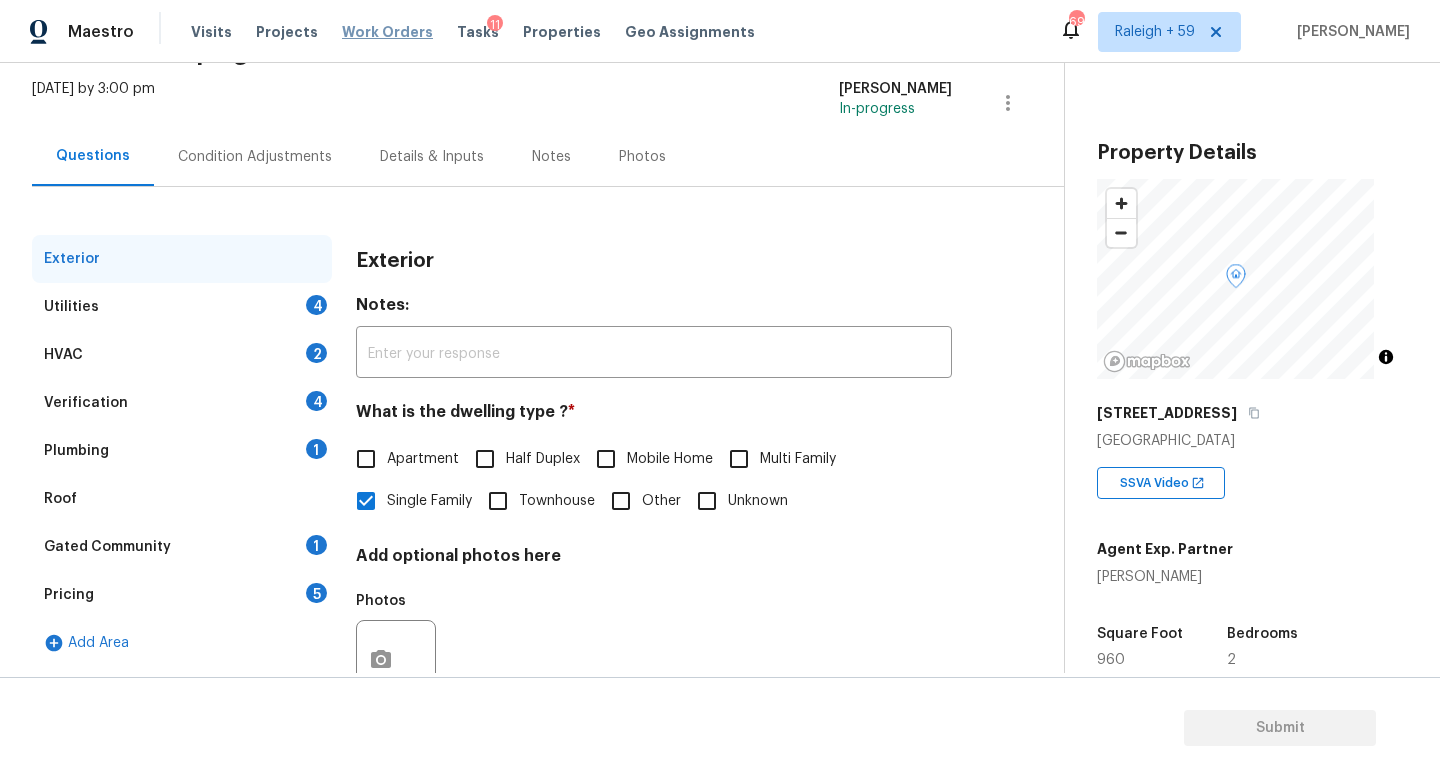 scroll, scrollTop: 132, scrollLeft: 0, axis: vertical 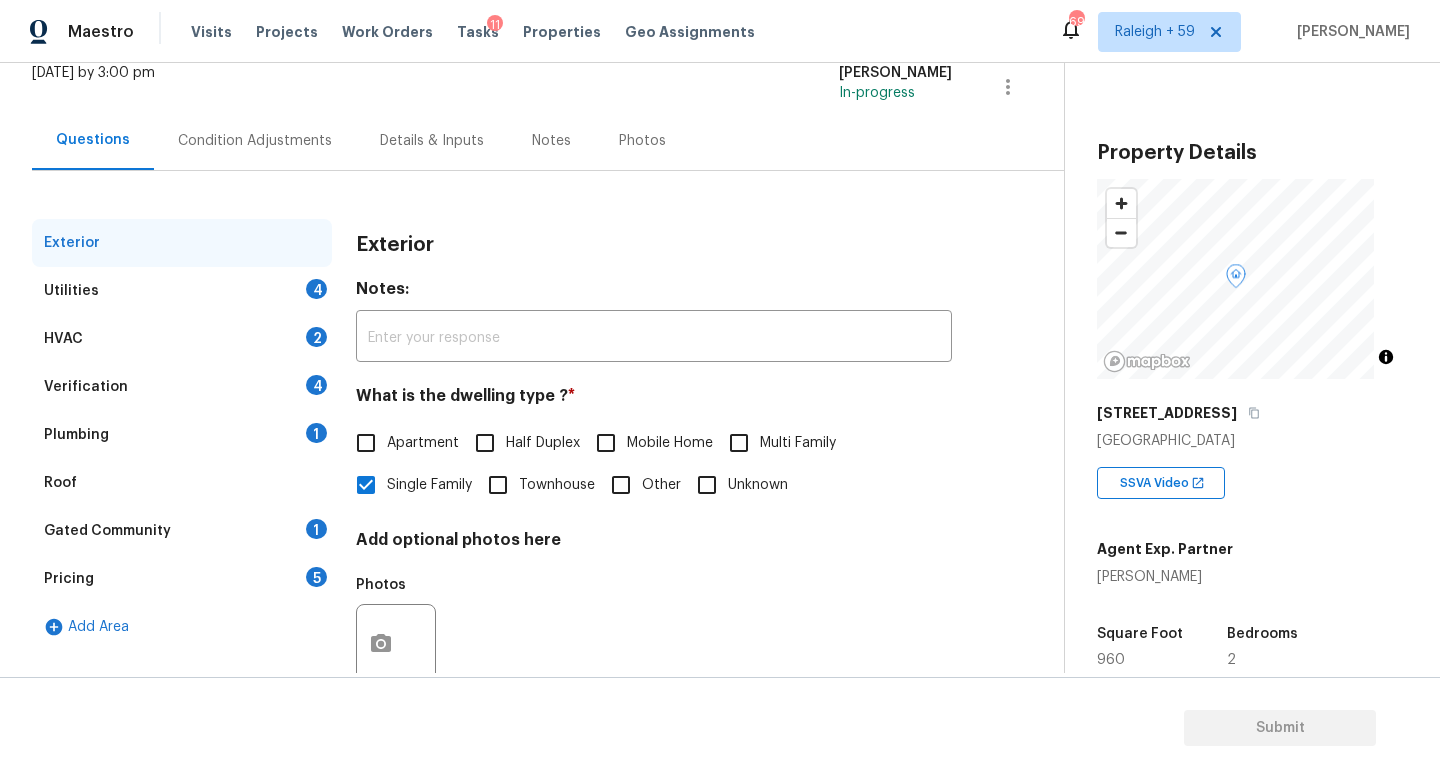 click on "Exterior Utilities 4 HVAC 2 Verification 4 Plumbing 1 Roof Gated Community 1 Pricing 5 Add Area Exterior Notes: ​ What is the dwelling type ?  * Apartment Half Duplex Mobile Home Multi Family Single Family Townhouse Other Unknown Add optional photos here Photos" at bounding box center (524, 445) 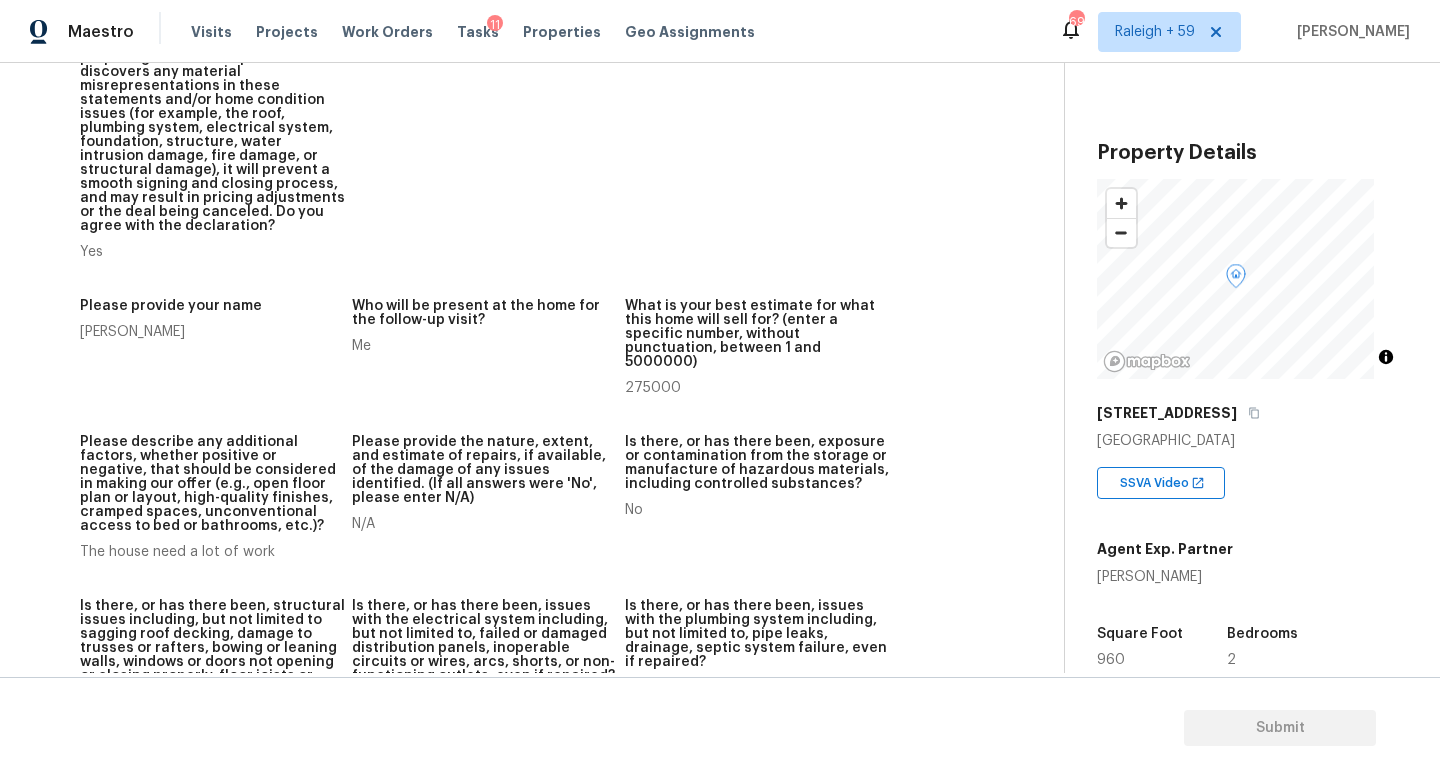 scroll, scrollTop: 0, scrollLeft: 0, axis: both 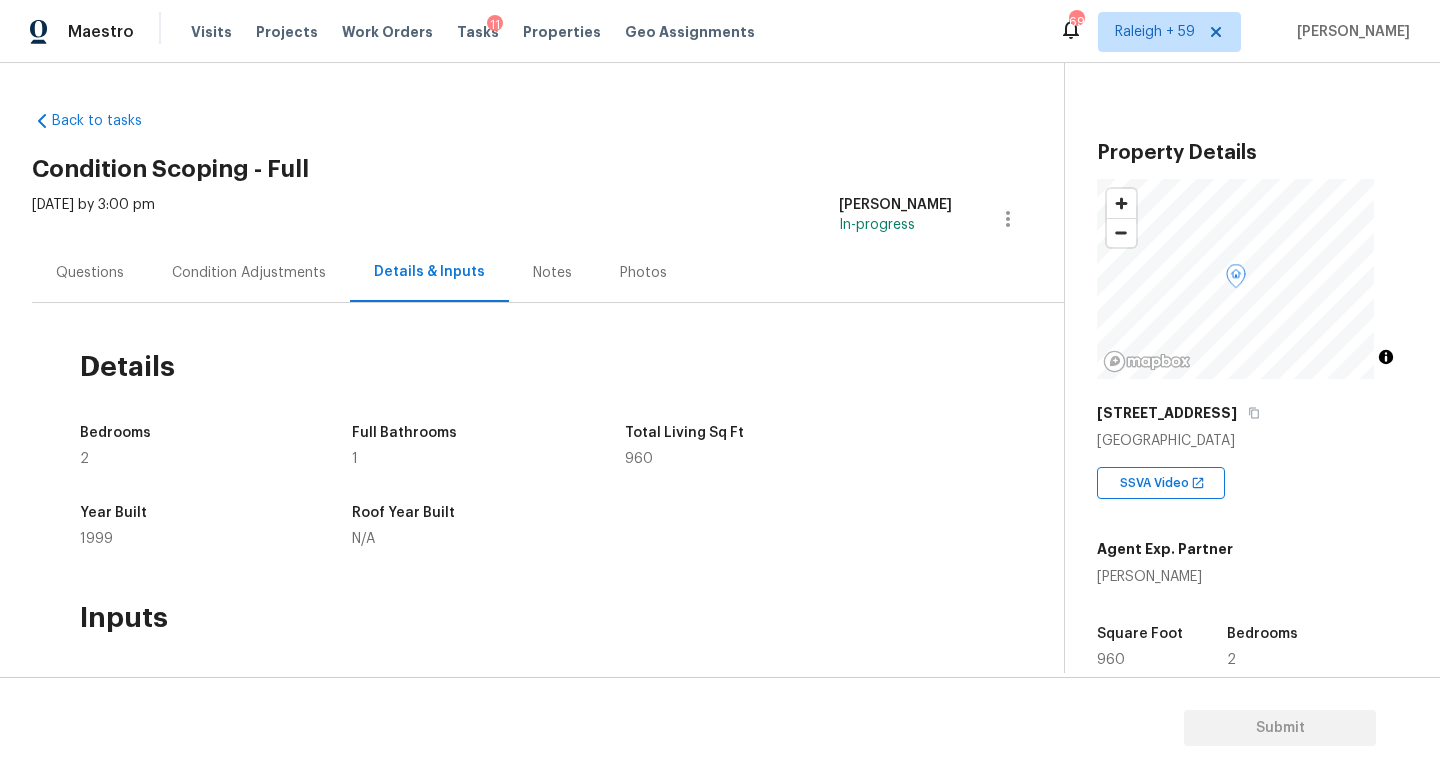 click on "Questions" at bounding box center (90, 273) 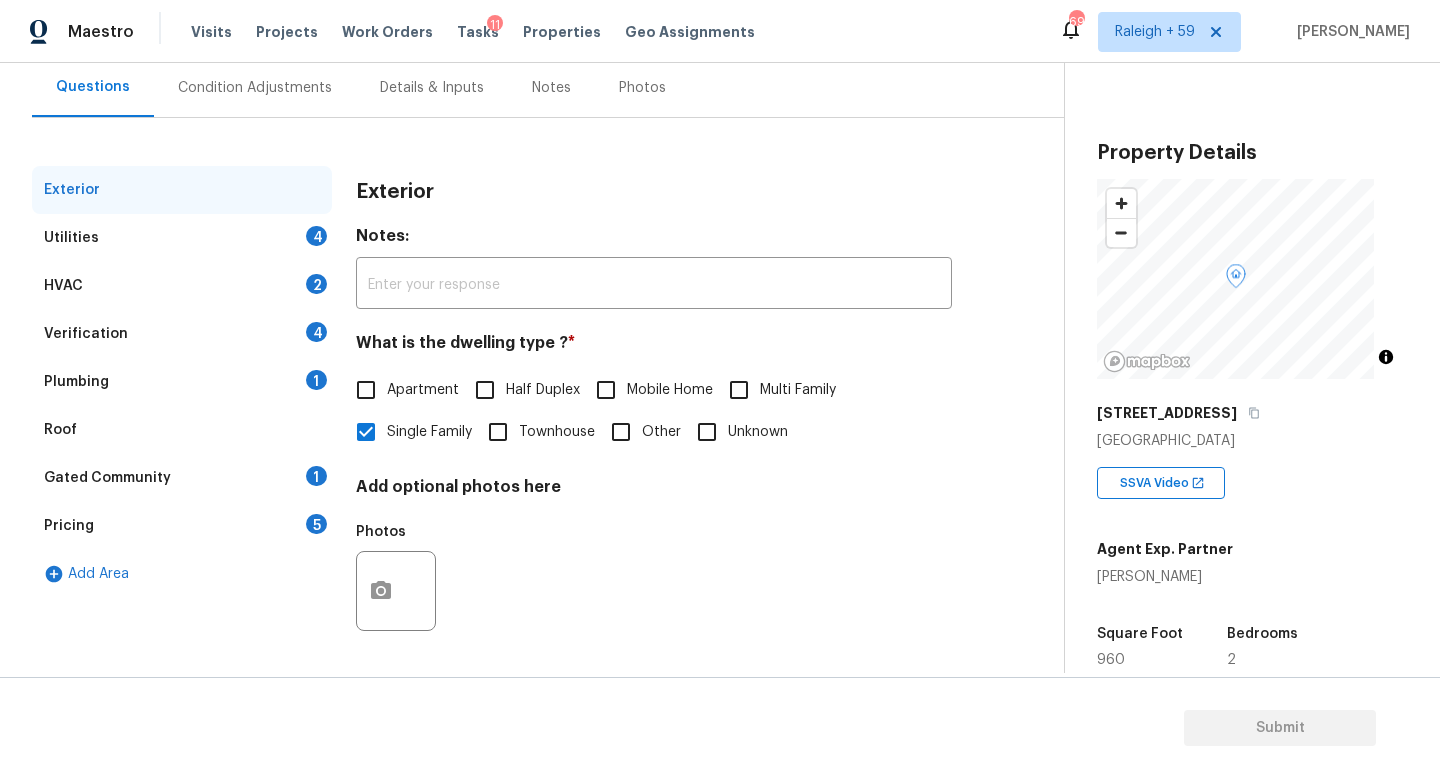 click on "Plumbing 1" at bounding box center (182, 382) 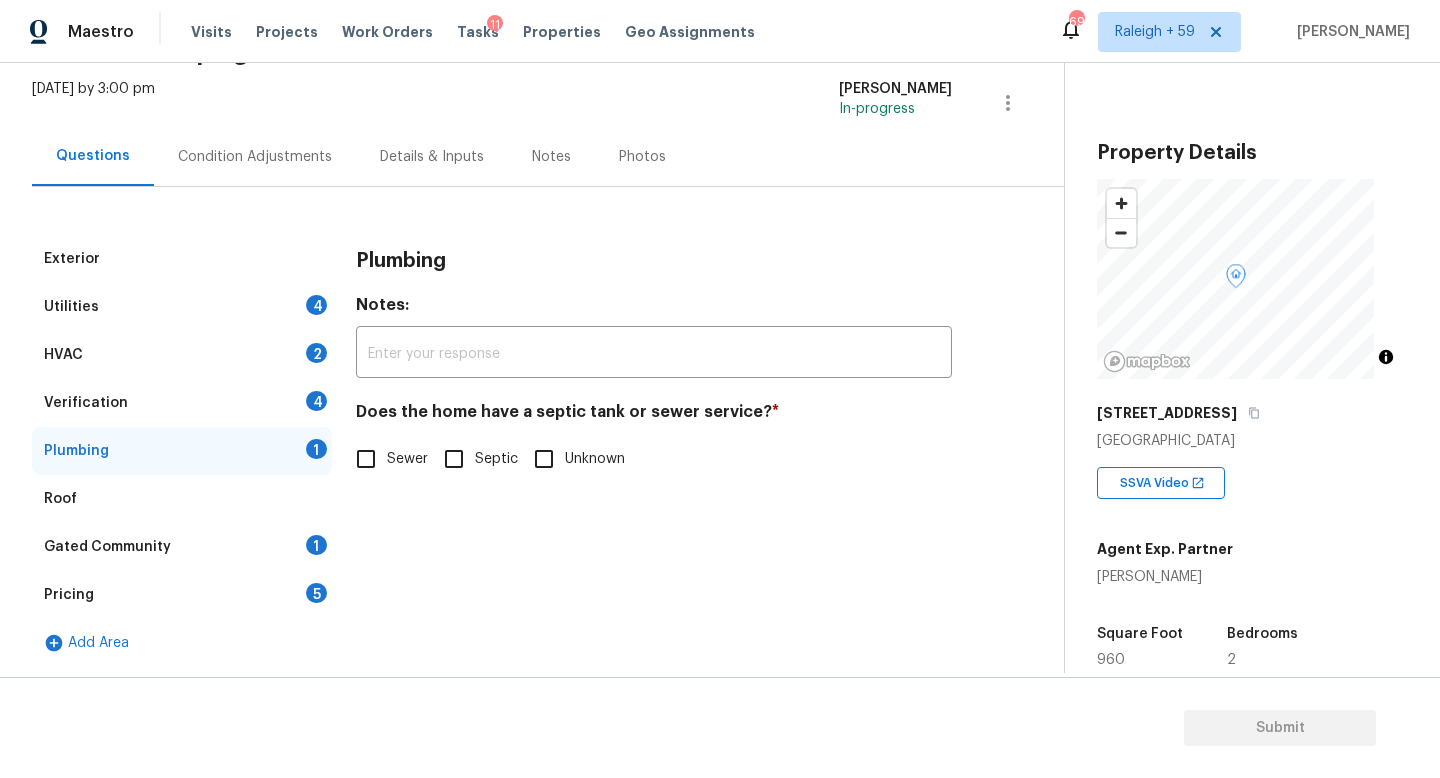 click on "Sewer" at bounding box center (407, 459) 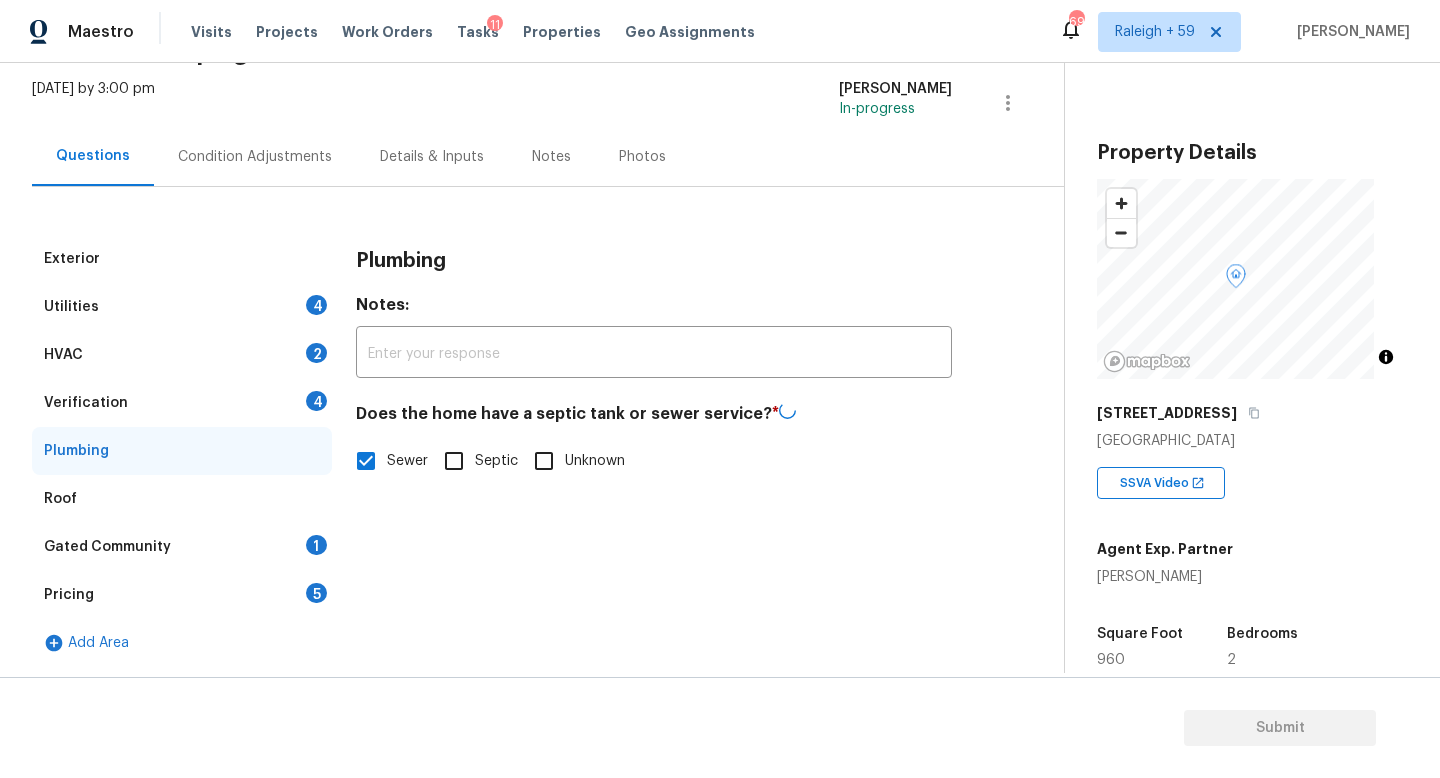 click on "Unknown" at bounding box center (595, 461) 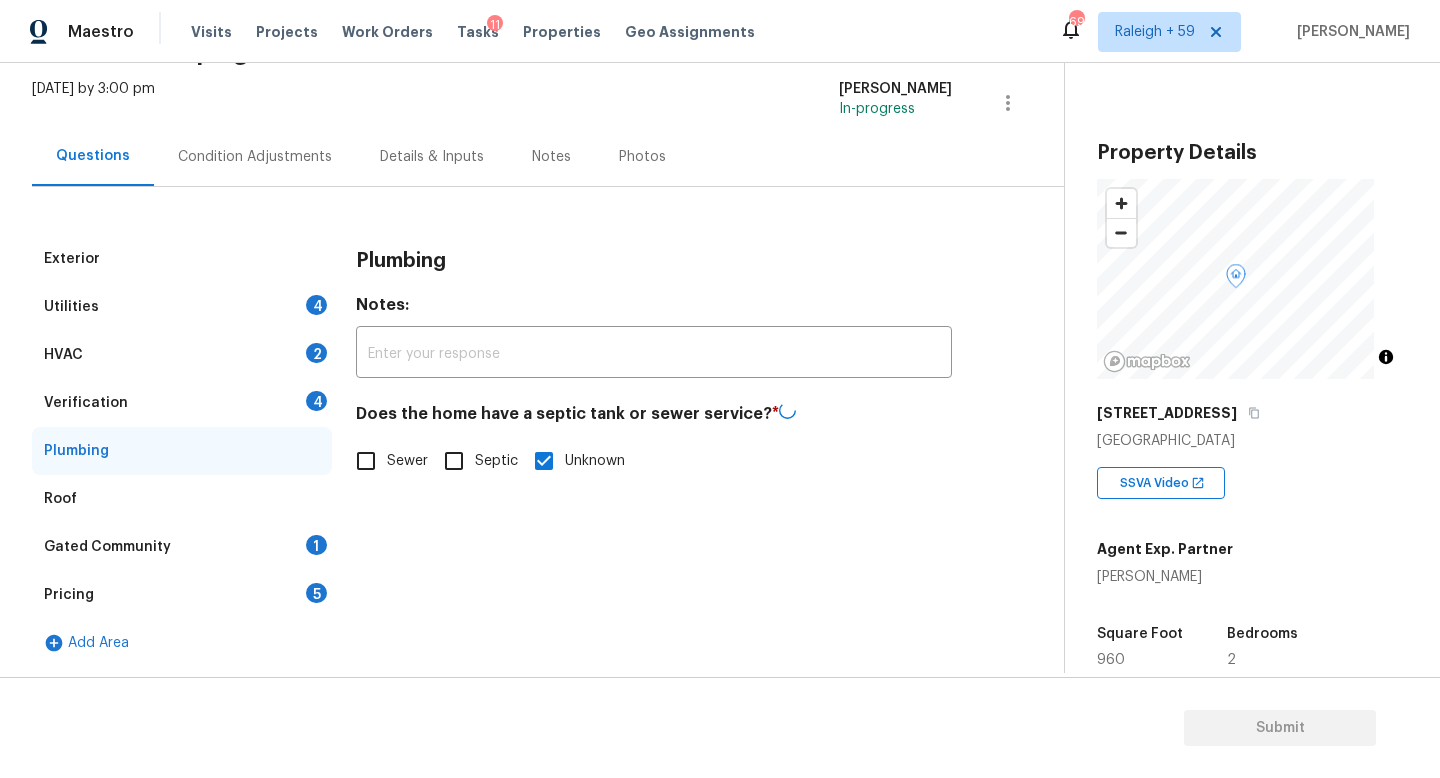 click on "Septic" at bounding box center (496, 461) 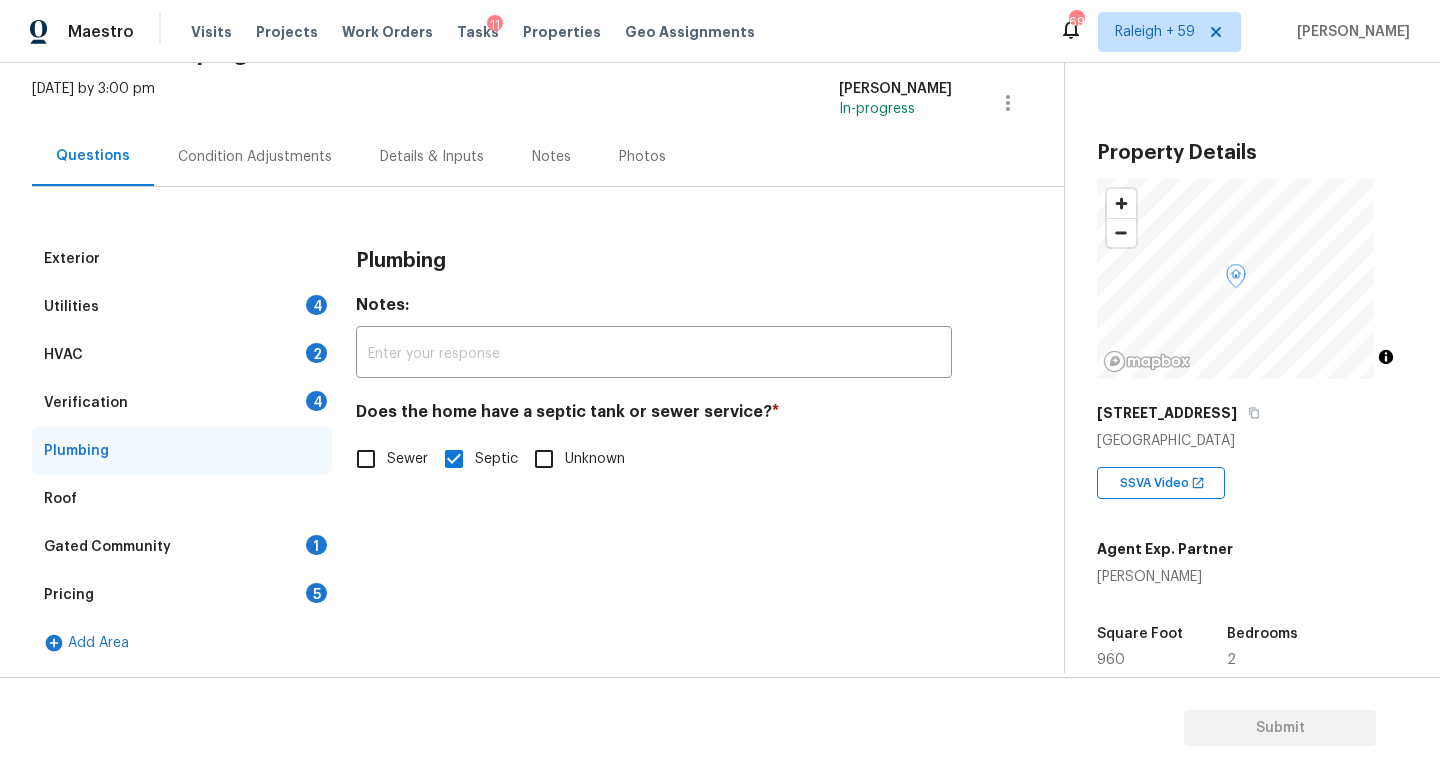 click on "Verification 4" at bounding box center (182, 403) 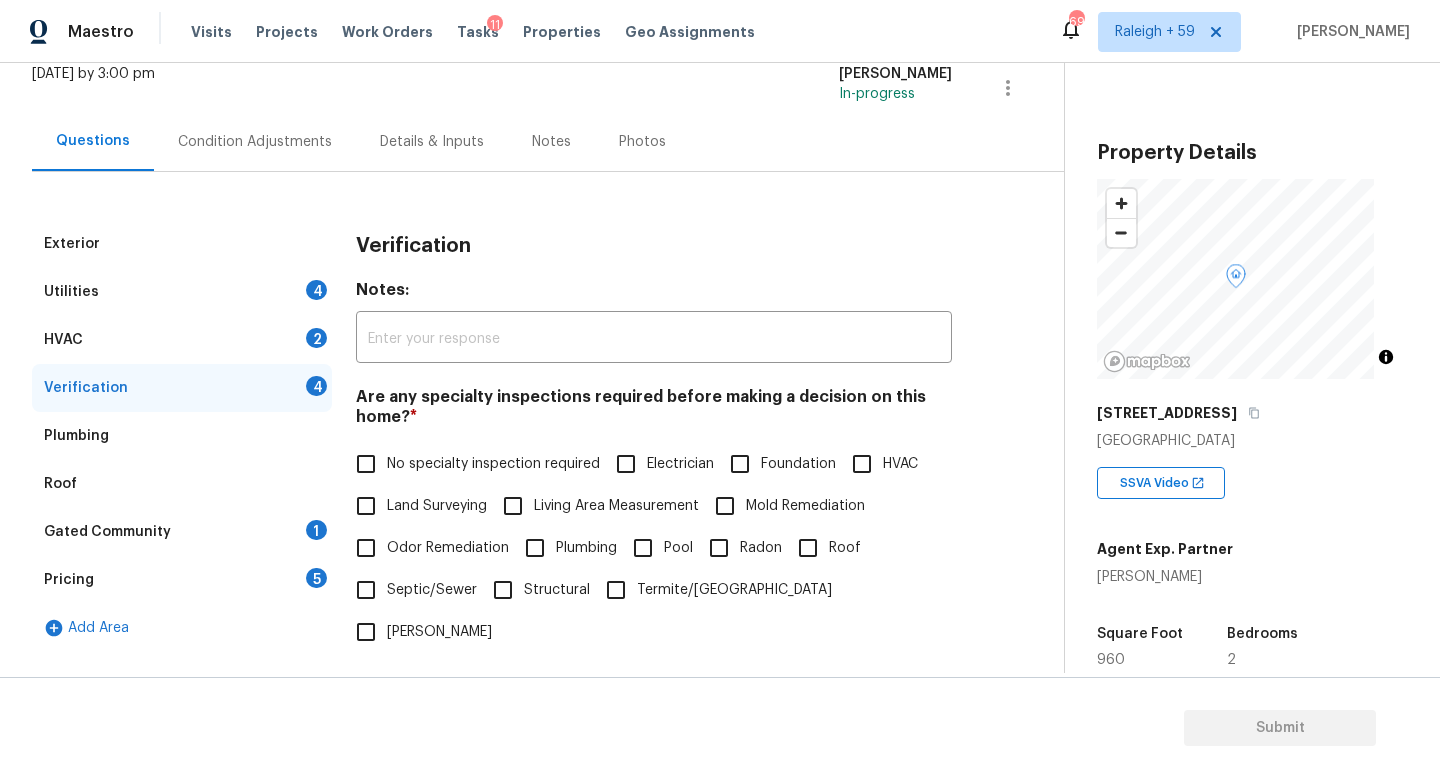 click on "No specialty inspection required" at bounding box center (493, 464) 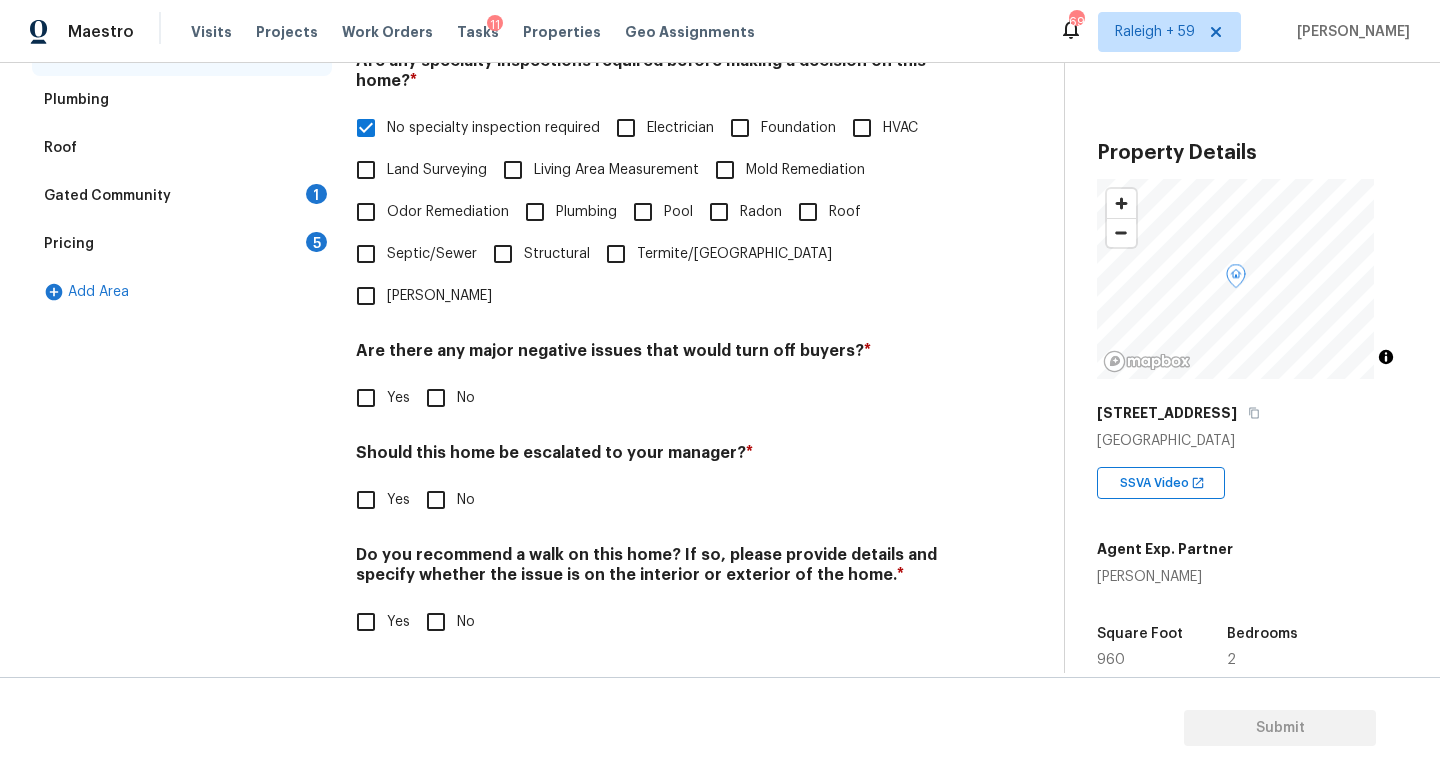 scroll, scrollTop: 482, scrollLeft: 0, axis: vertical 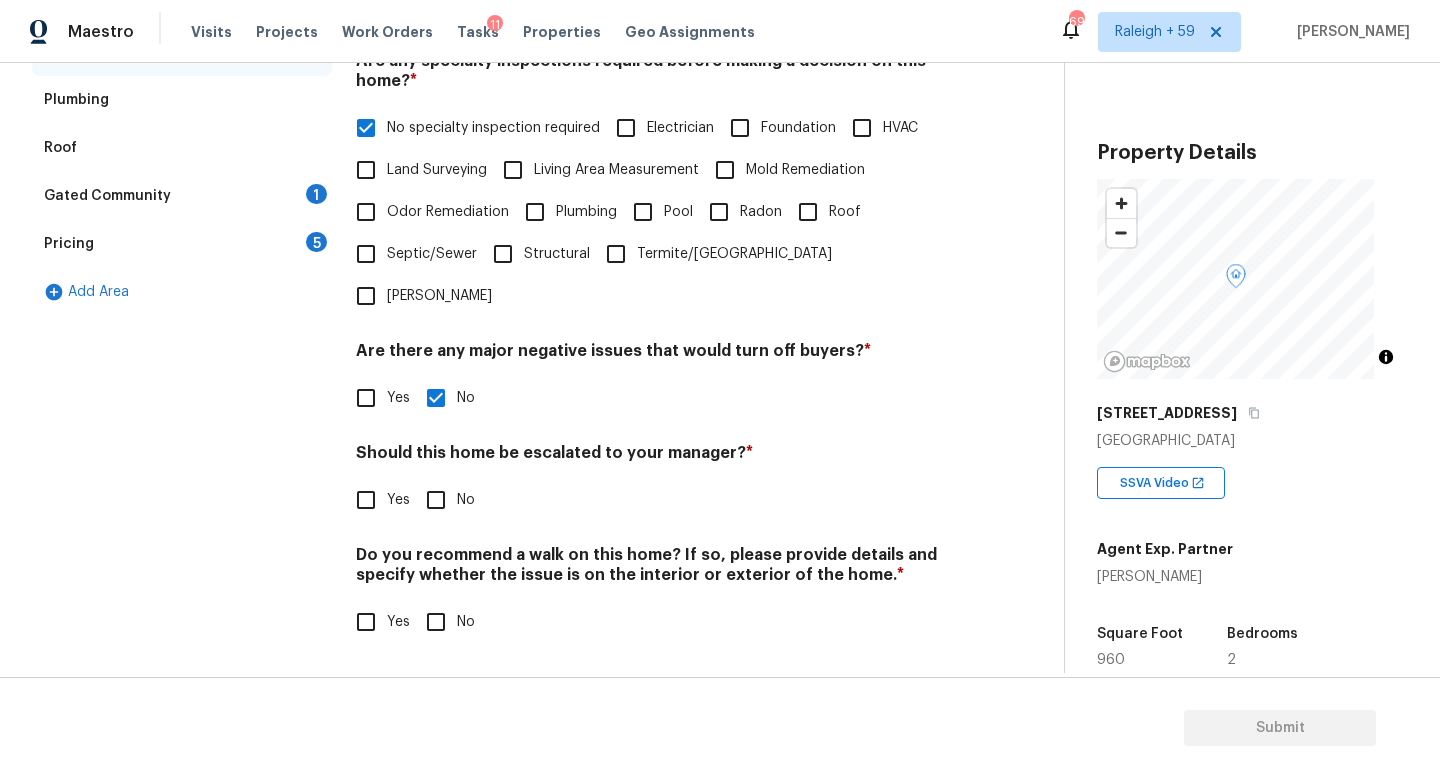drag, startPoint x: 371, startPoint y: 495, endPoint x: 379, endPoint y: 503, distance: 11.313708 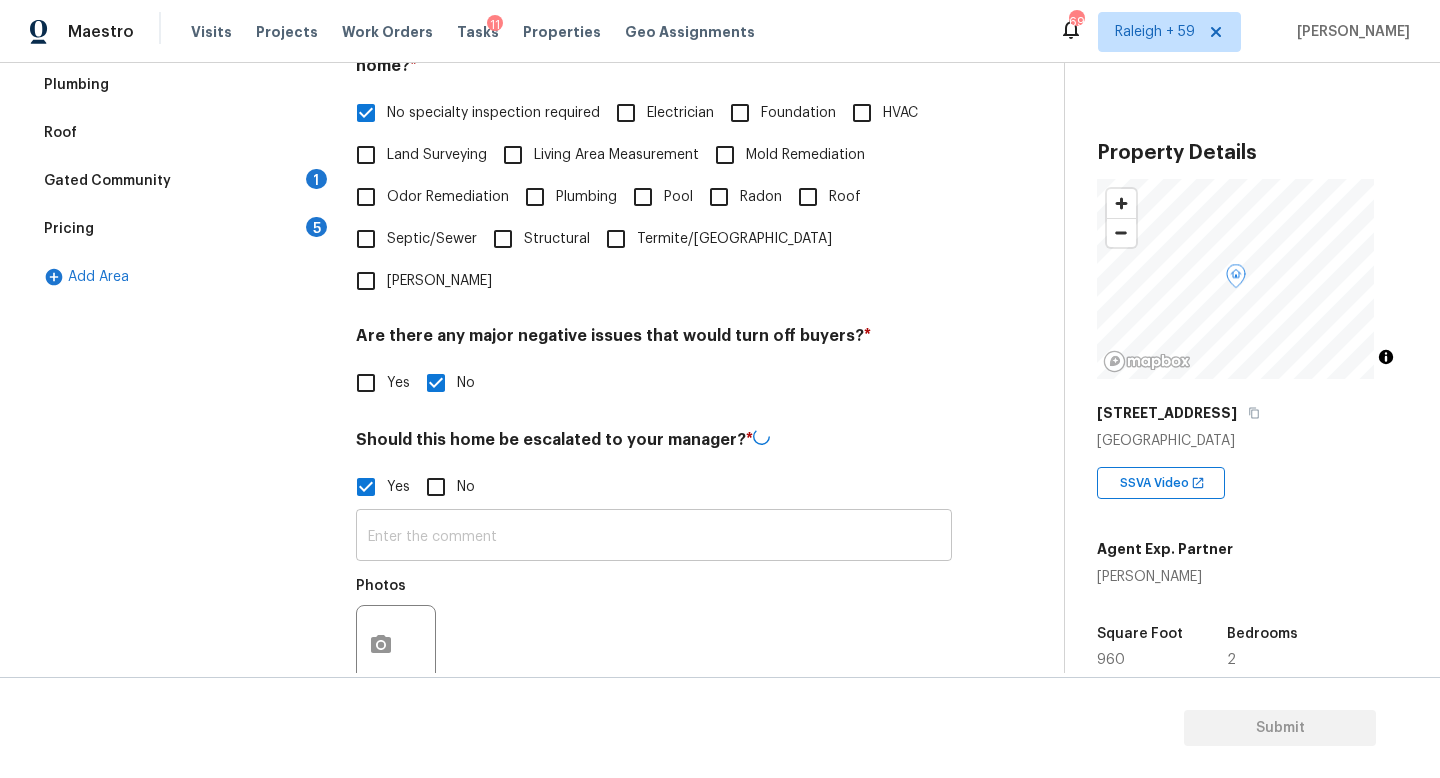 click at bounding box center [654, 537] 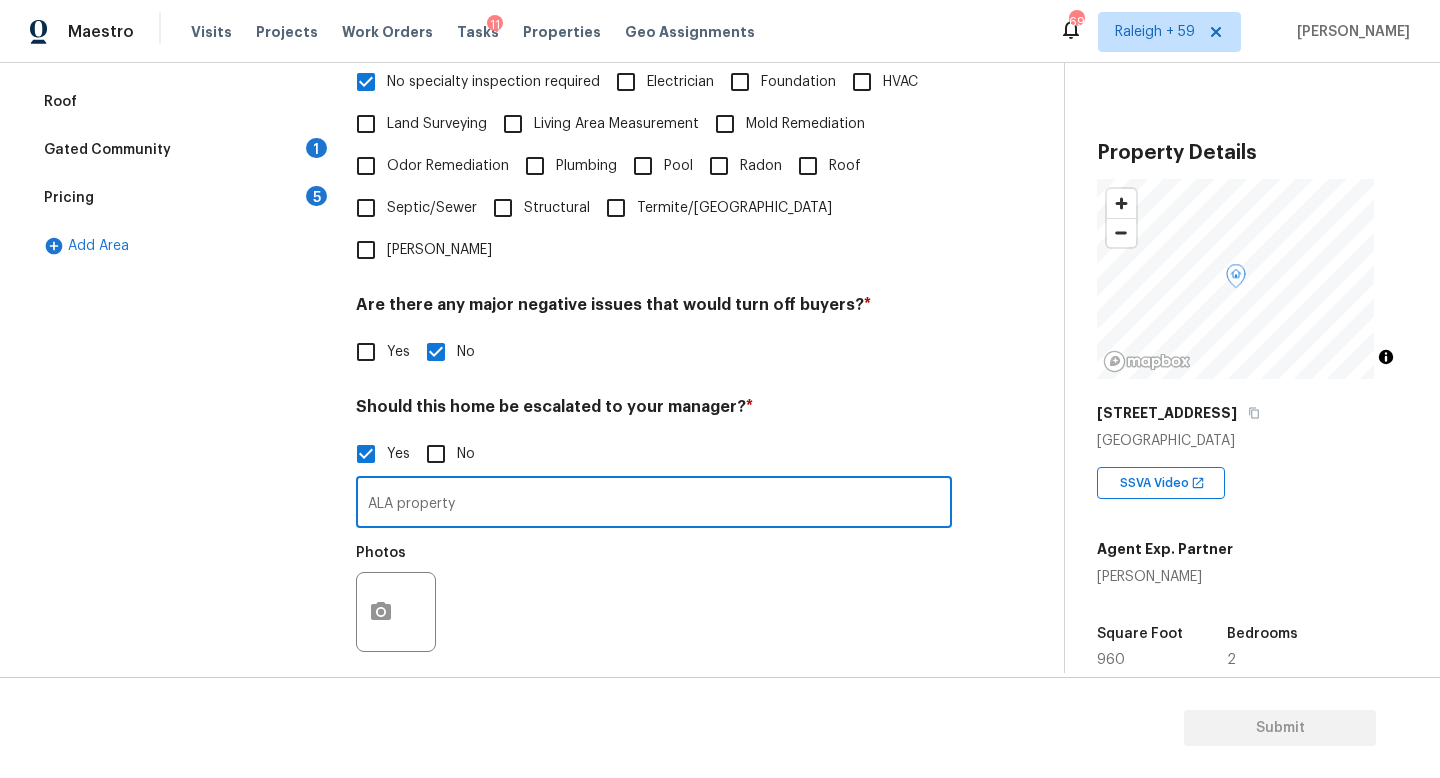 scroll, scrollTop: 515, scrollLeft: 0, axis: vertical 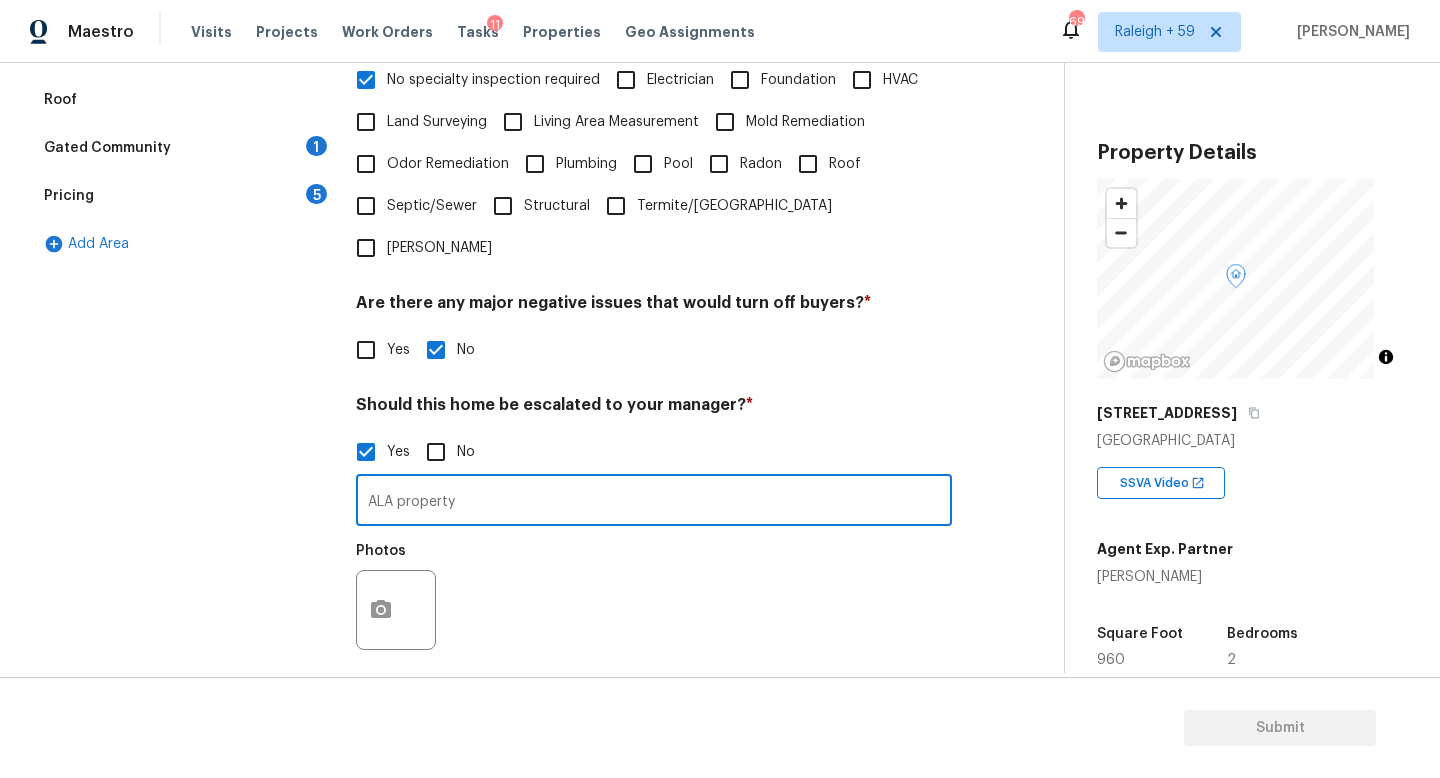 type on "ALA property" 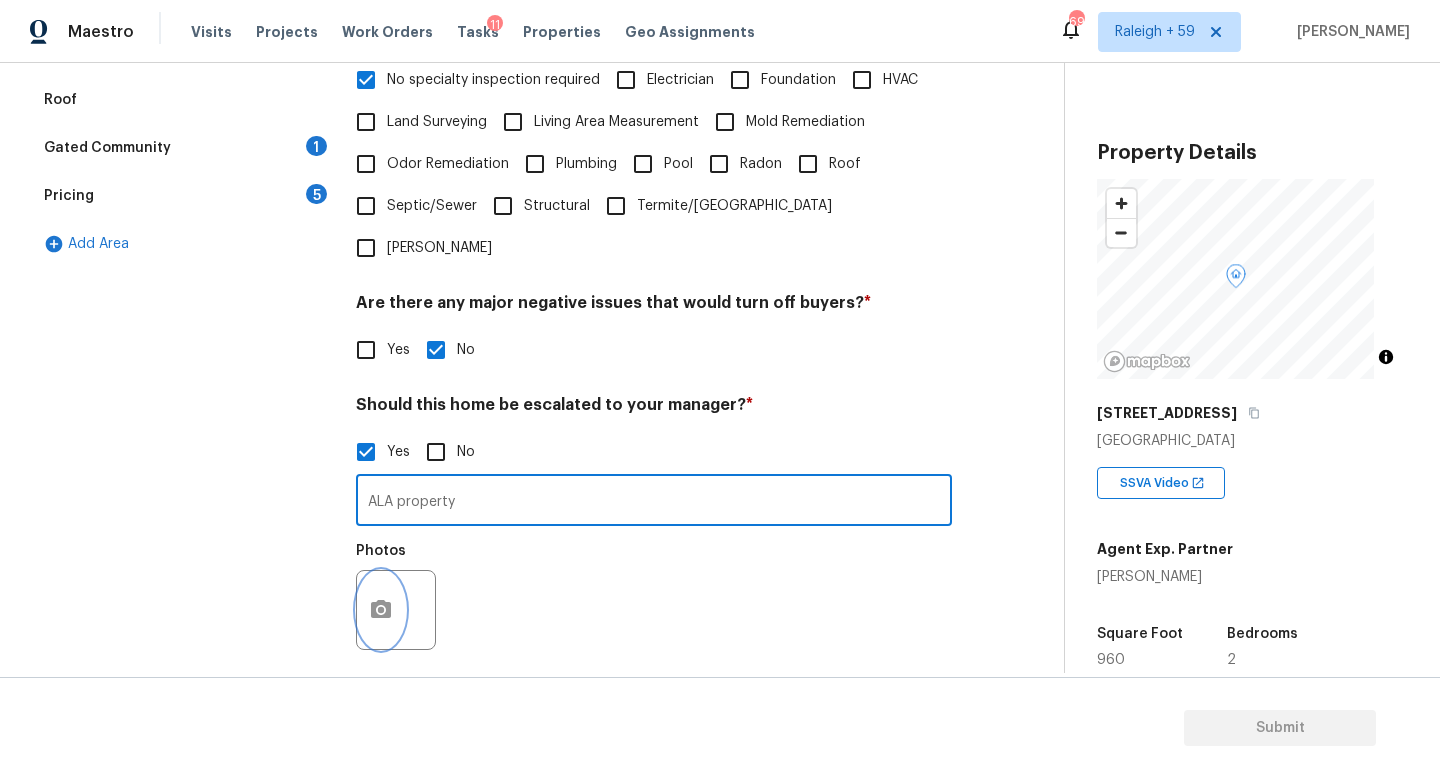 click at bounding box center (381, 610) 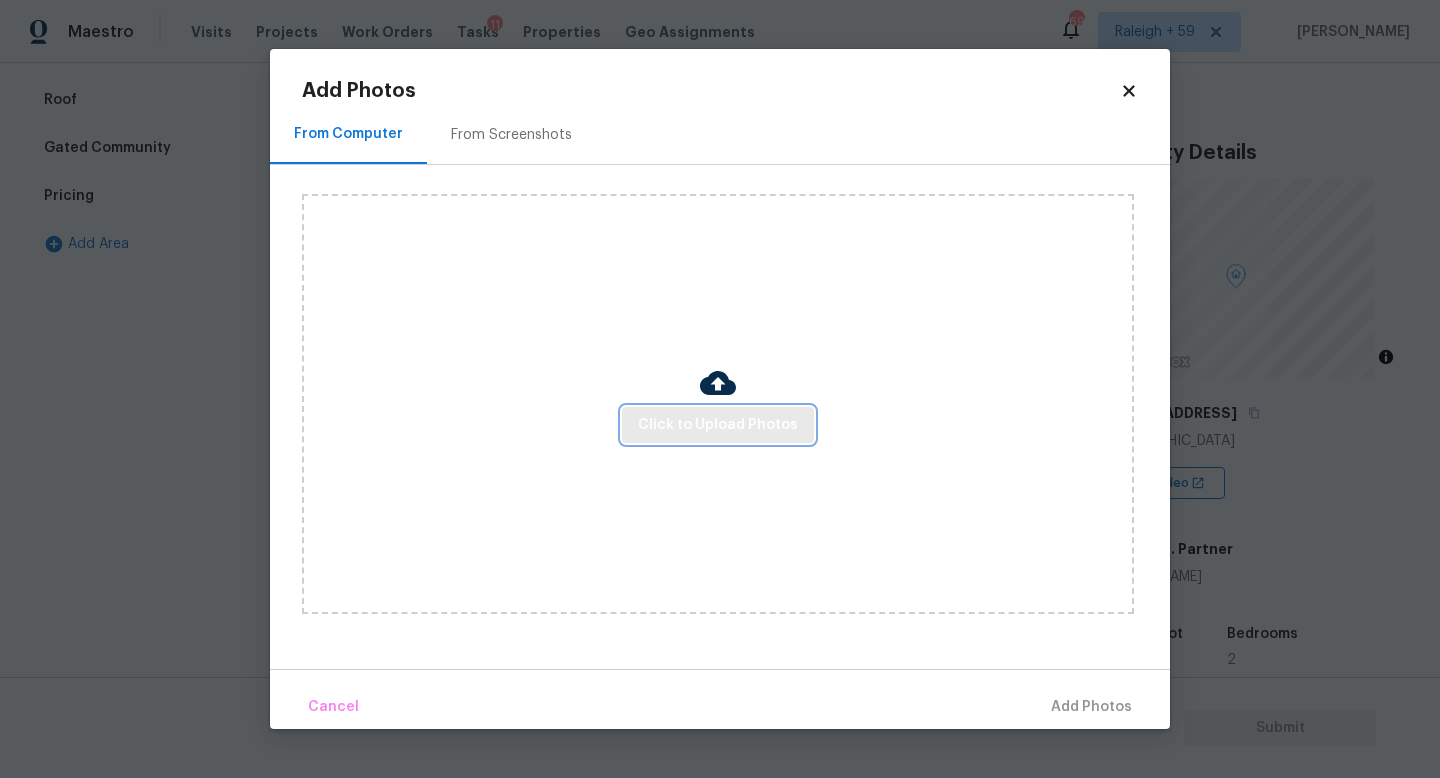 click on "Click to Upload Photos" at bounding box center (718, 425) 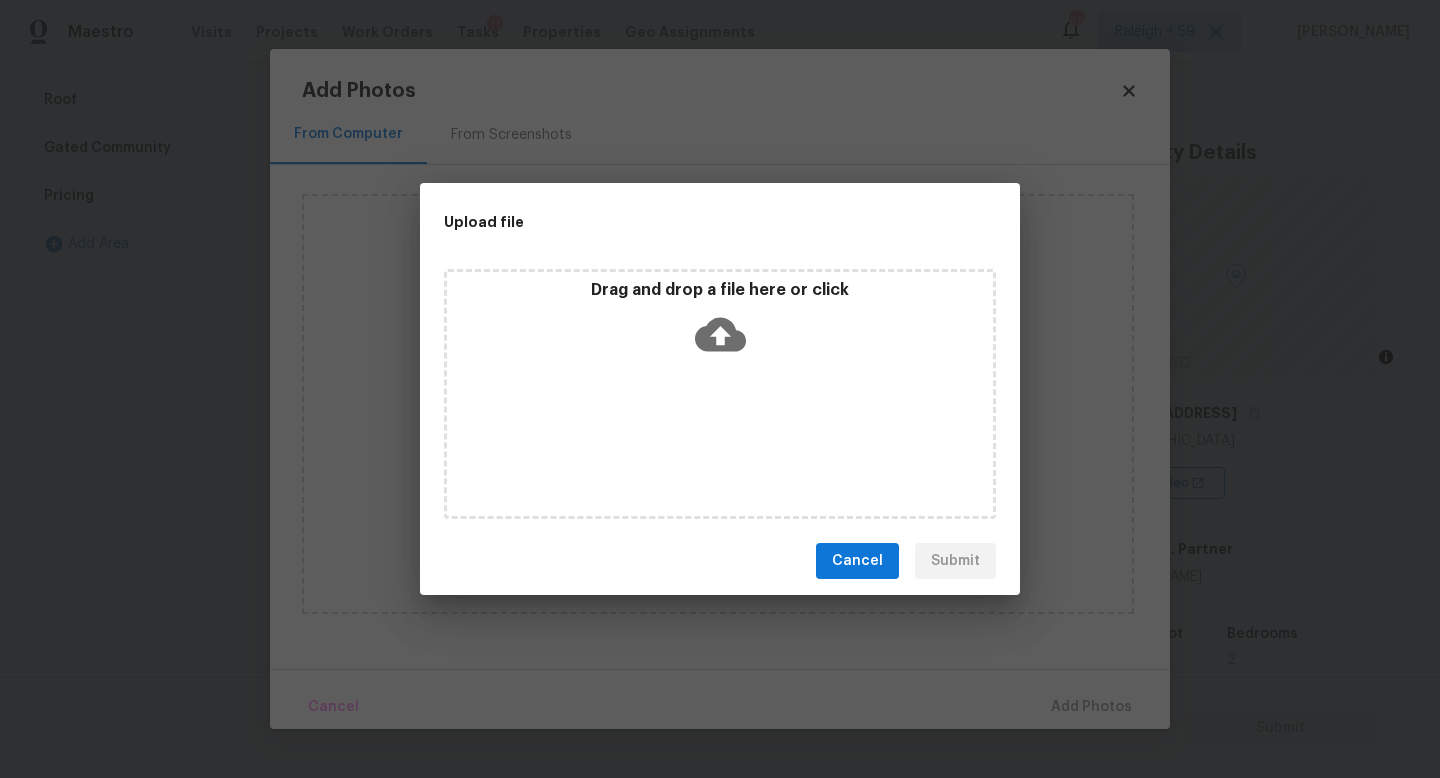 click on "Drag and drop a file here or click" at bounding box center [720, 394] 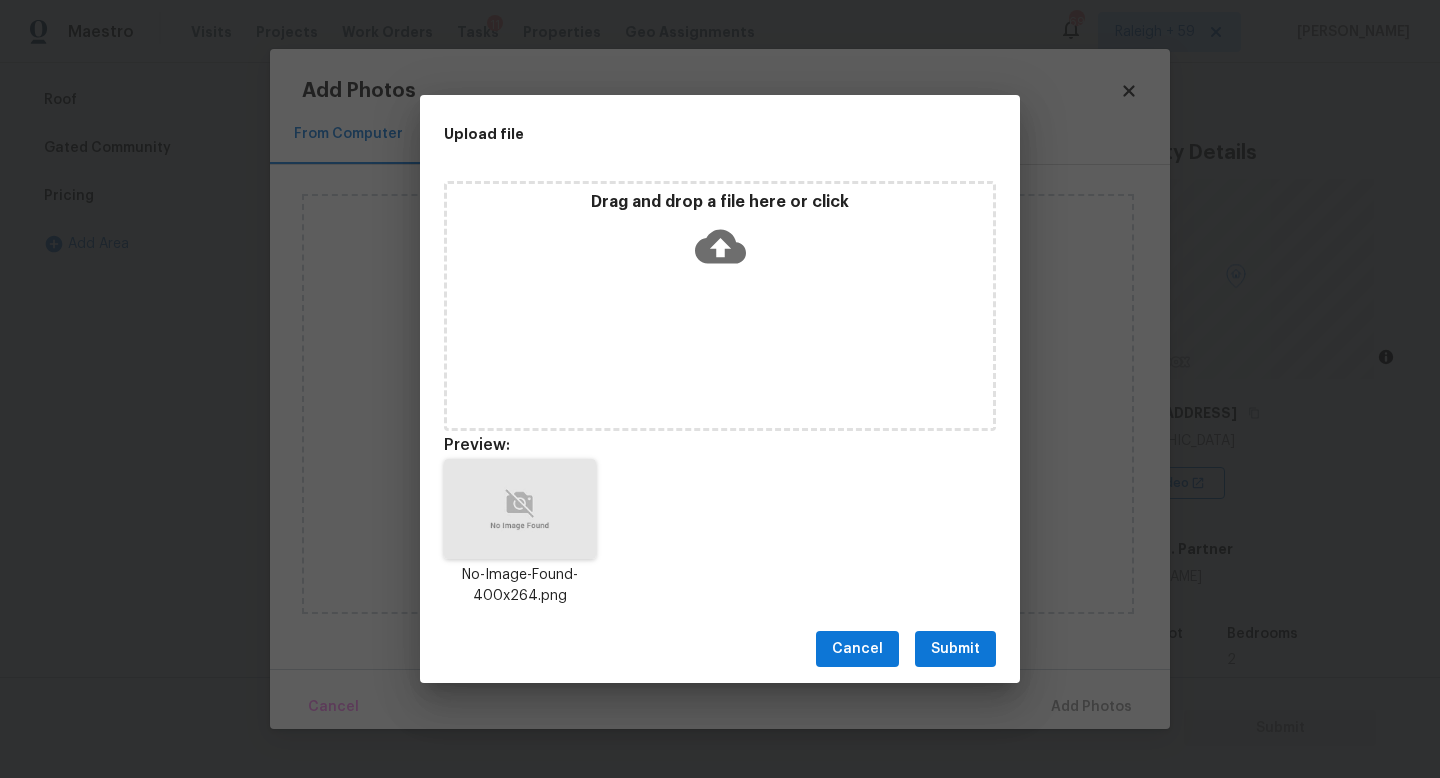 click on "Submit" at bounding box center (955, 649) 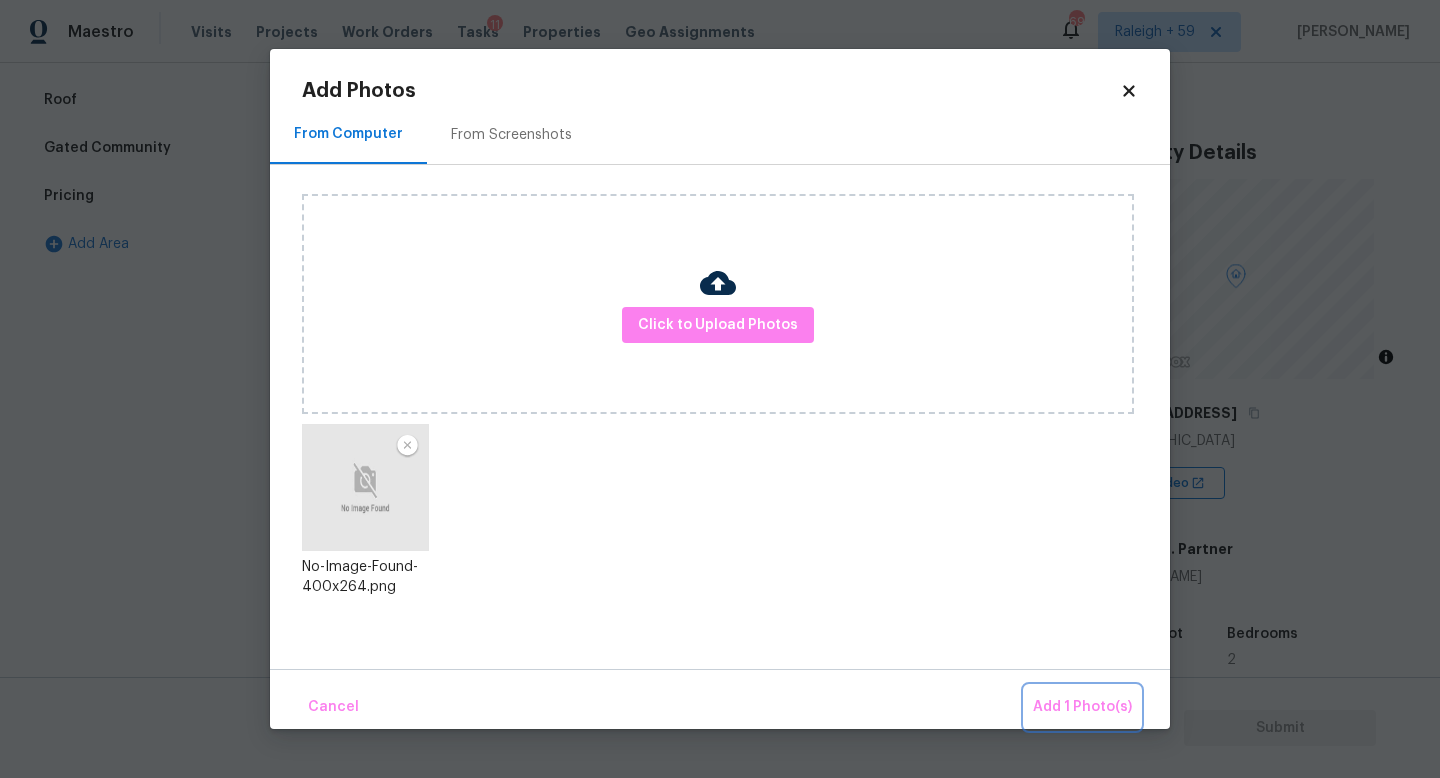 click on "Add 1 Photo(s)" at bounding box center (1082, 707) 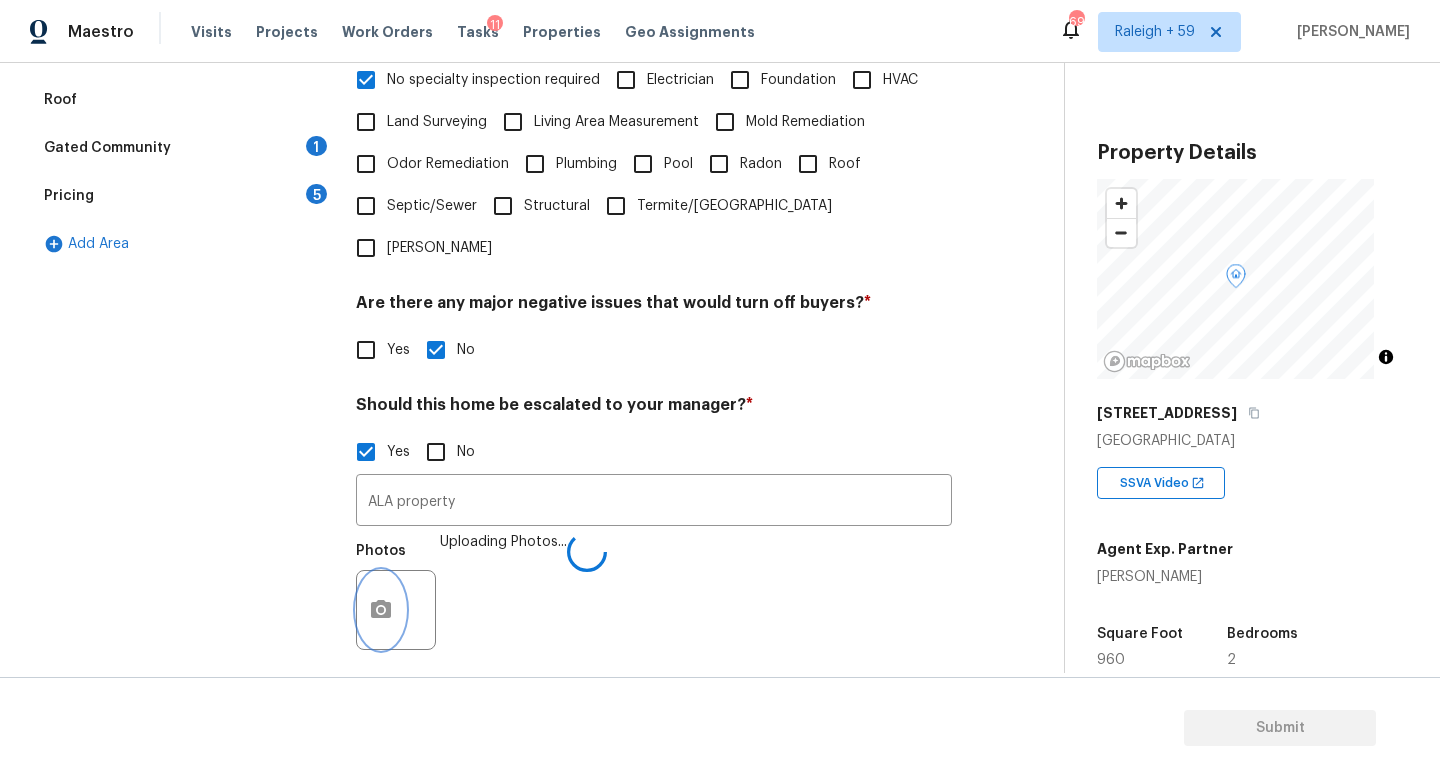 scroll, scrollTop: 672, scrollLeft: 0, axis: vertical 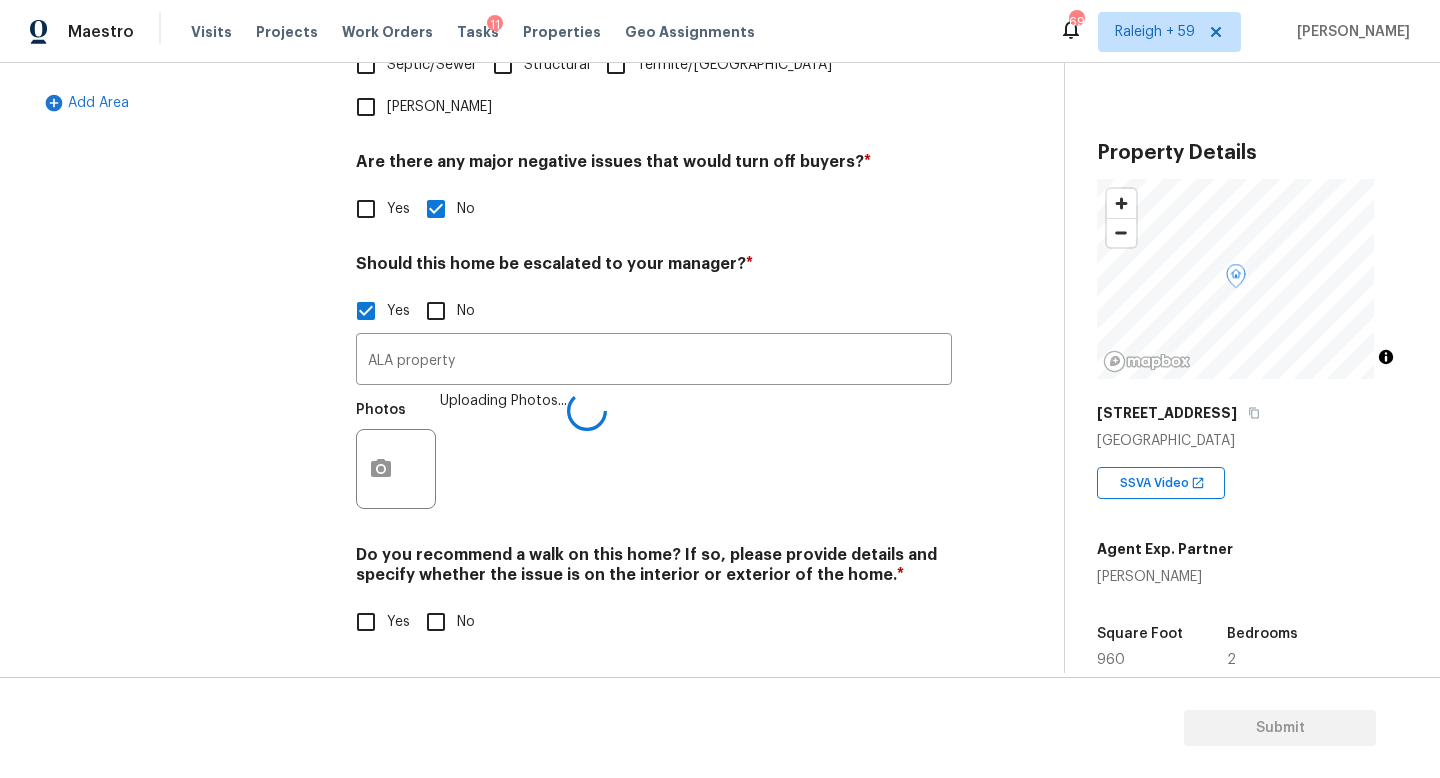 drag, startPoint x: 458, startPoint y: 591, endPoint x: 461, endPoint y: 610, distance: 19.235384 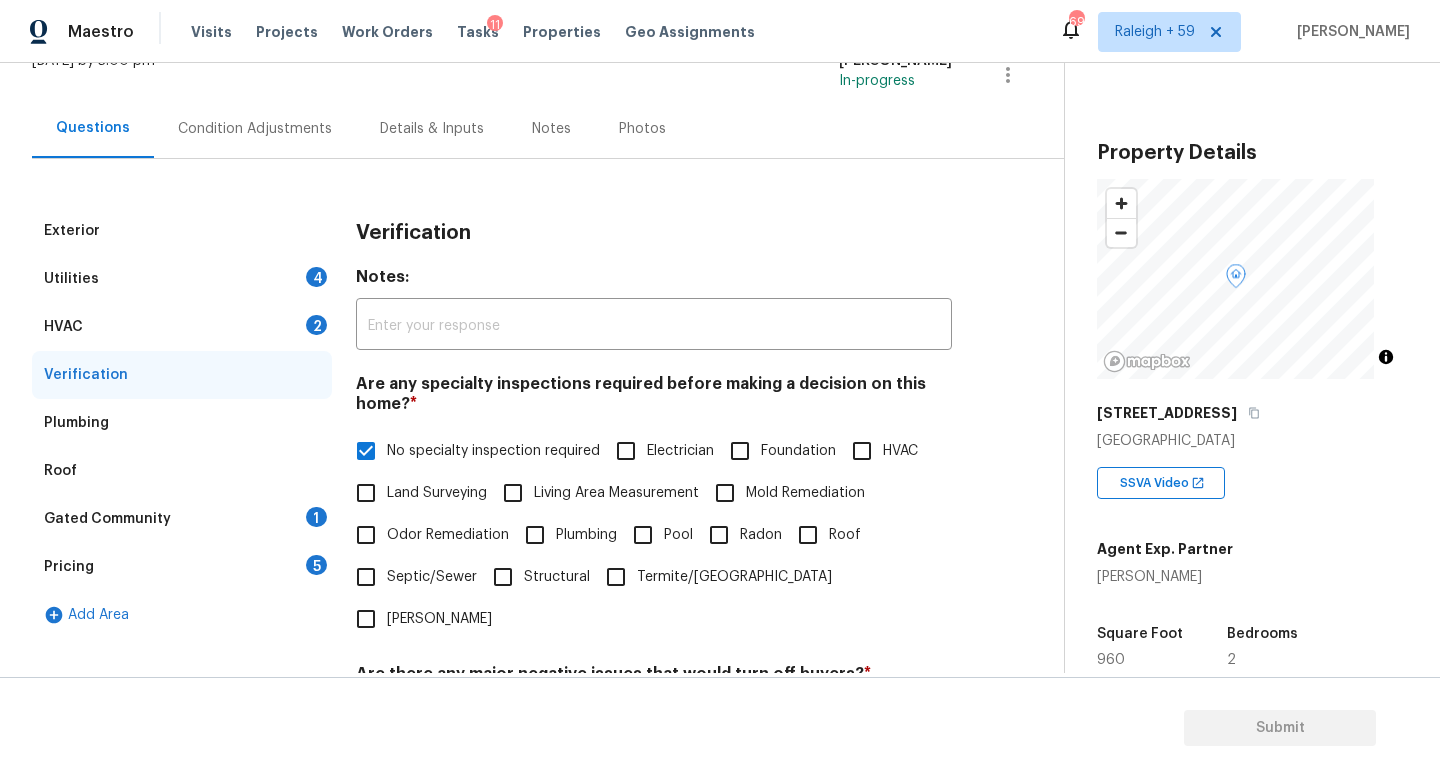 click on "Gated Community 1" at bounding box center (182, 519) 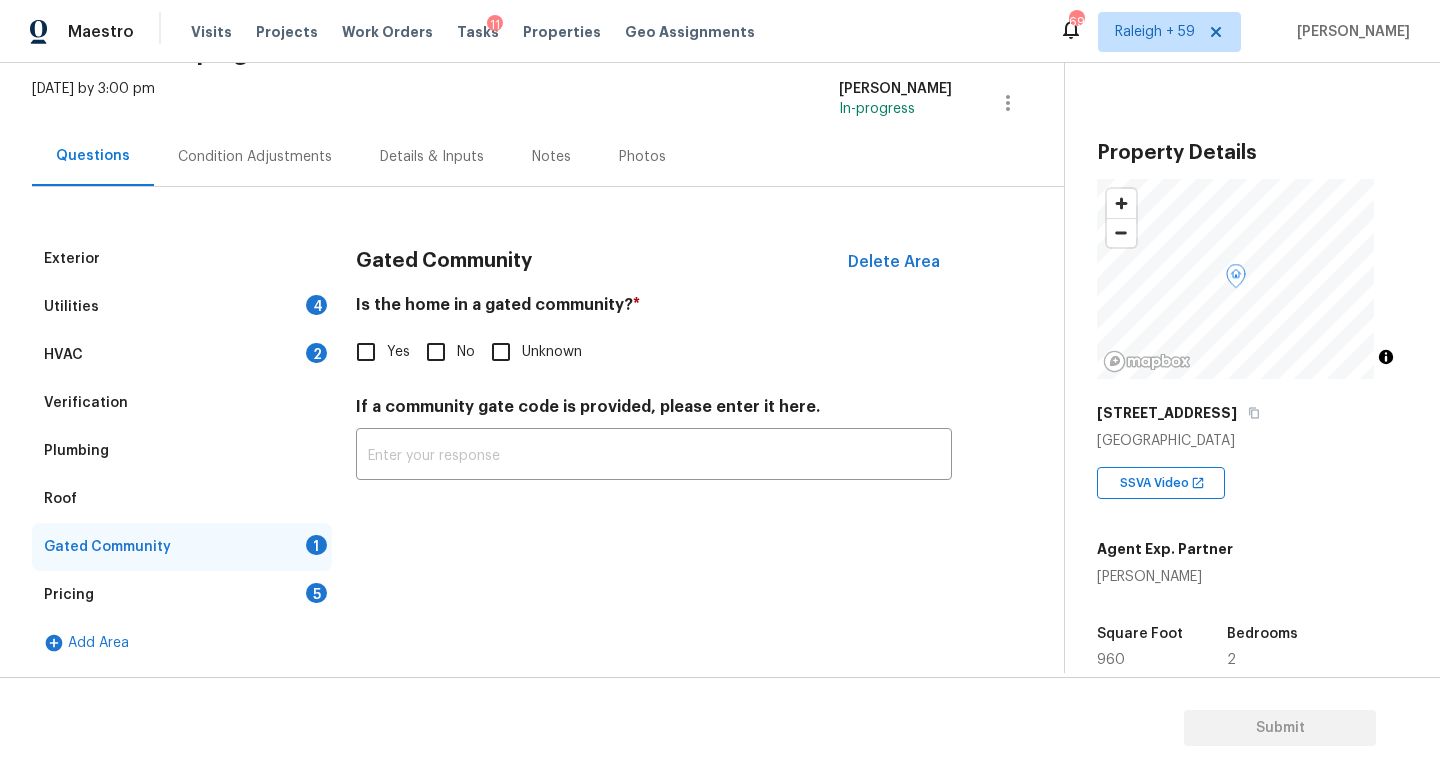 click on "No" at bounding box center (466, 352) 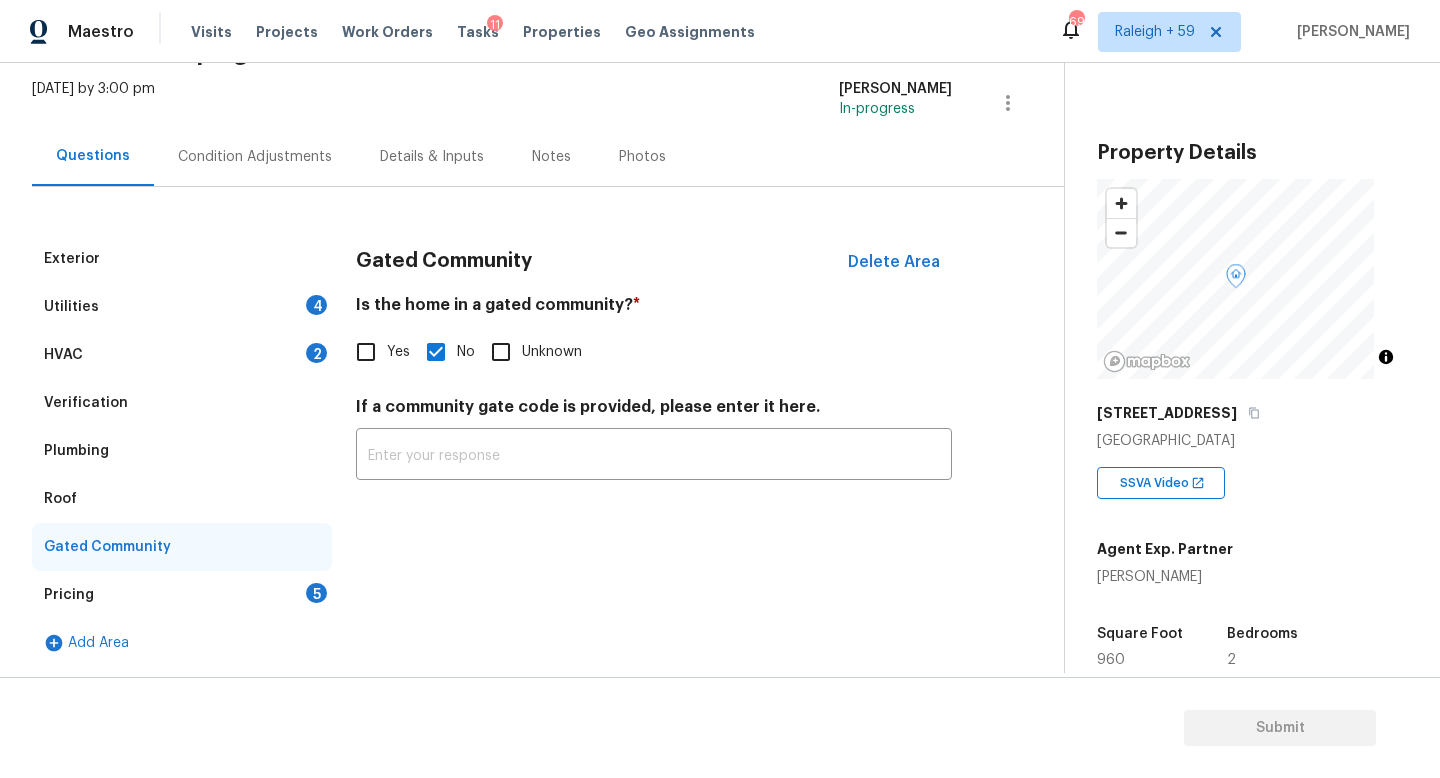click on "HVAC 2" at bounding box center (182, 355) 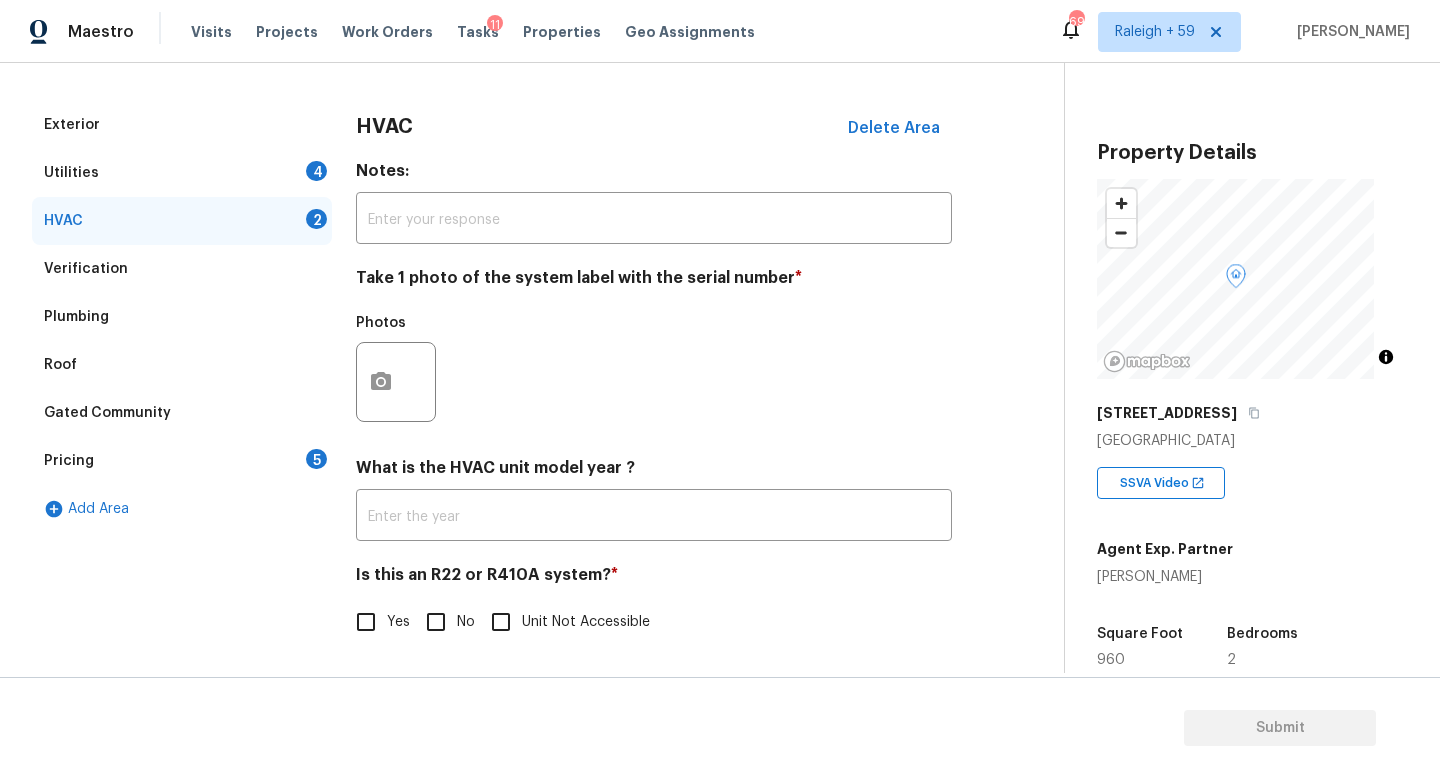 scroll, scrollTop: 266, scrollLeft: 0, axis: vertical 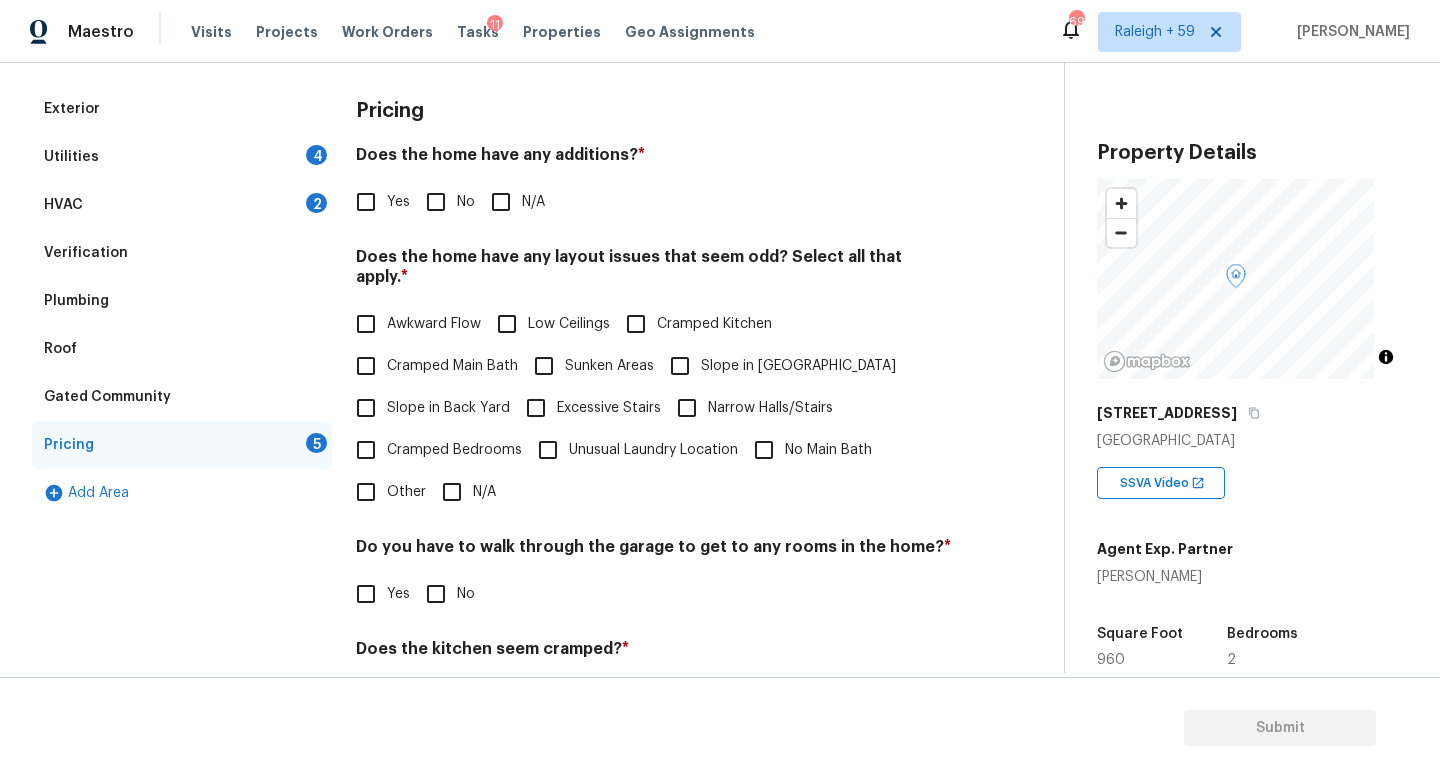 click on "No" at bounding box center [436, 202] 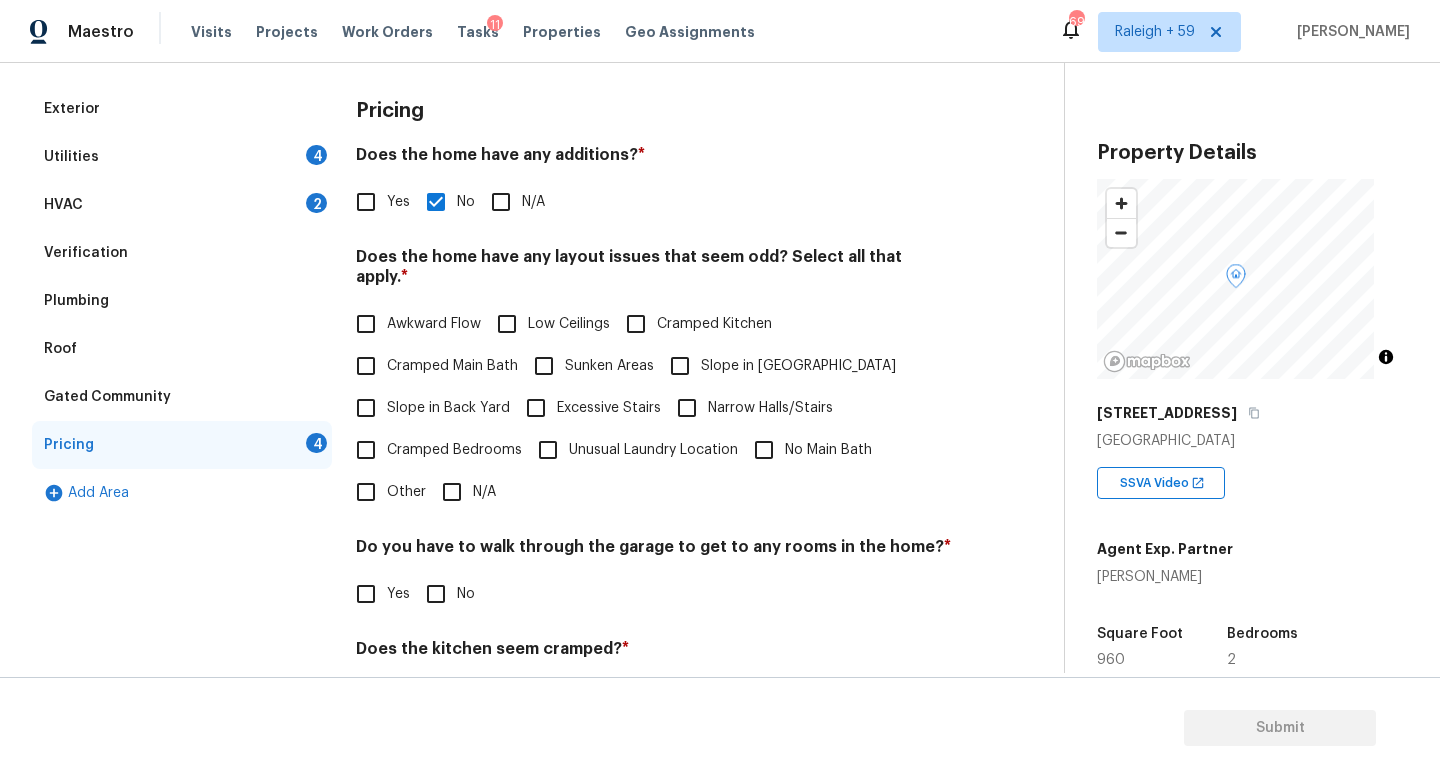 click on "N/A" at bounding box center (484, 492) 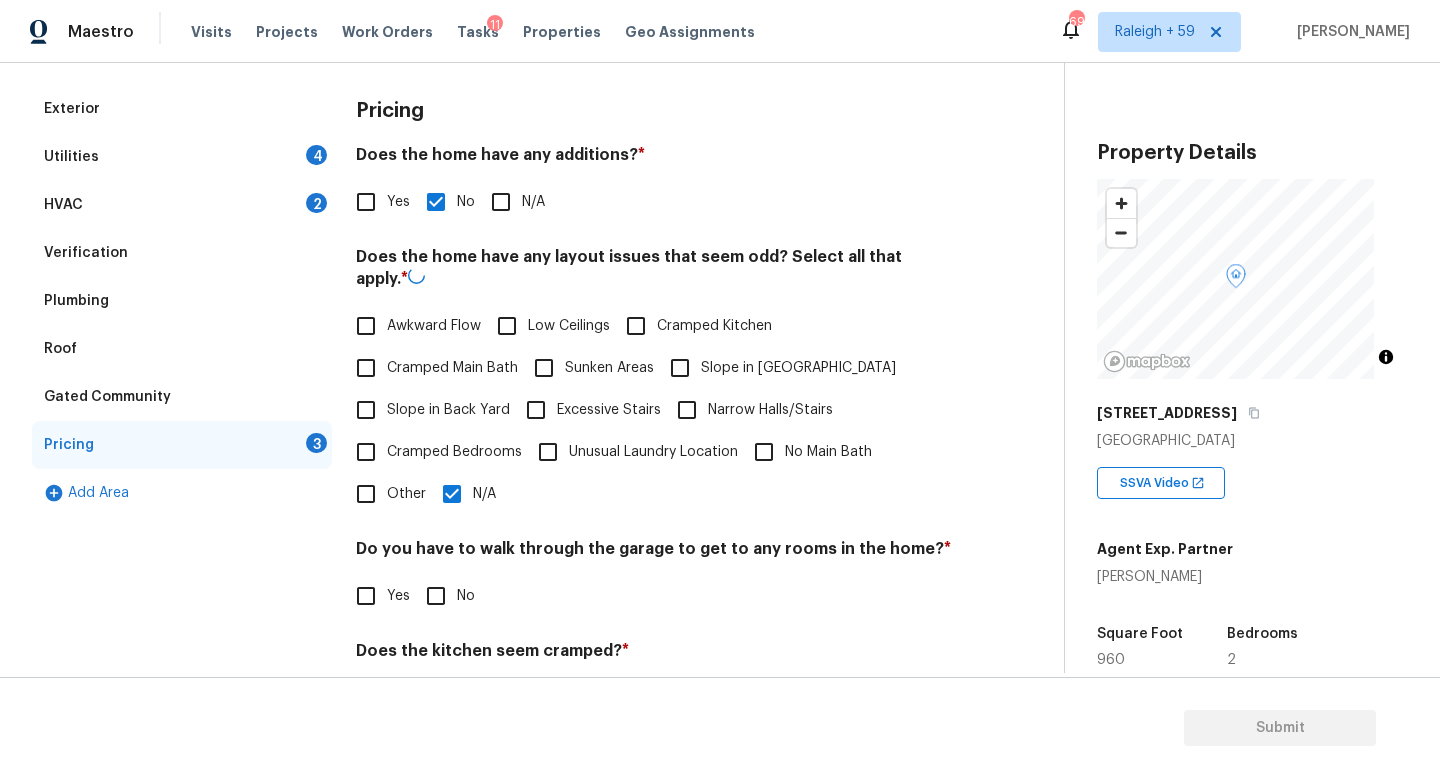click on "No" at bounding box center [445, 596] 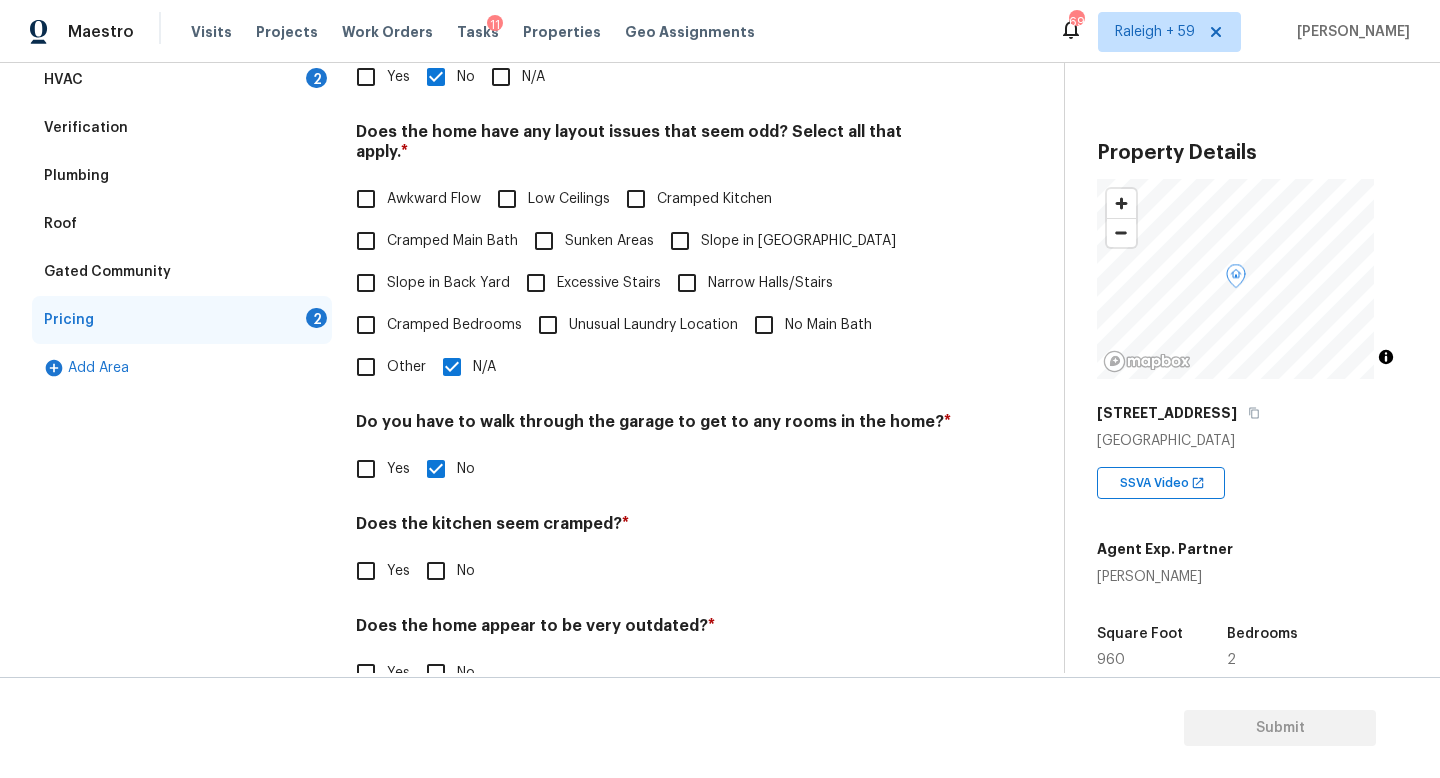 scroll, scrollTop: 457, scrollLeft: 0, axis: vertical 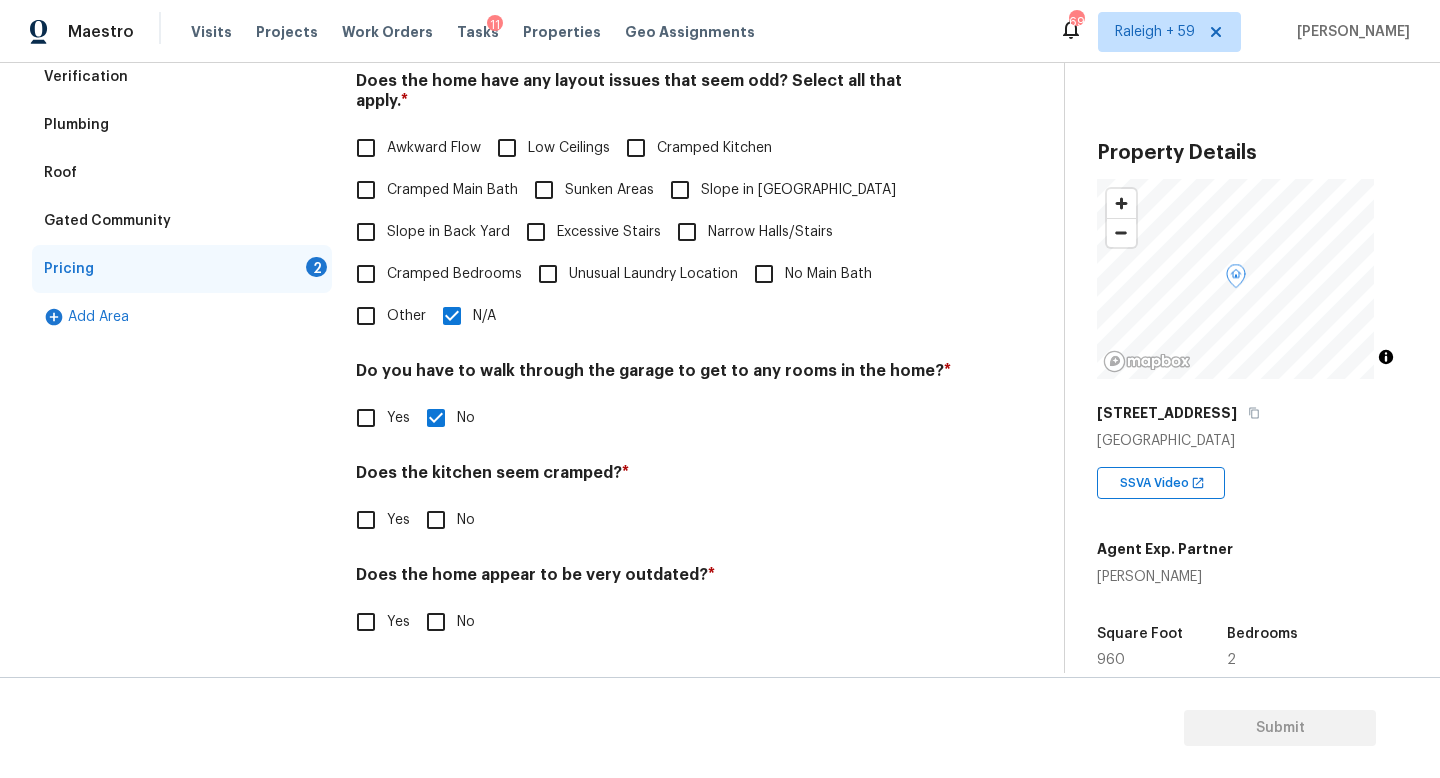 click on "No" at bounding box center (466, 520) 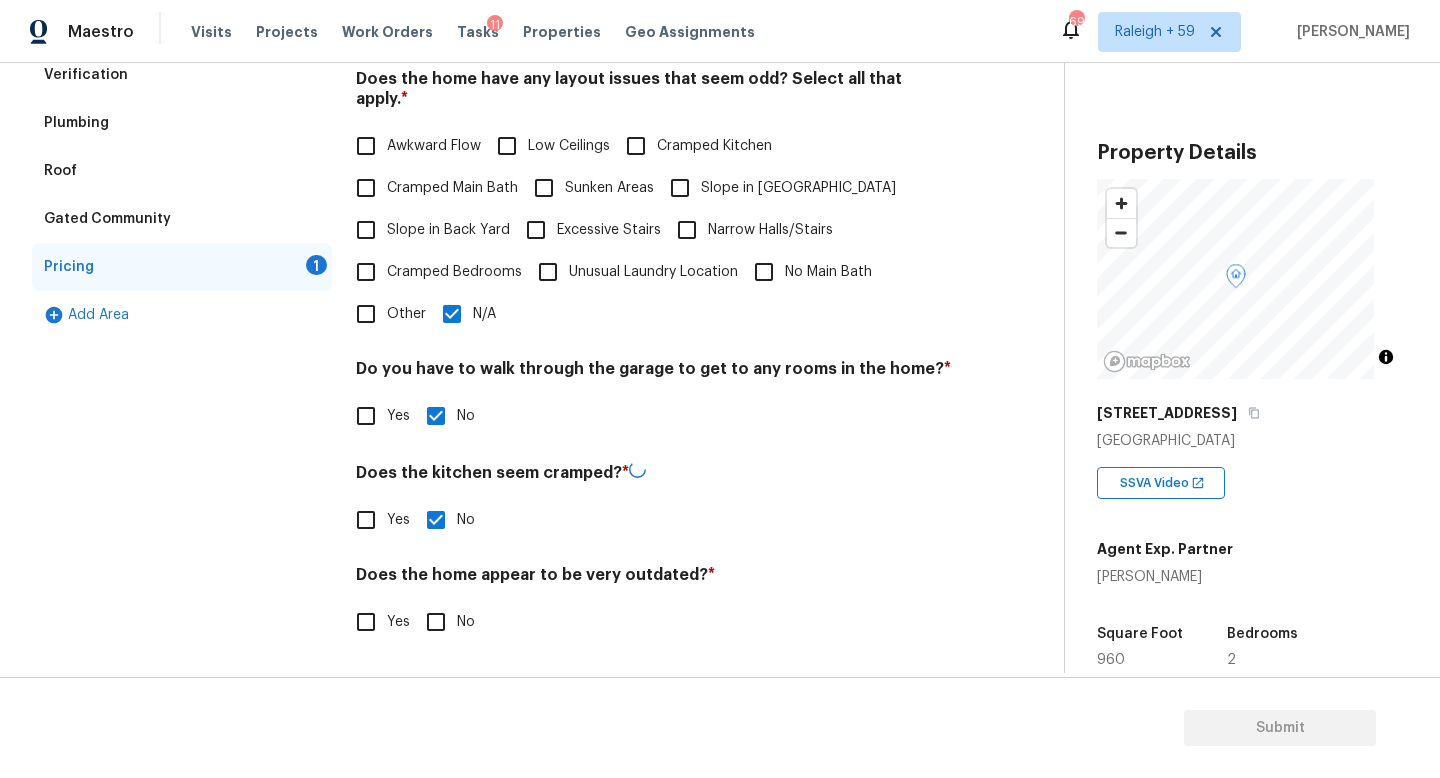 click on "No" at bounding box center [436, 622] 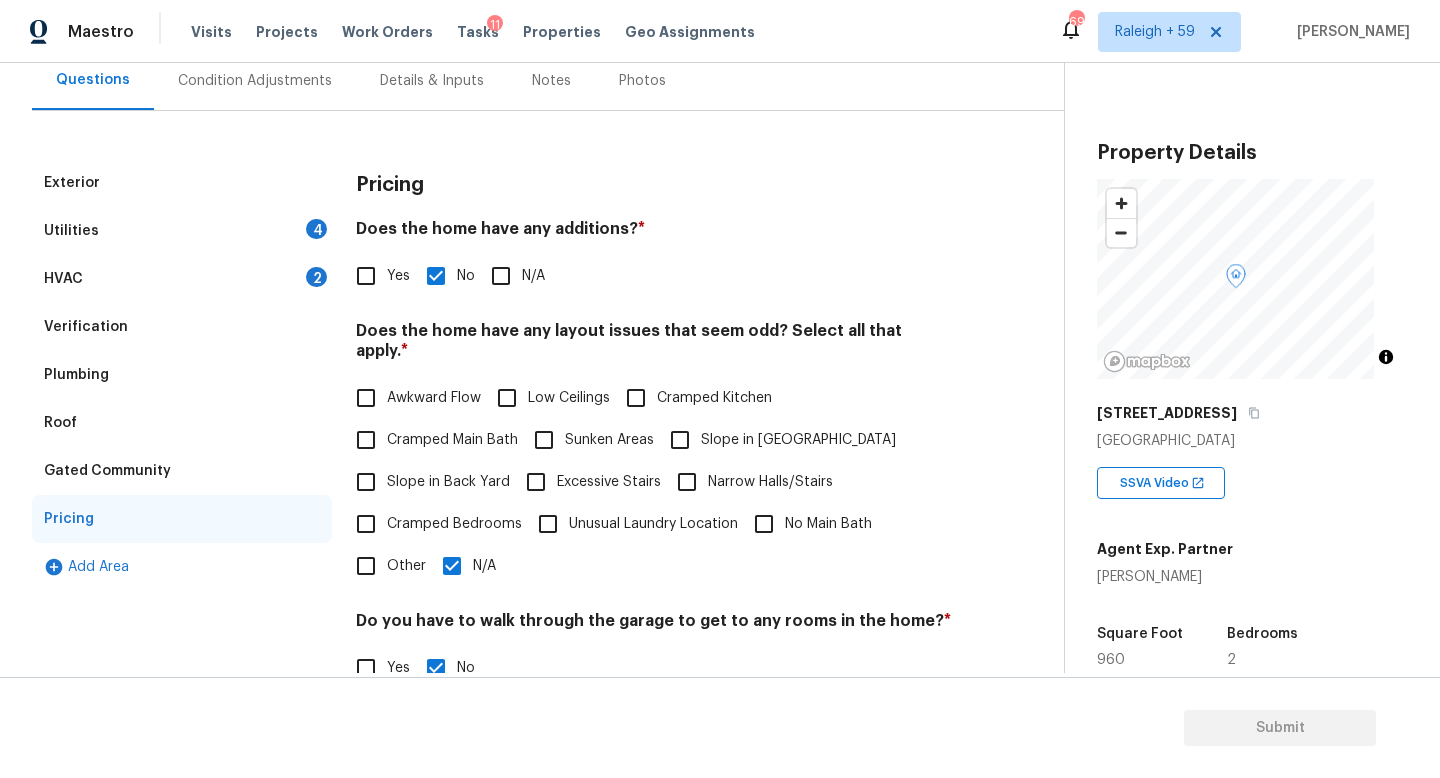 scroll, scrollTop: 52, scrollLeft: 0, axis: vertical 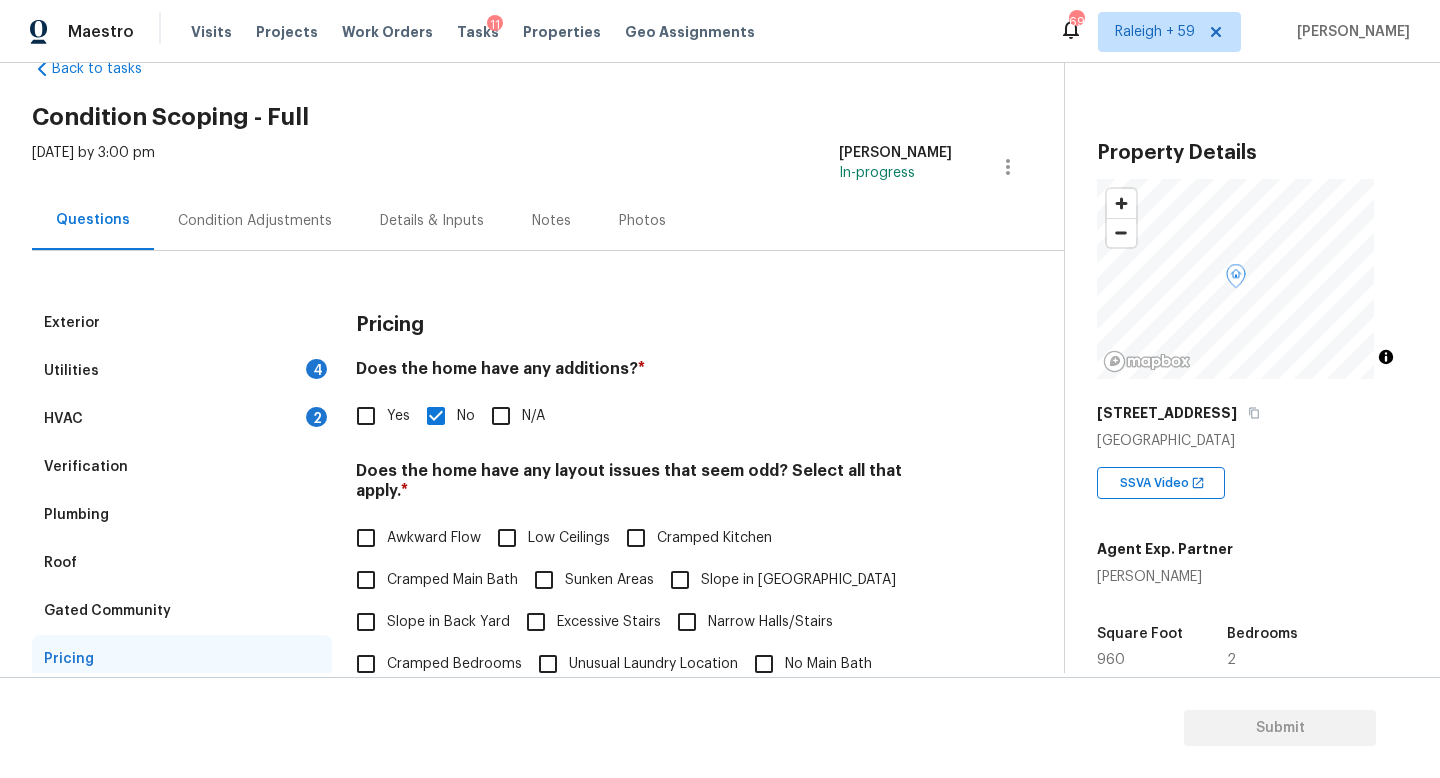 click on "HVAC 2" at bounding box center (182, 419) 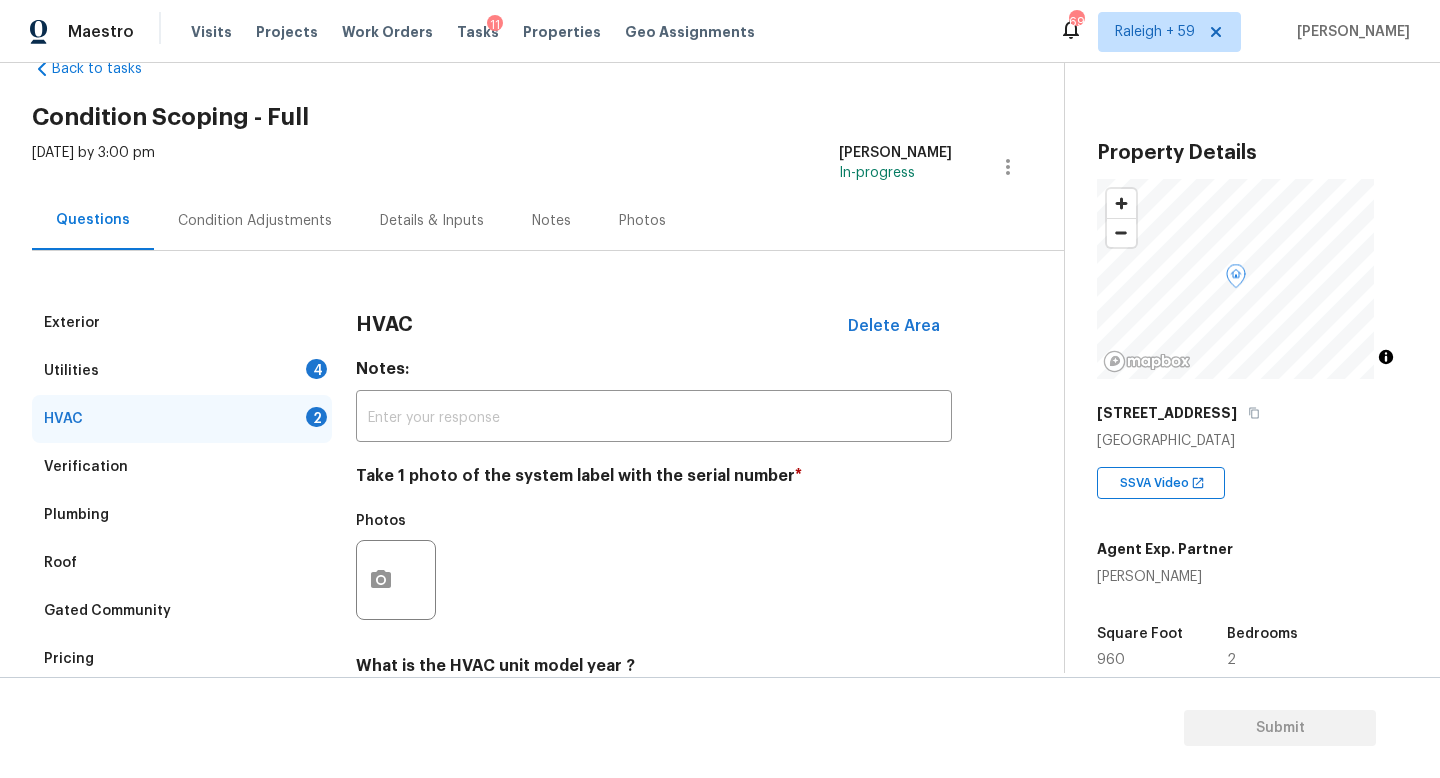 click on "Utilities 4" at bounding box center [182, 371] 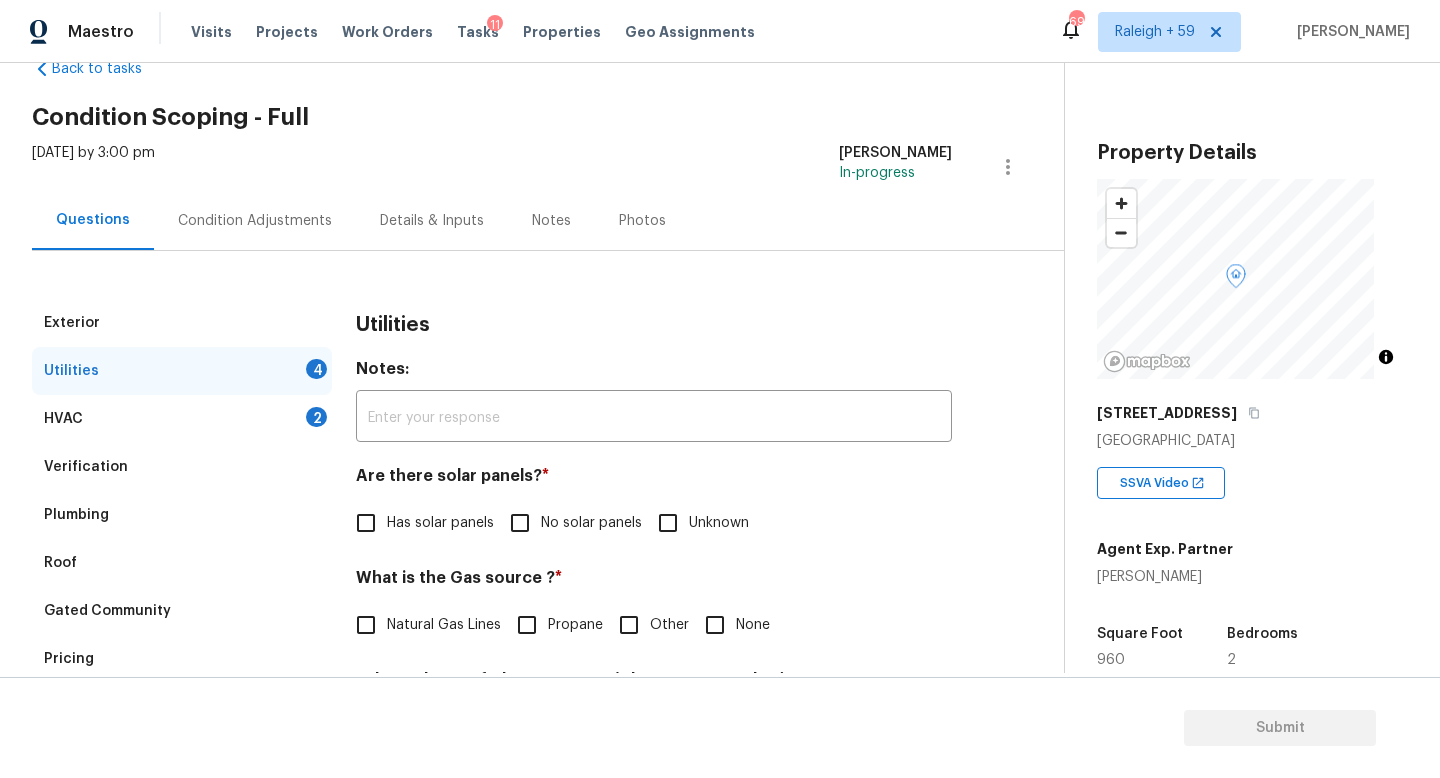 click on "No solar panels" at bounding box center [591, 523] 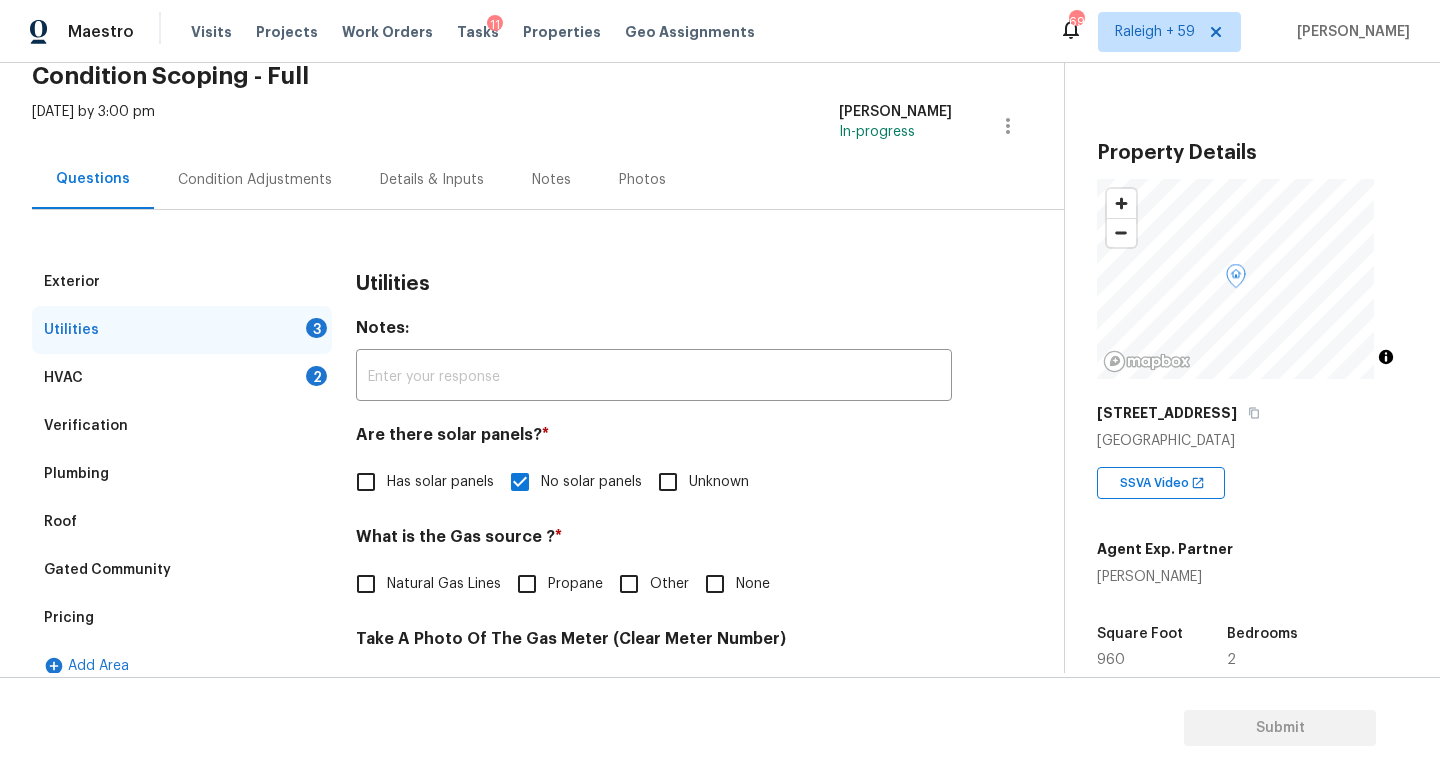 click on "Natural Gas Lines" at bounding box center (423, 584) 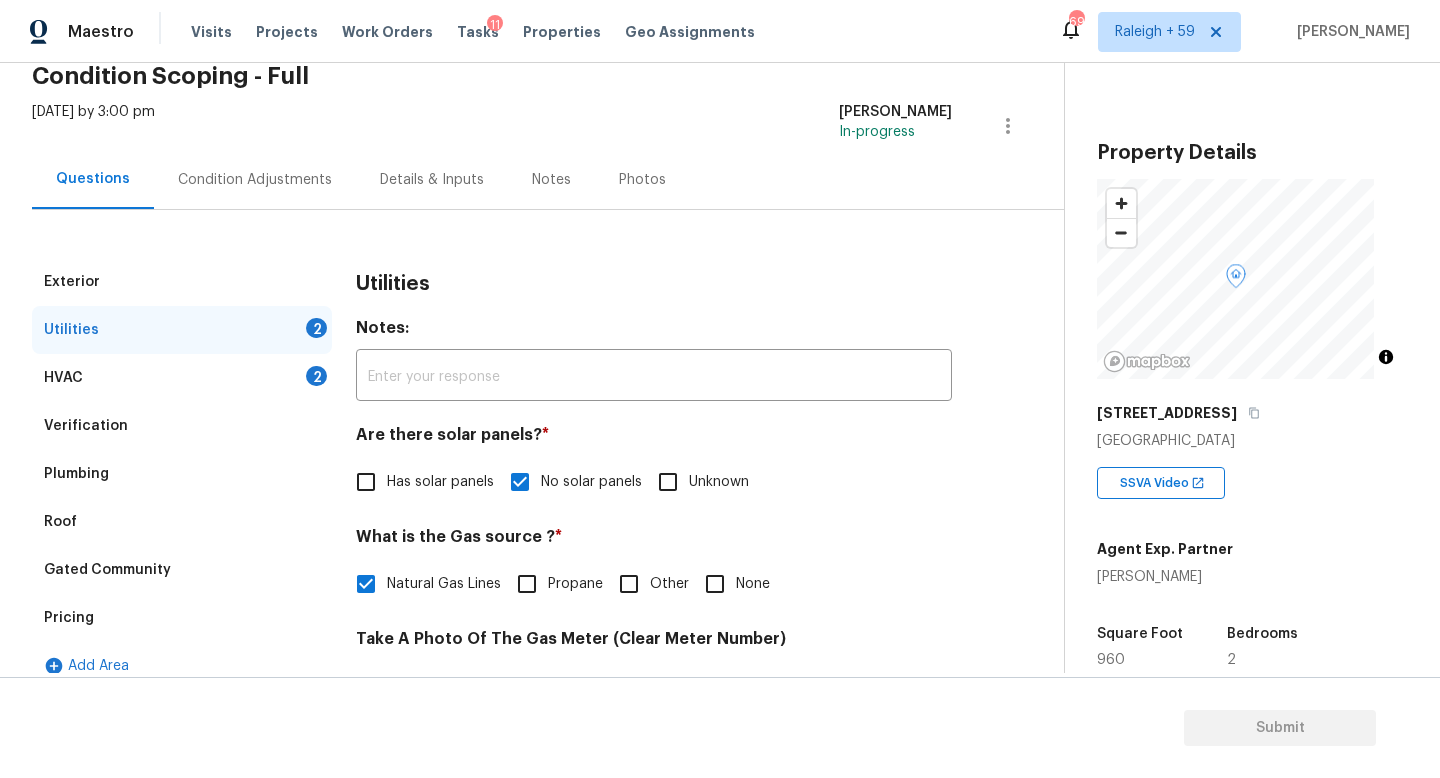 scroll, scrollTop: 742, scrollLeft: 0, axis: vertical 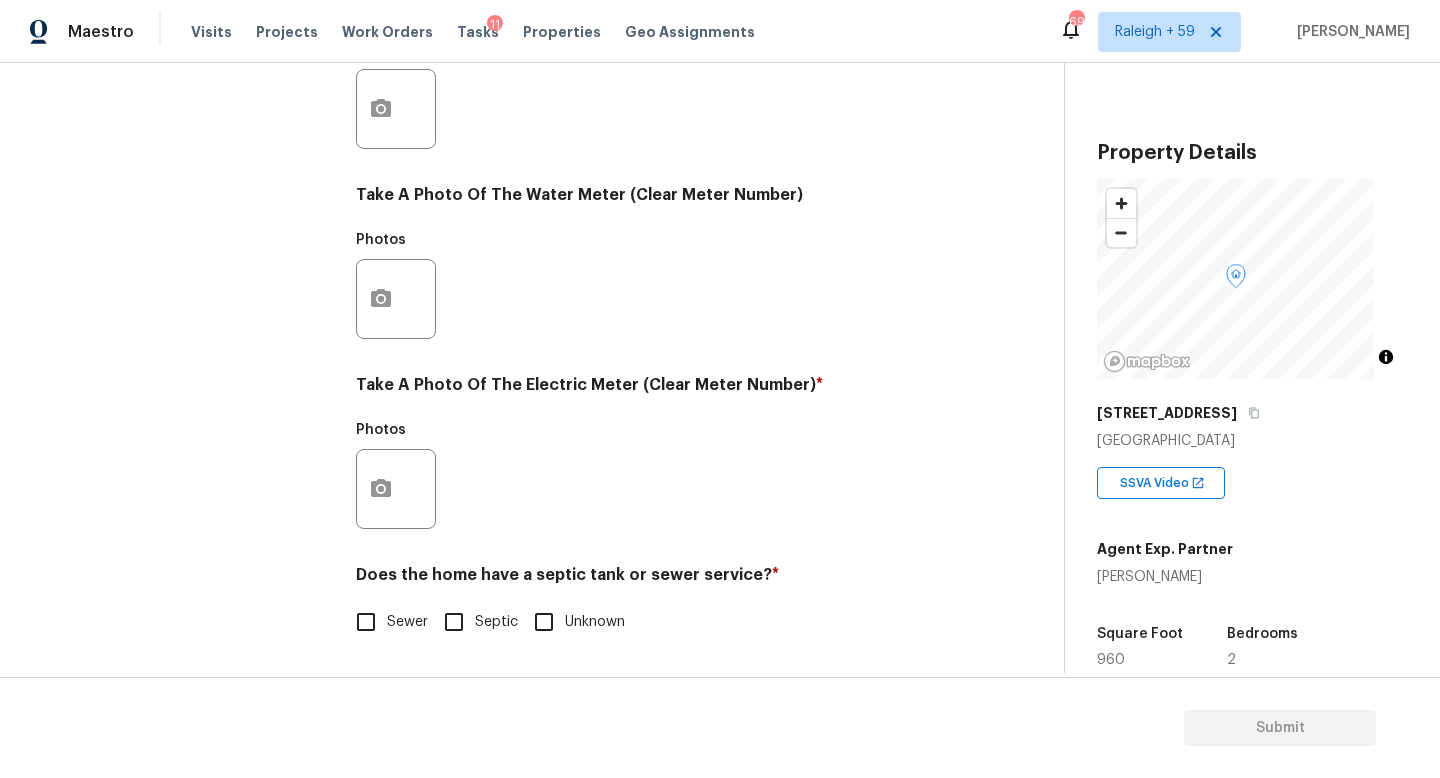 click at bounding box center [396, 489] 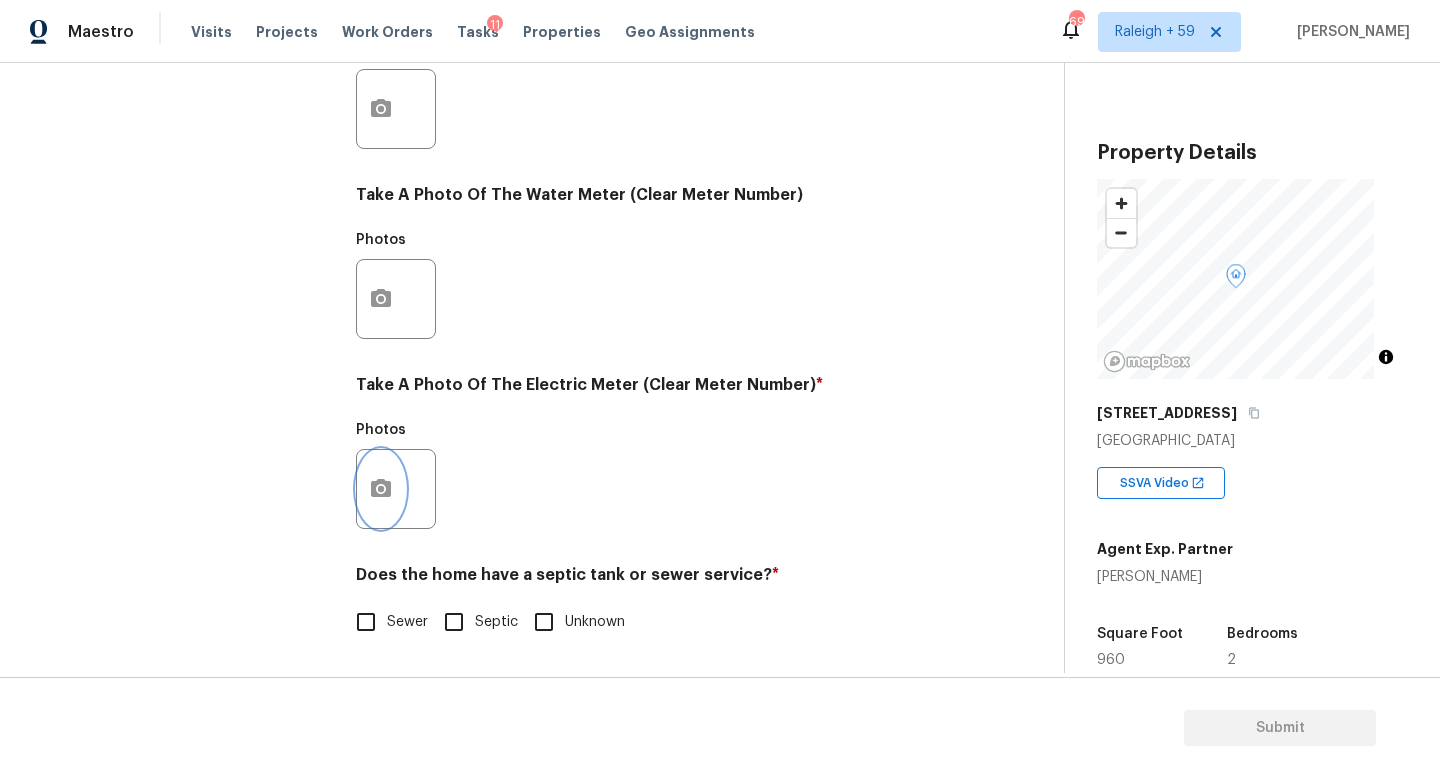 click 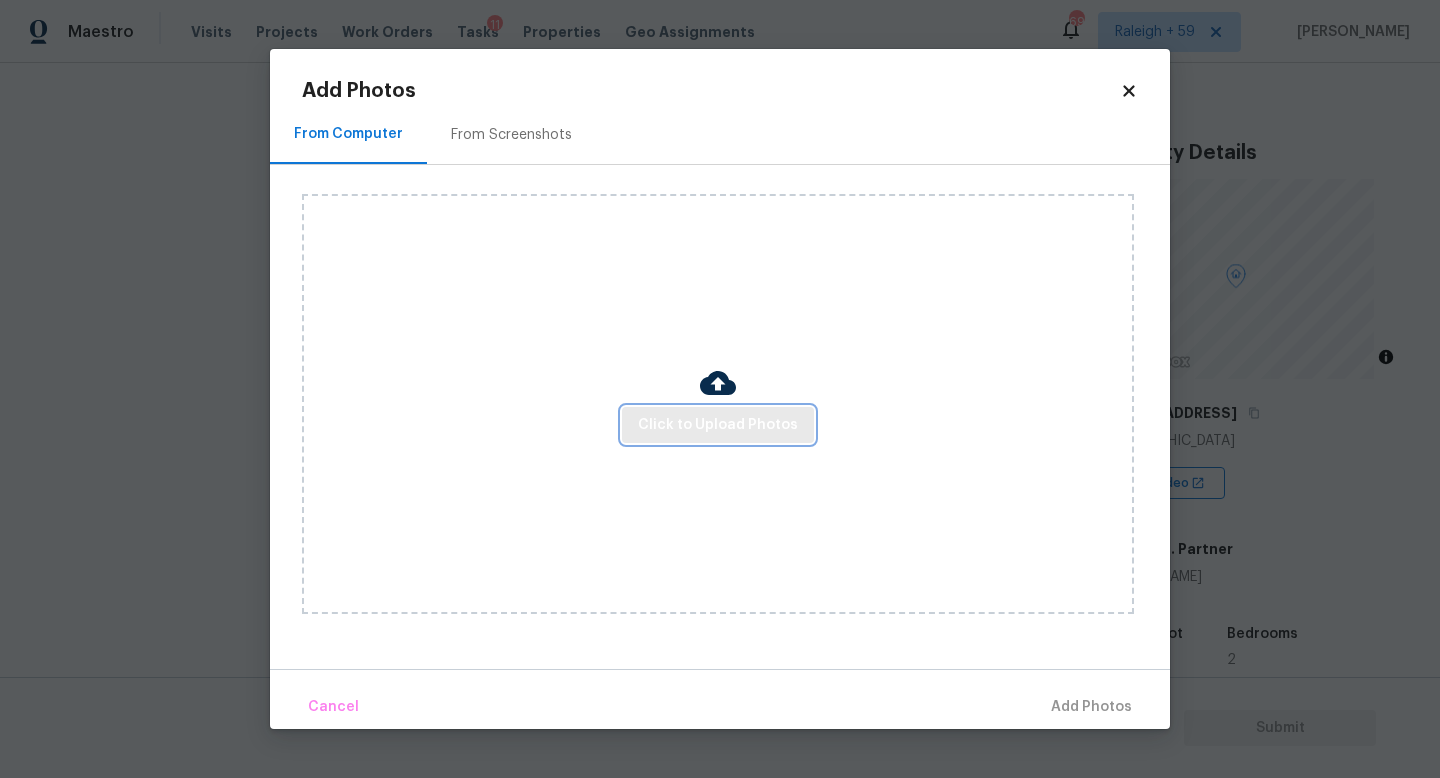 click on "Click to Upload Photos" at bounding box center (718, 425) 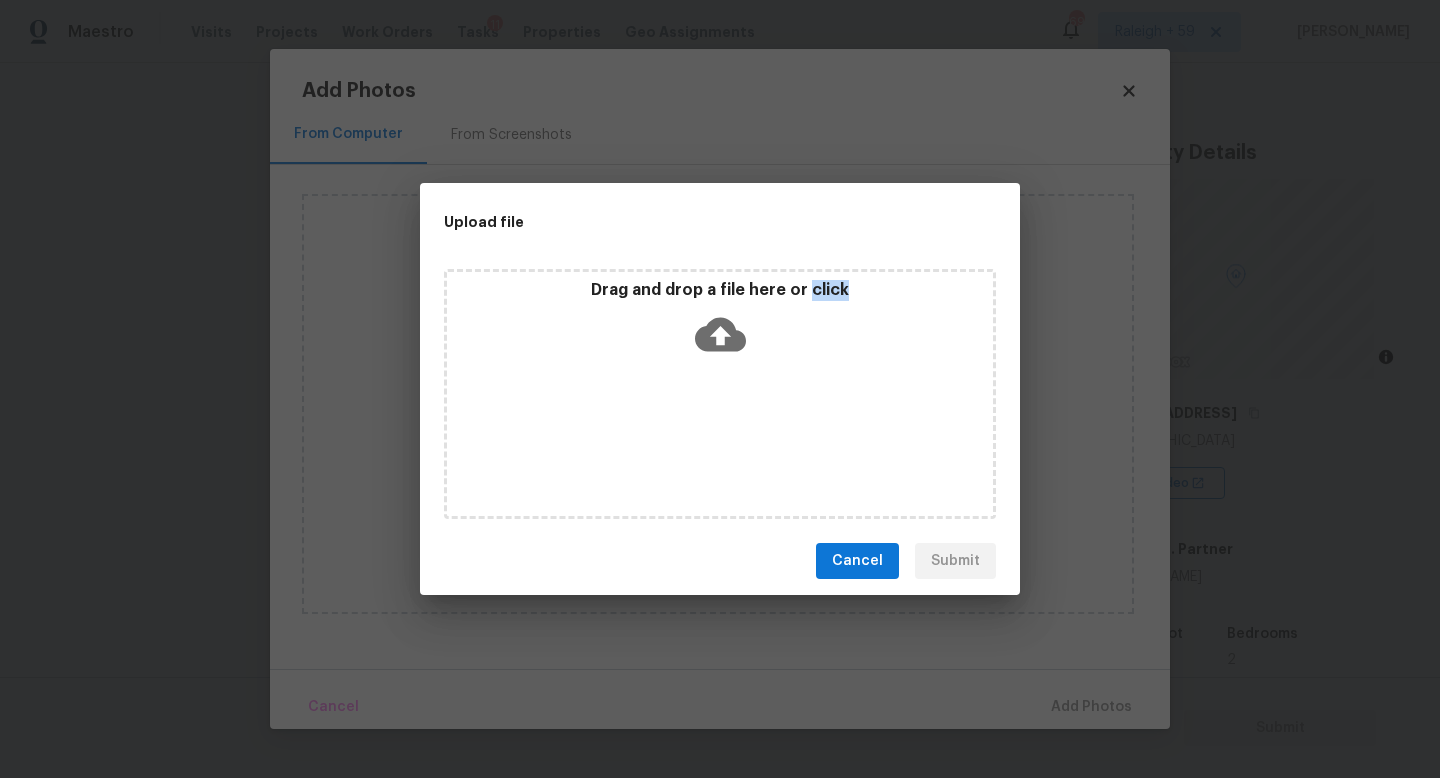 click on "Drag and drop a file here or click" at bounding box center (720, 394) 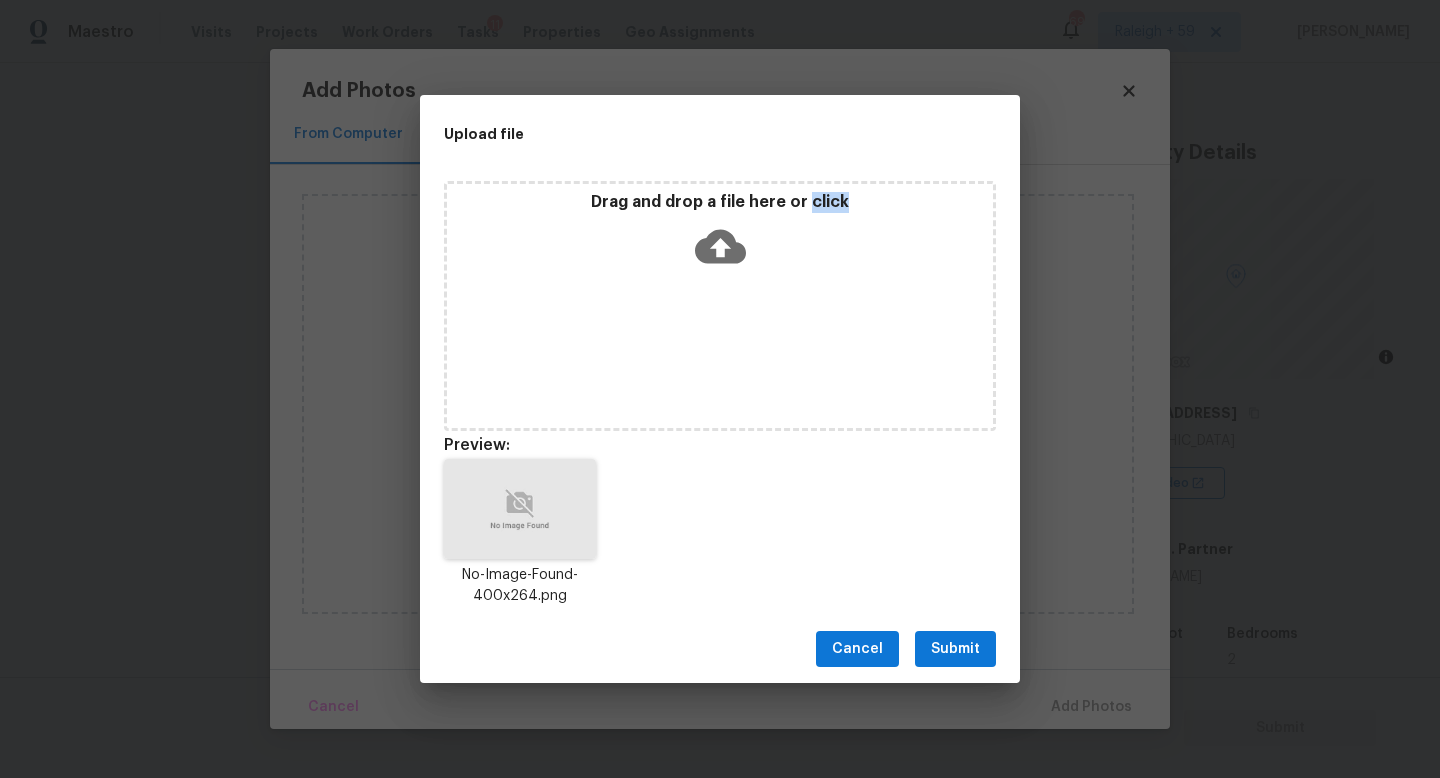 click on "Submit" at bounding box center (955, 649) 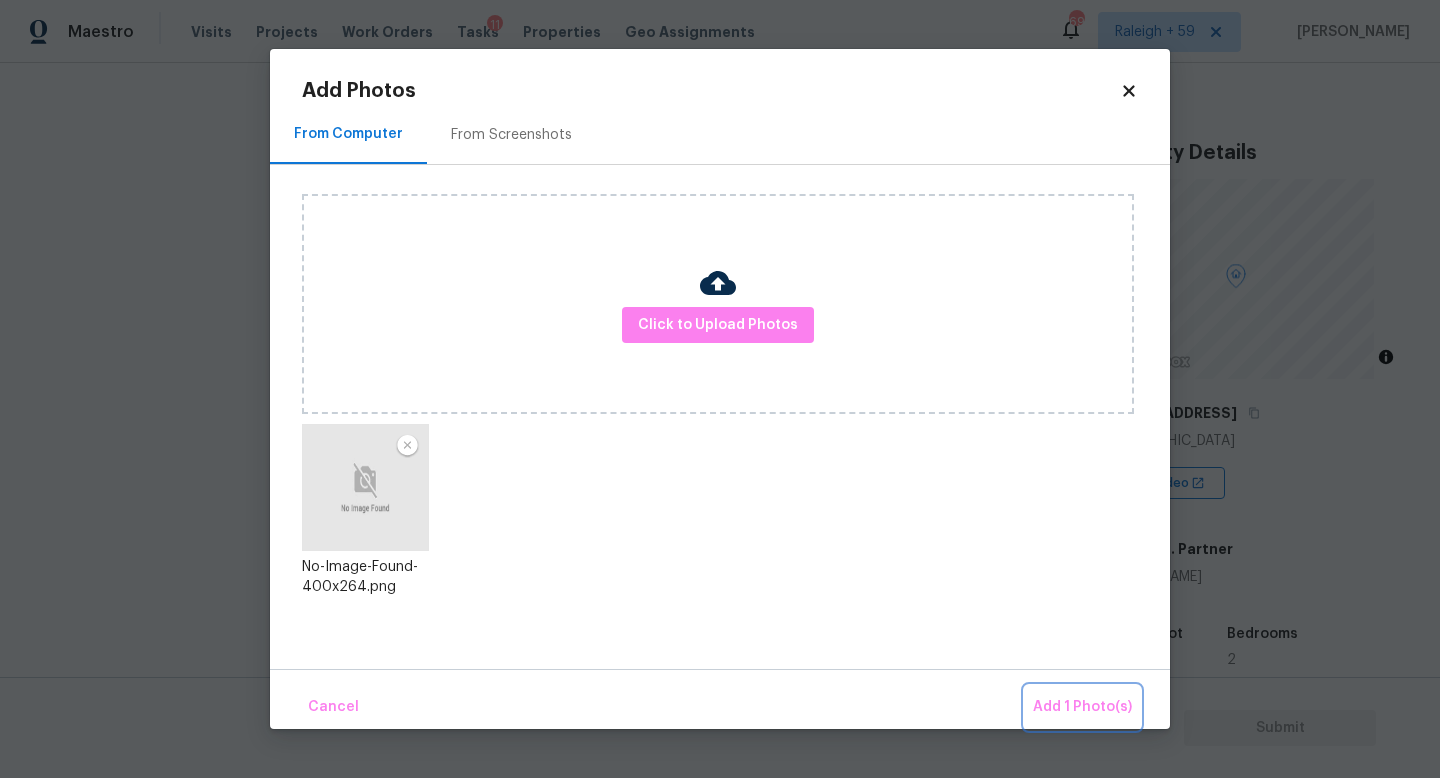 click on "Add 1 Photo(s)" at bounding box center (1082, 707) 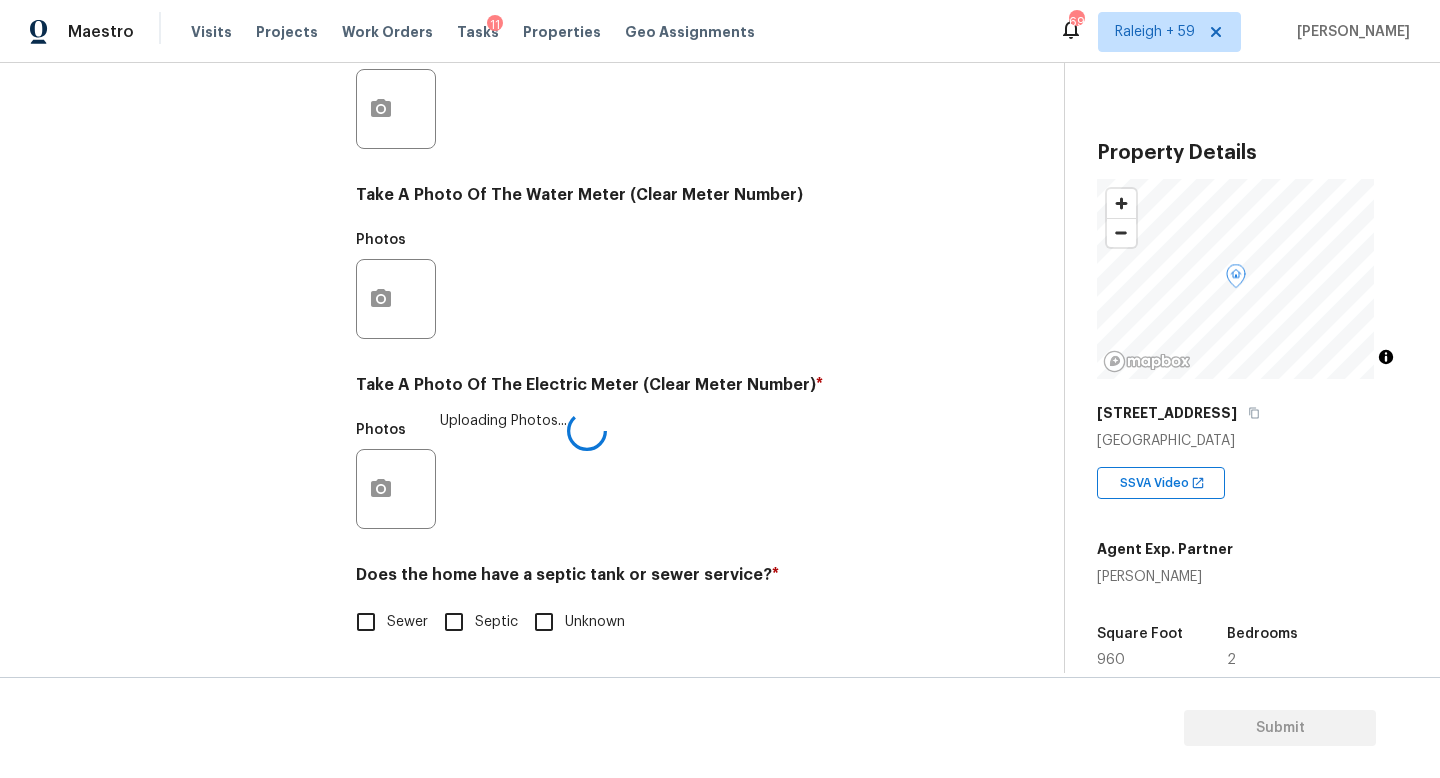click on "Sewer" at bounding box center [366, 622] 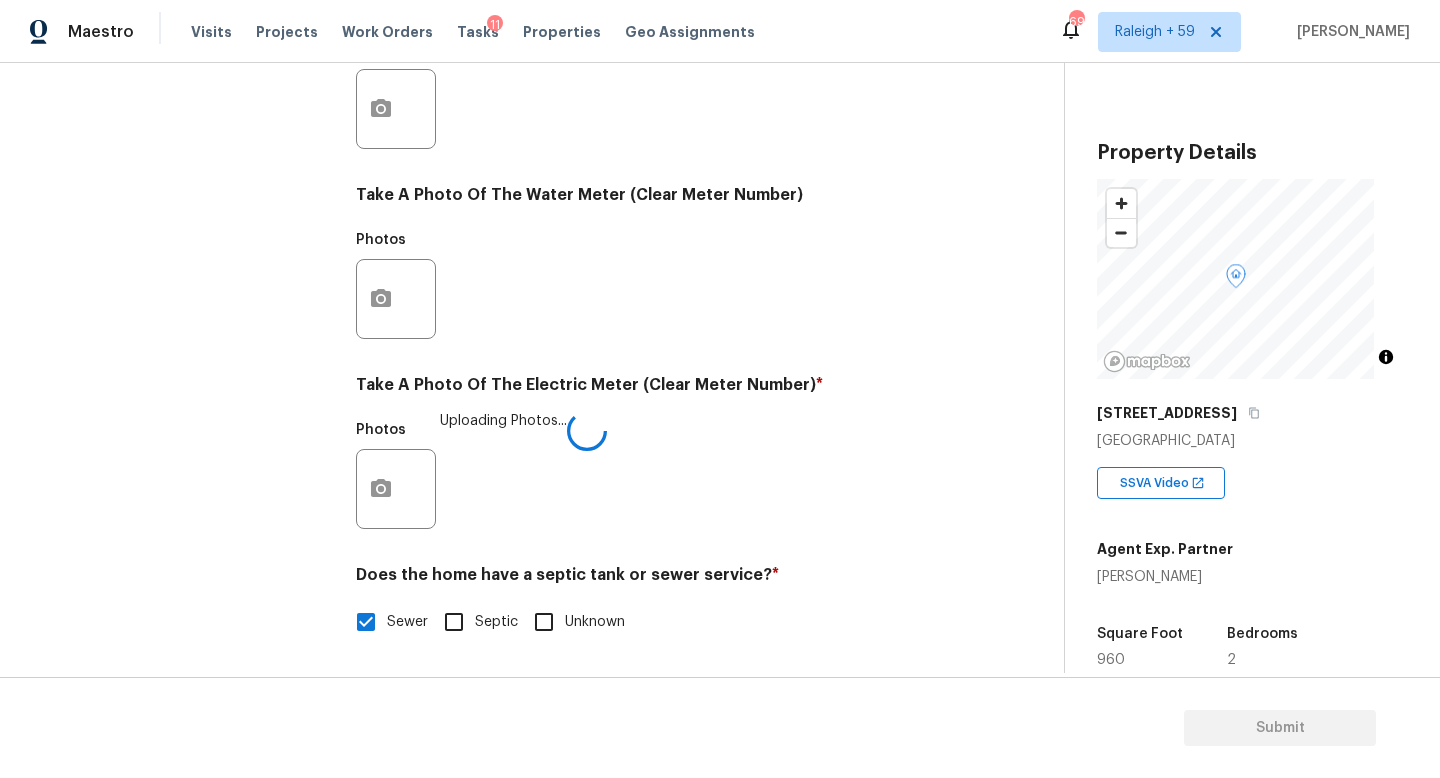 click on "Septic" at bounding box center [454, 622] 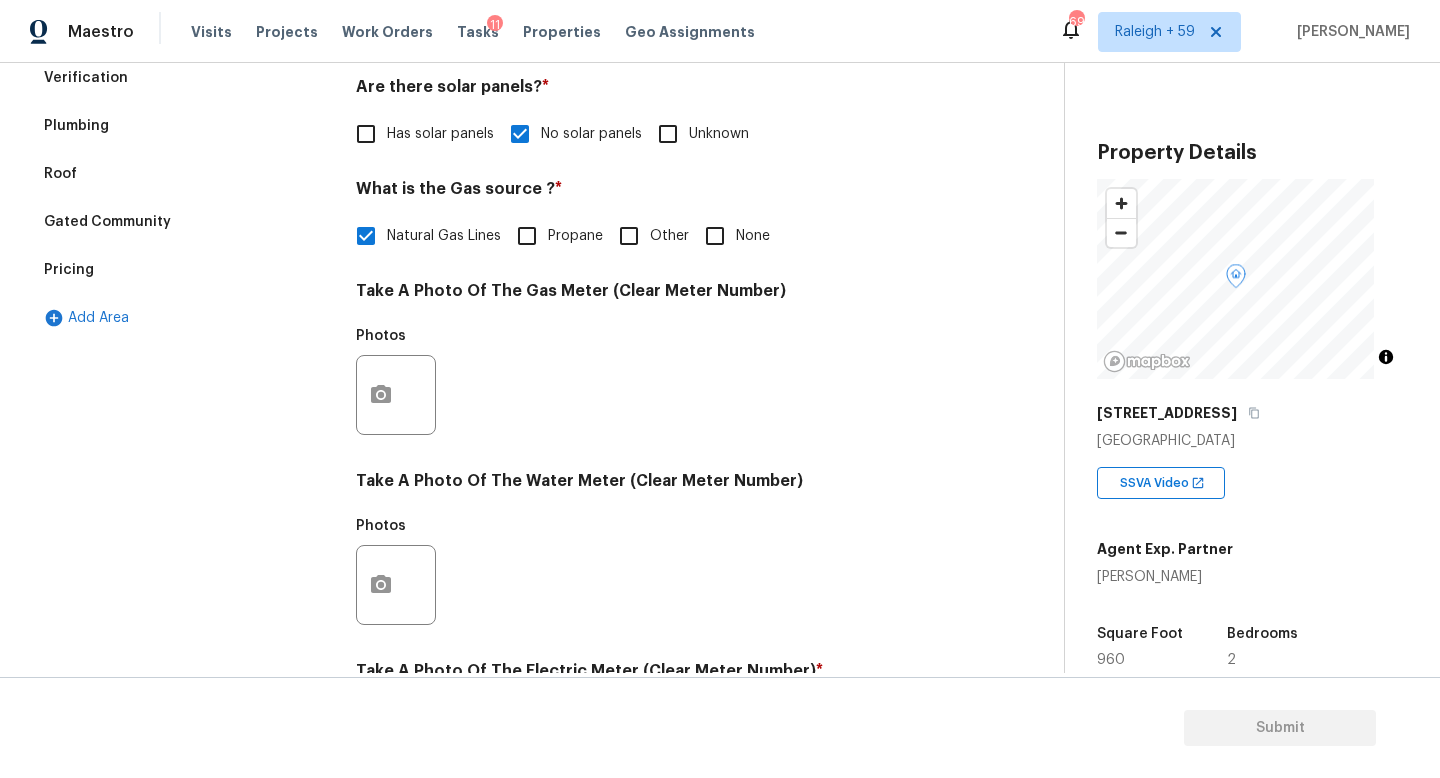 scroll, scrollTop: 0, scrollLeft: 0, axis: both 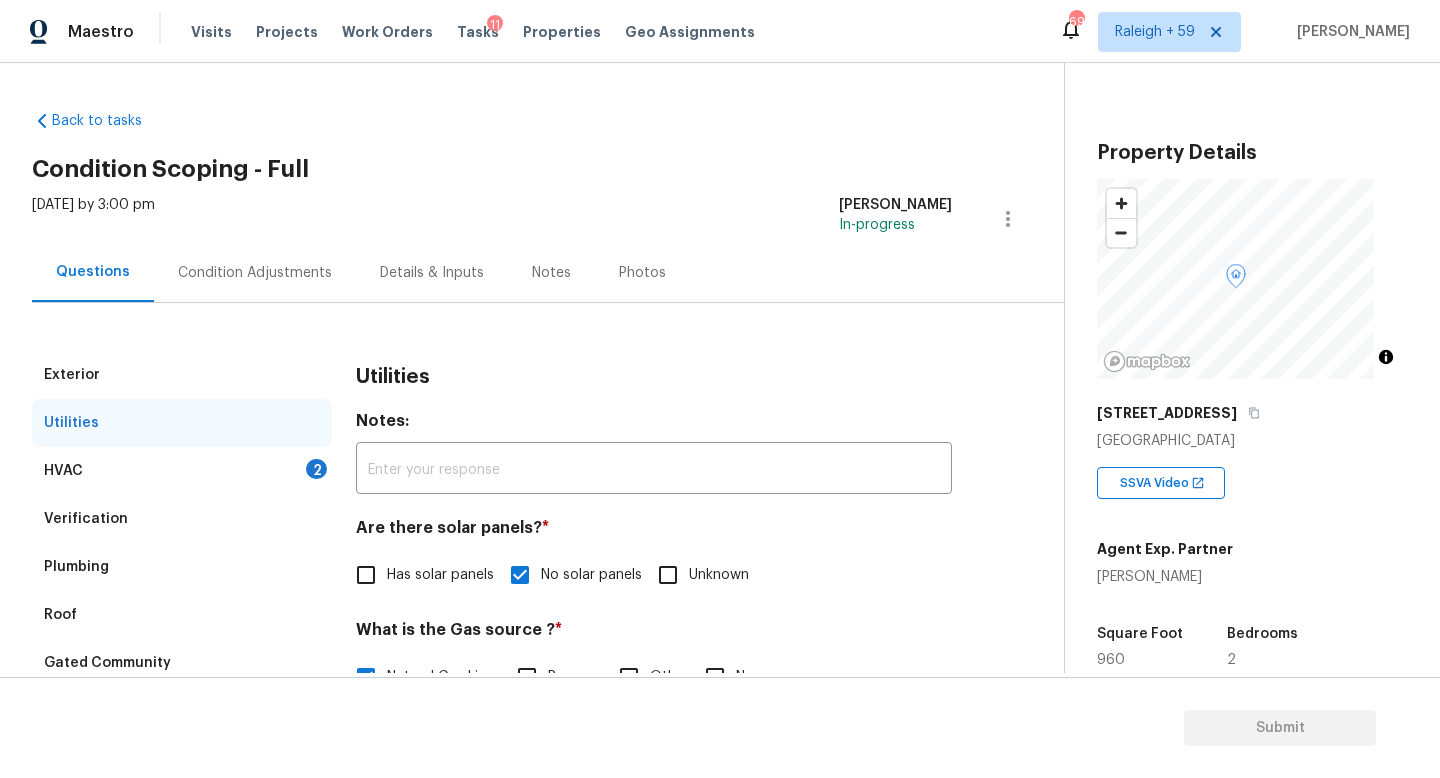 click on "Condition Adjustments" at bounding box center (255, 273) 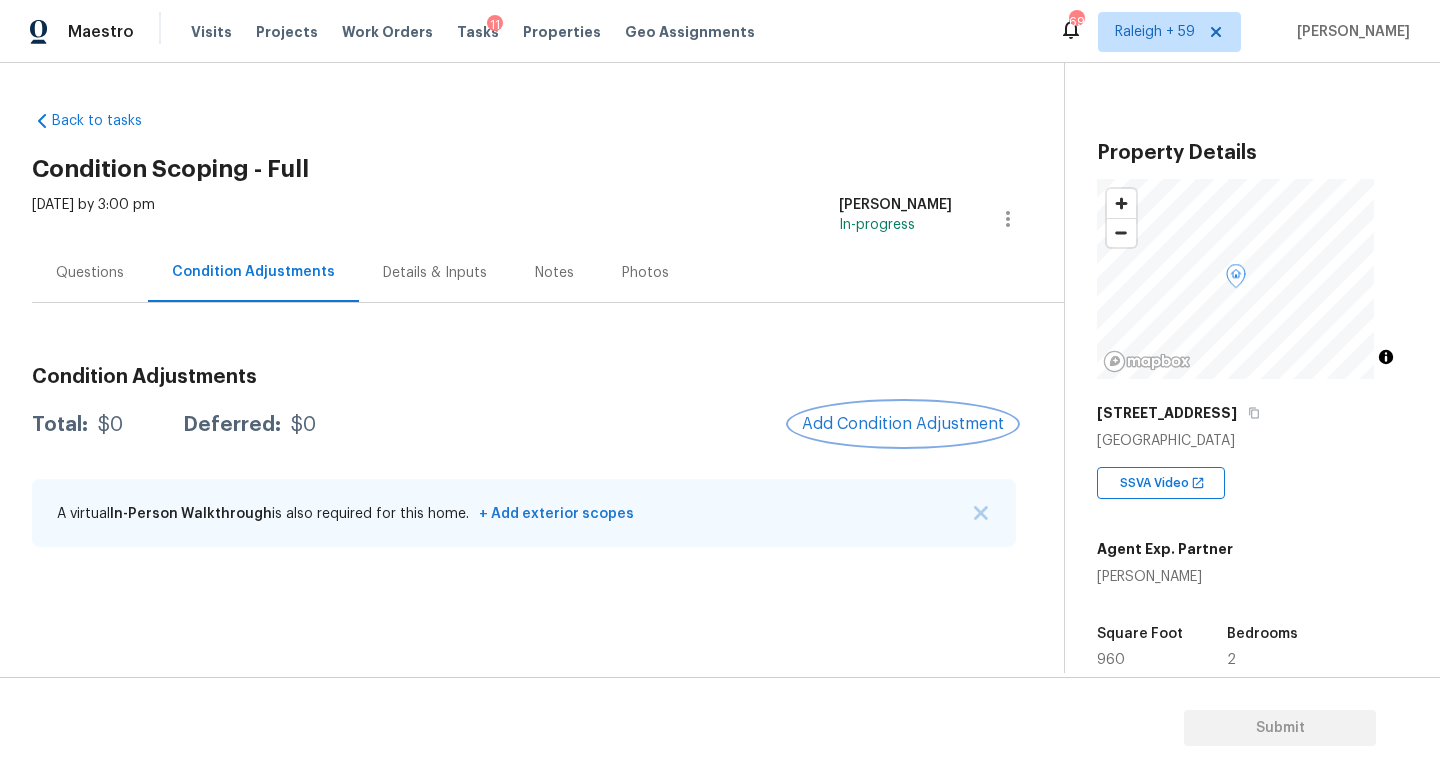 click on "Add Condition Adjustment" at bounding box center (903, 424) 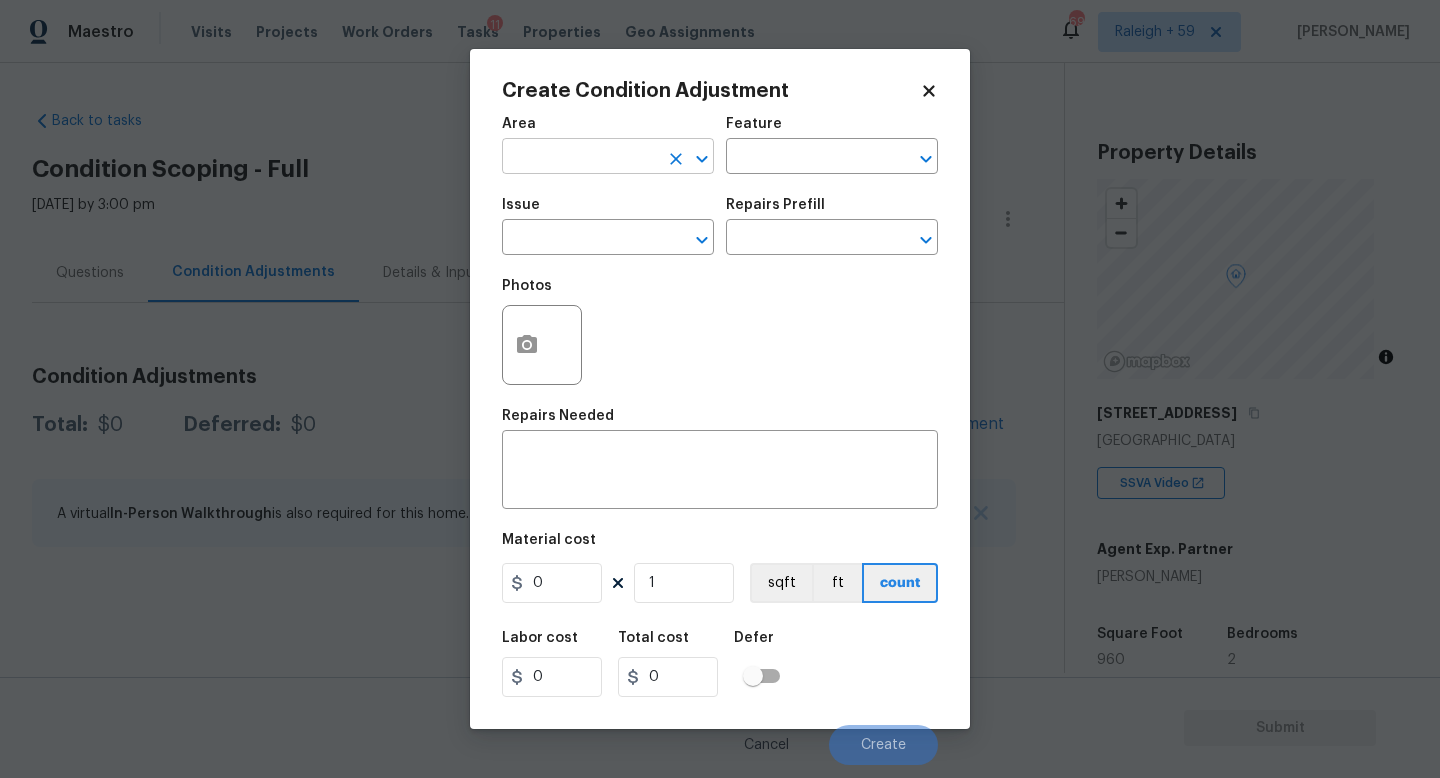 click at bounding box center (580, 158) 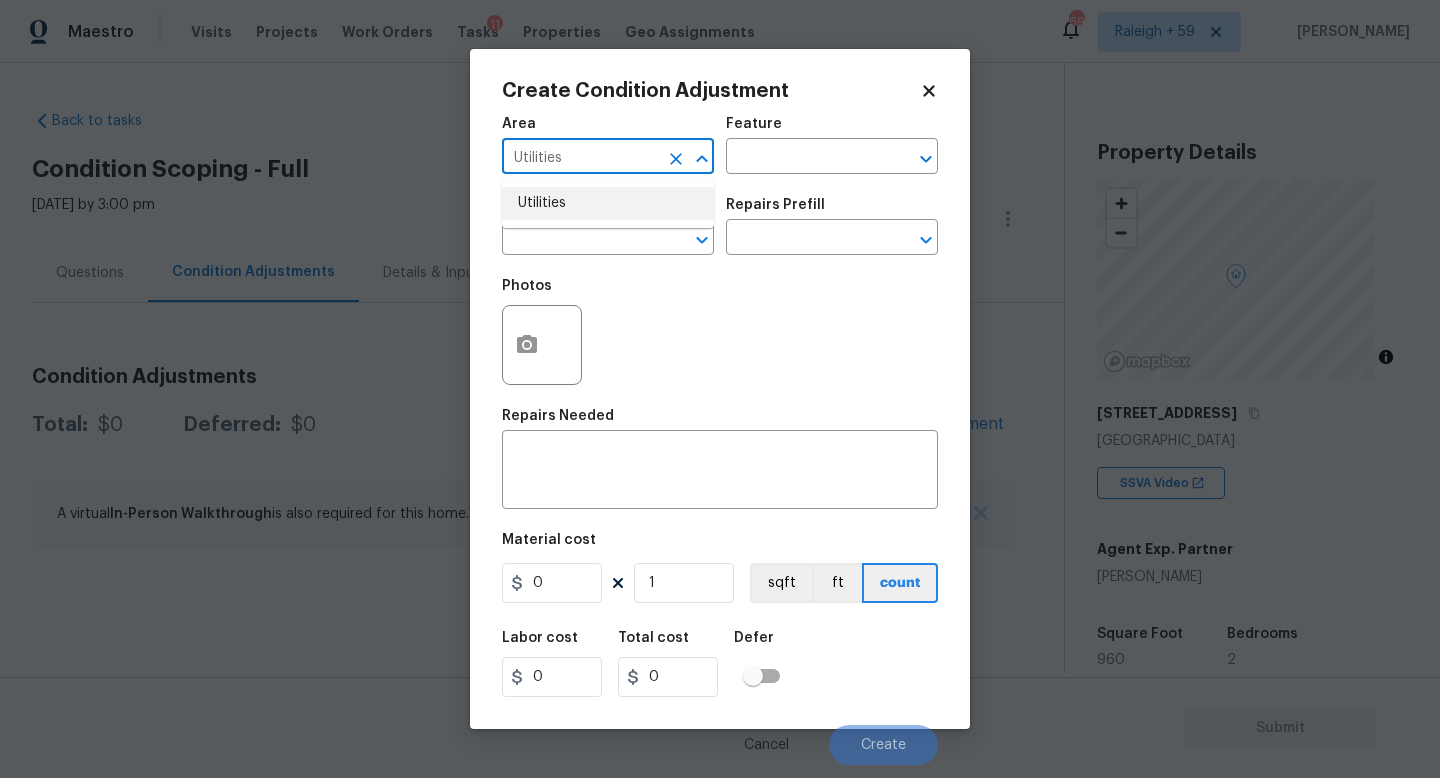 type on "Utilities" 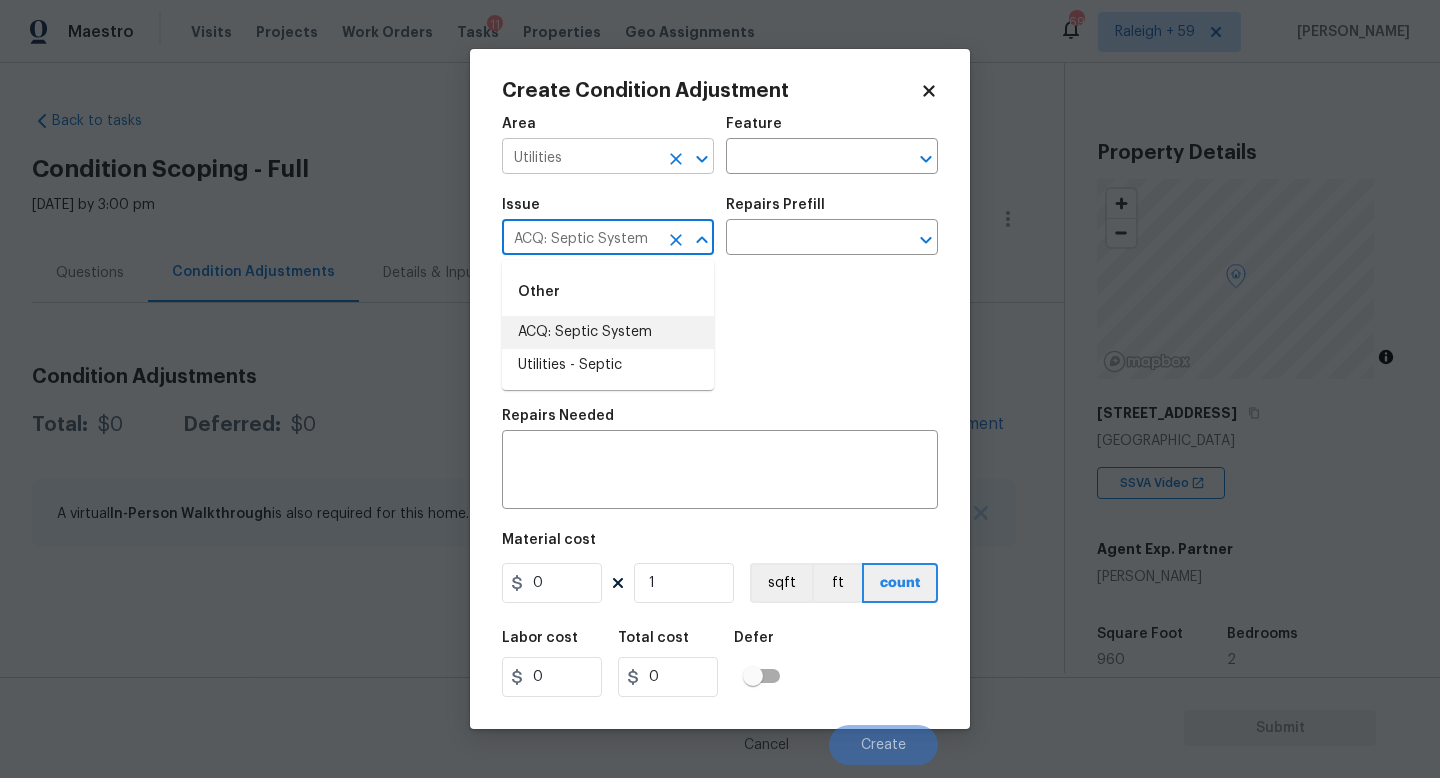 type on "ACQ: Septic System" 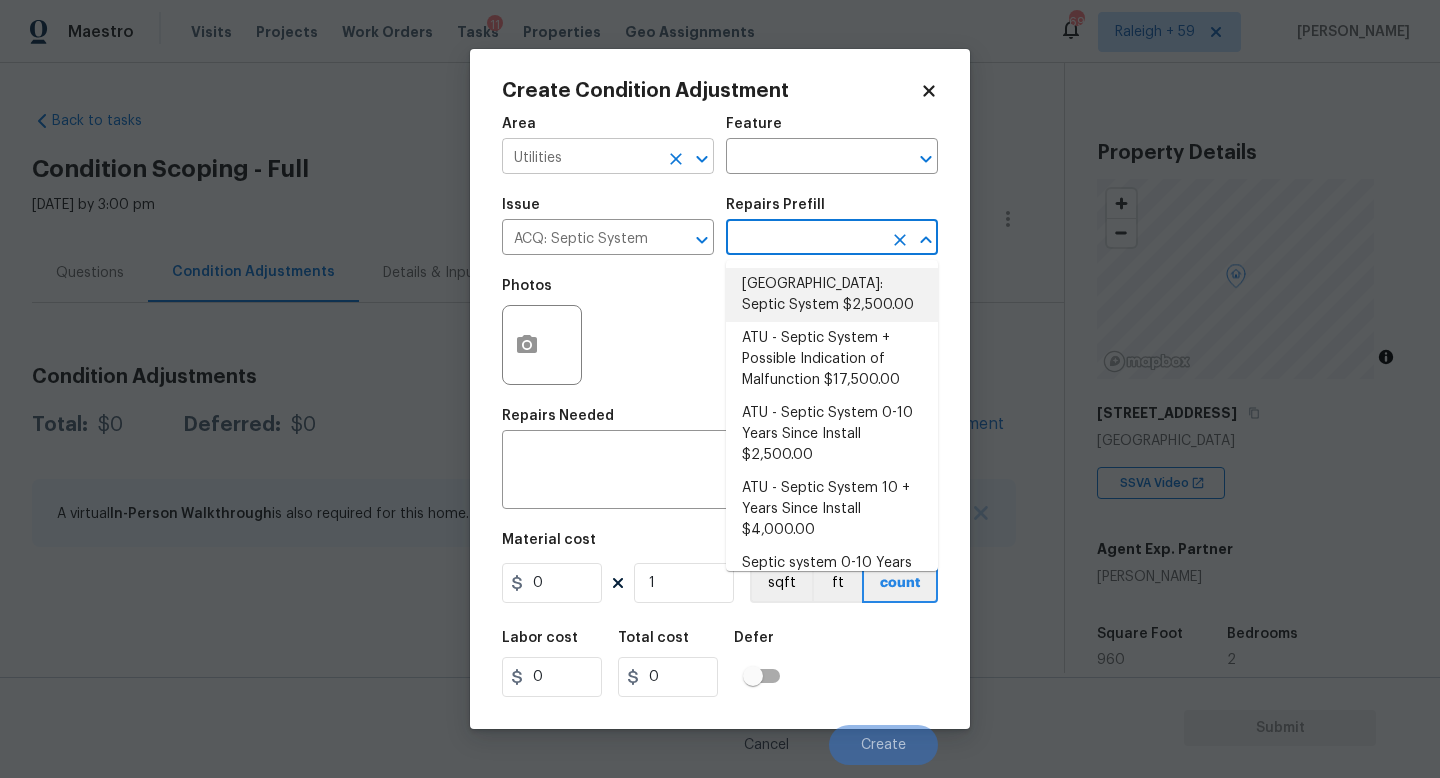 type on "Acquisition" 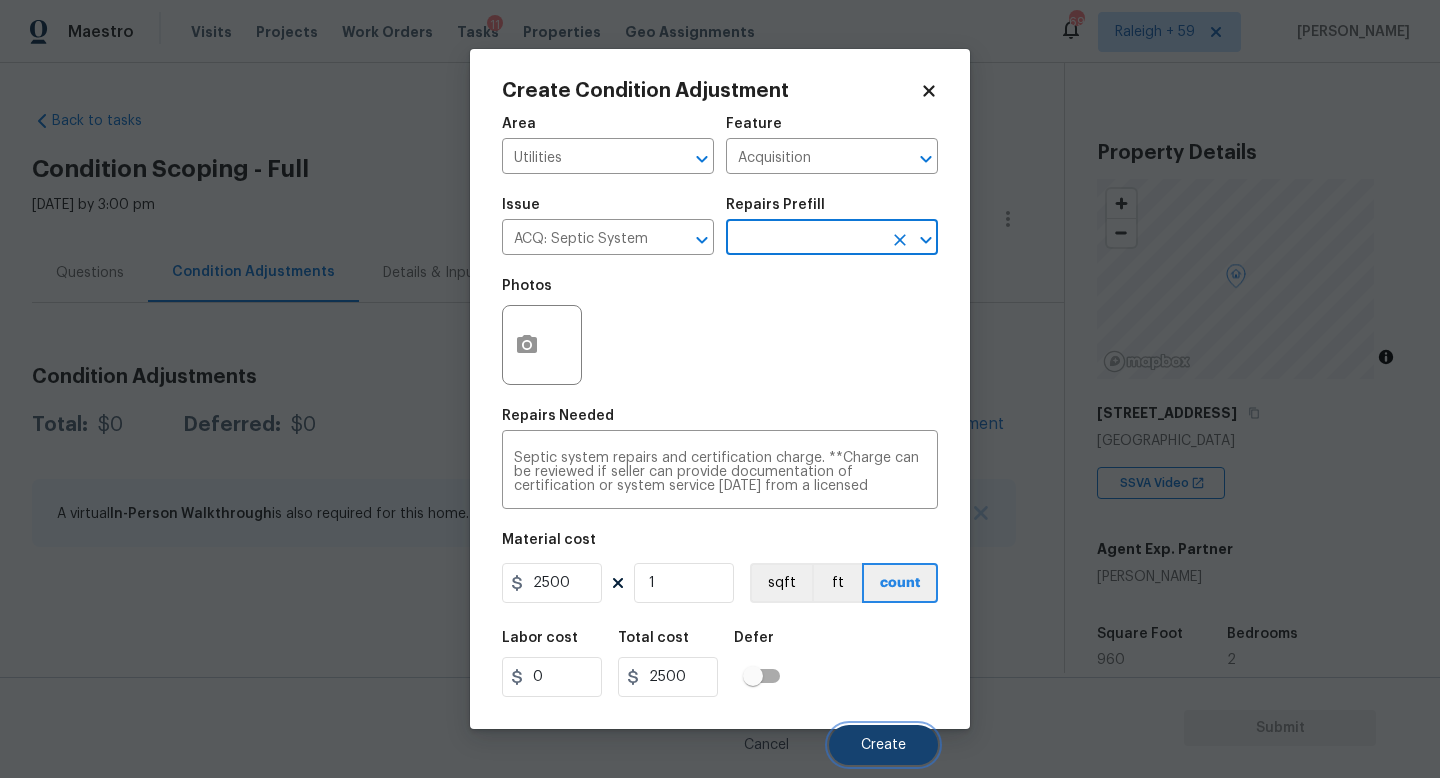 click on "Create" at bounding box center (883, 745) 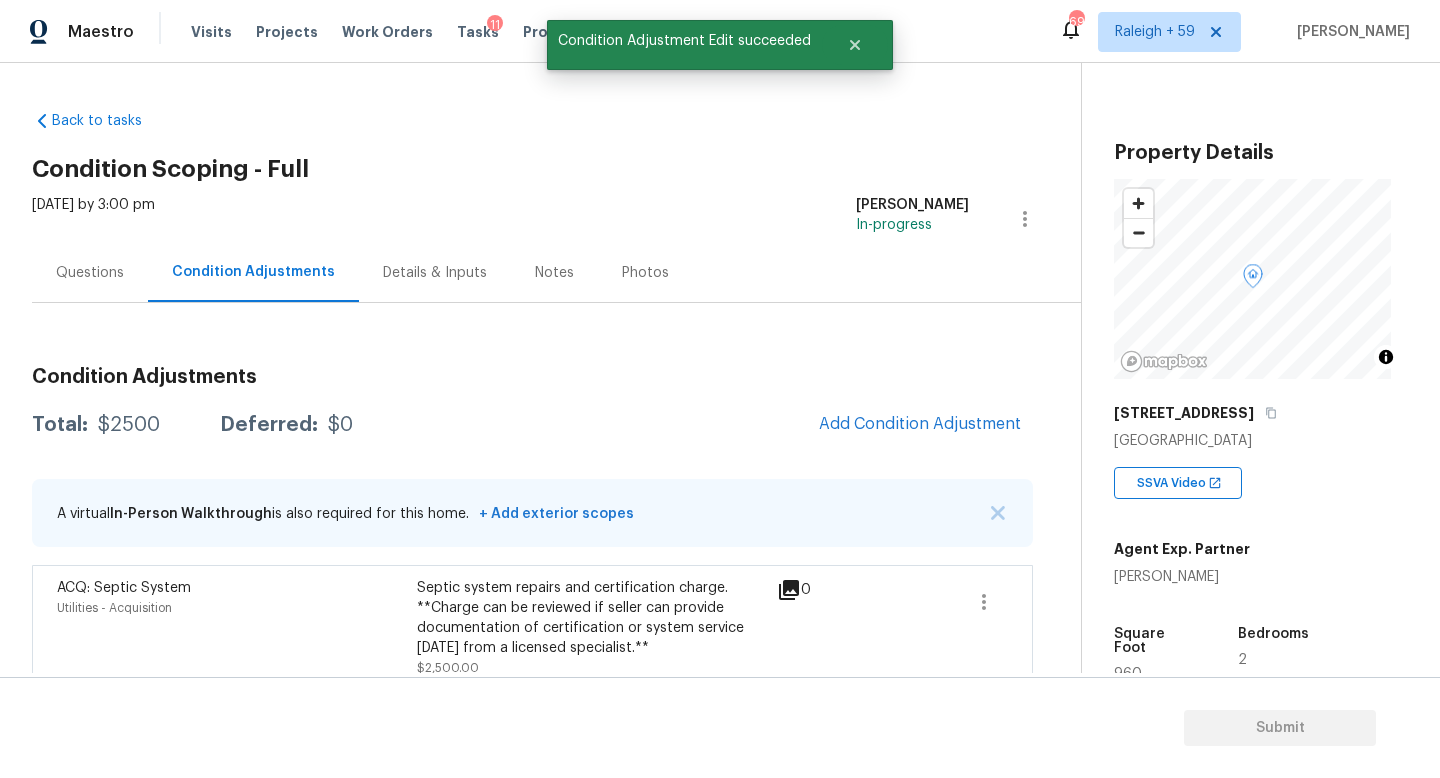click on "Details & Inputs" at bounding box center (435, 273) 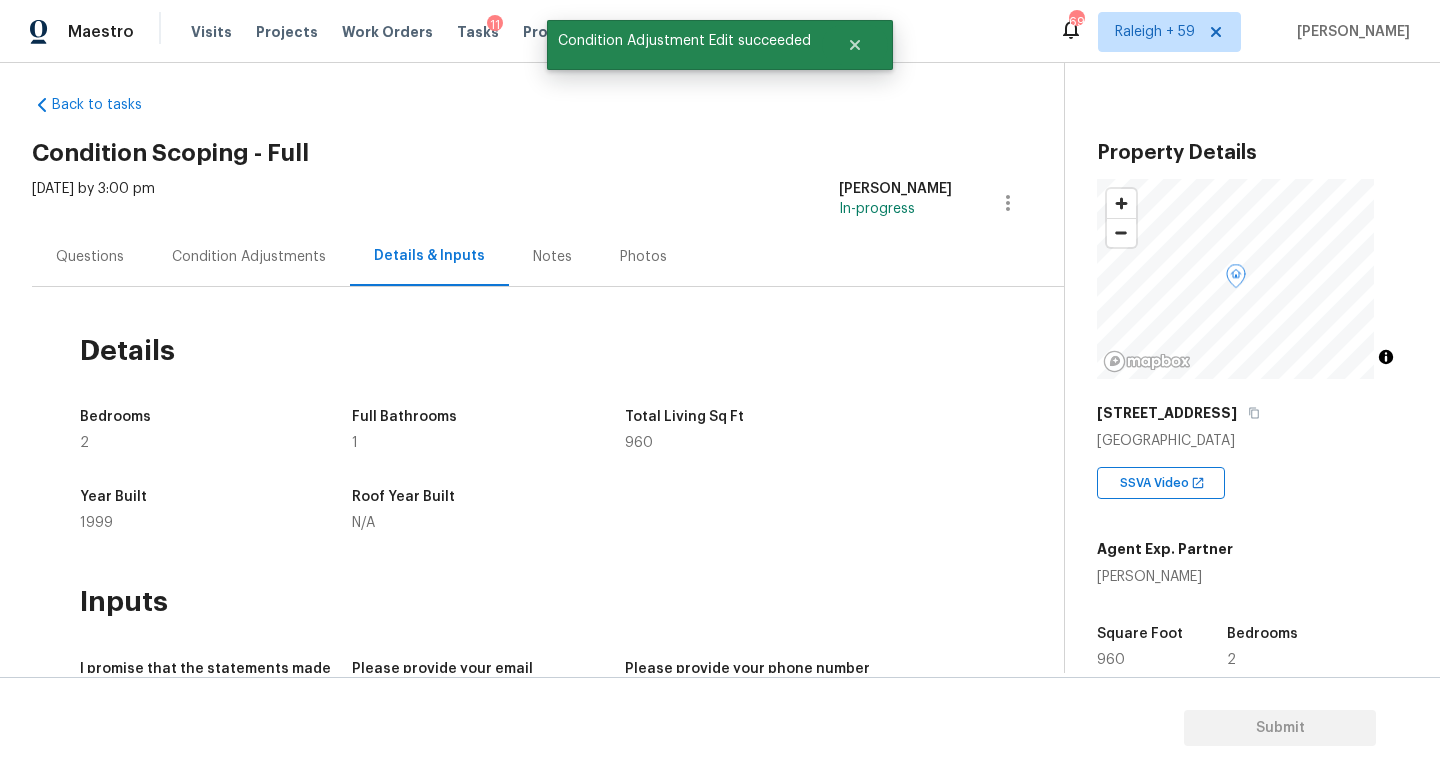 scroll, scrollTop: 0, scrollLeft: 0, axis: both 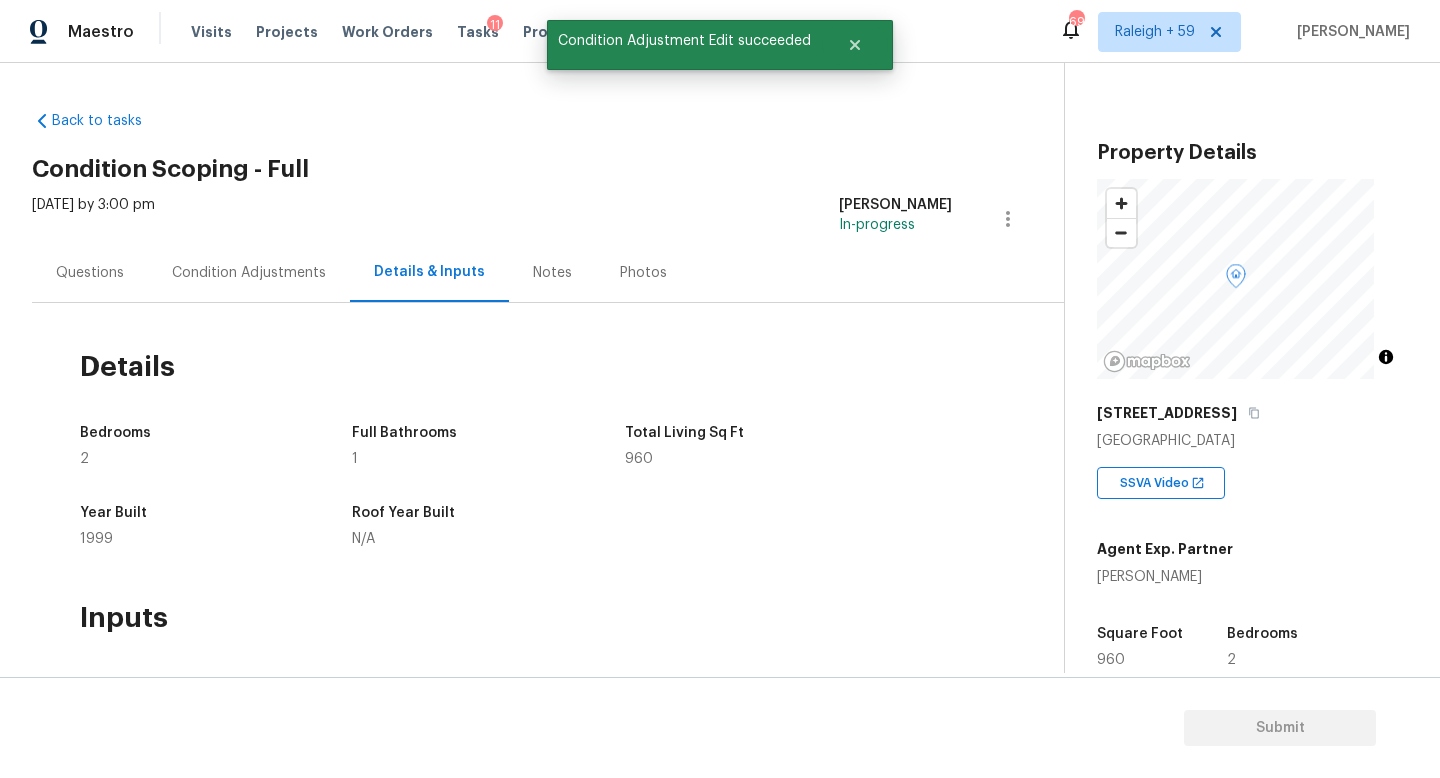 click on "Condition Adjustments" at bounding box center (249, 273) 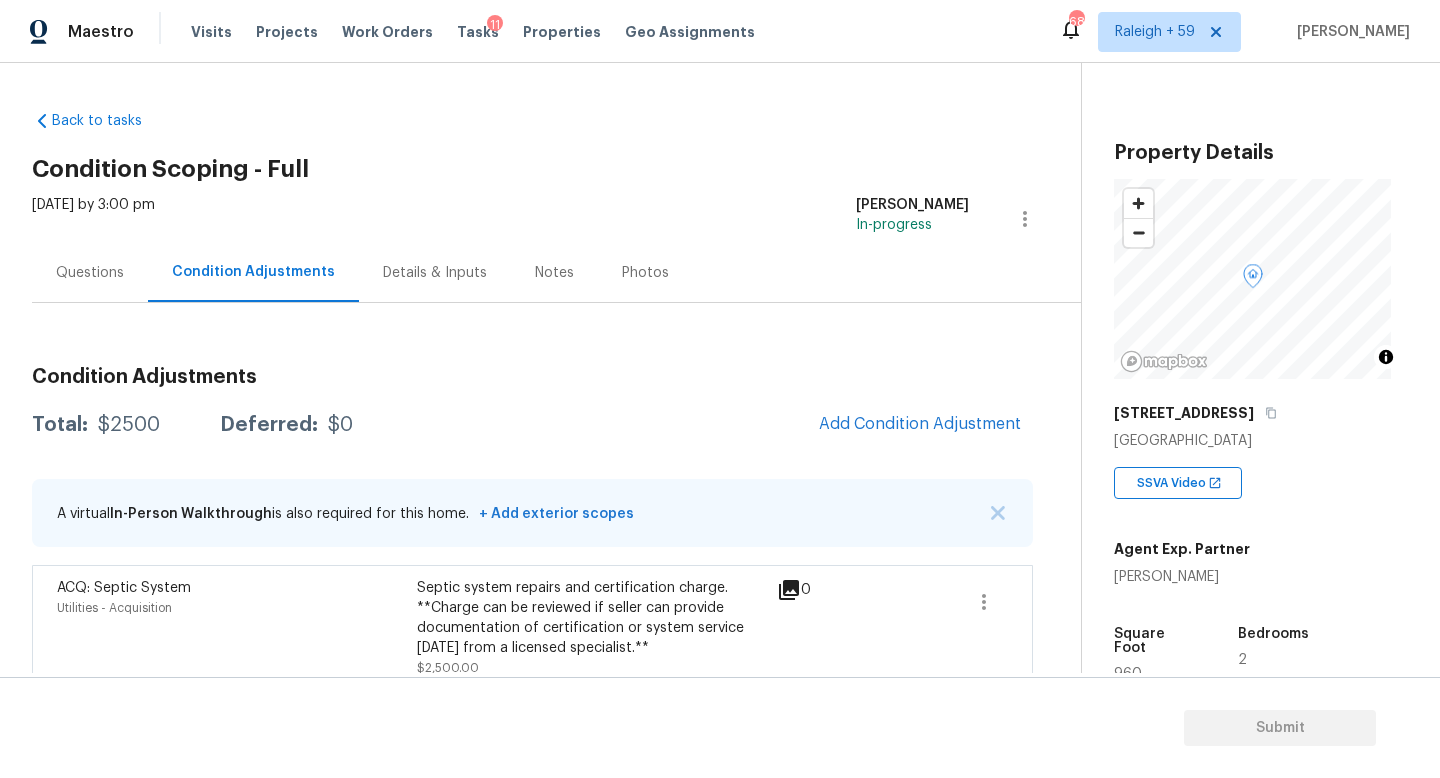 click on "Questions" at bounding box center [90, 273] 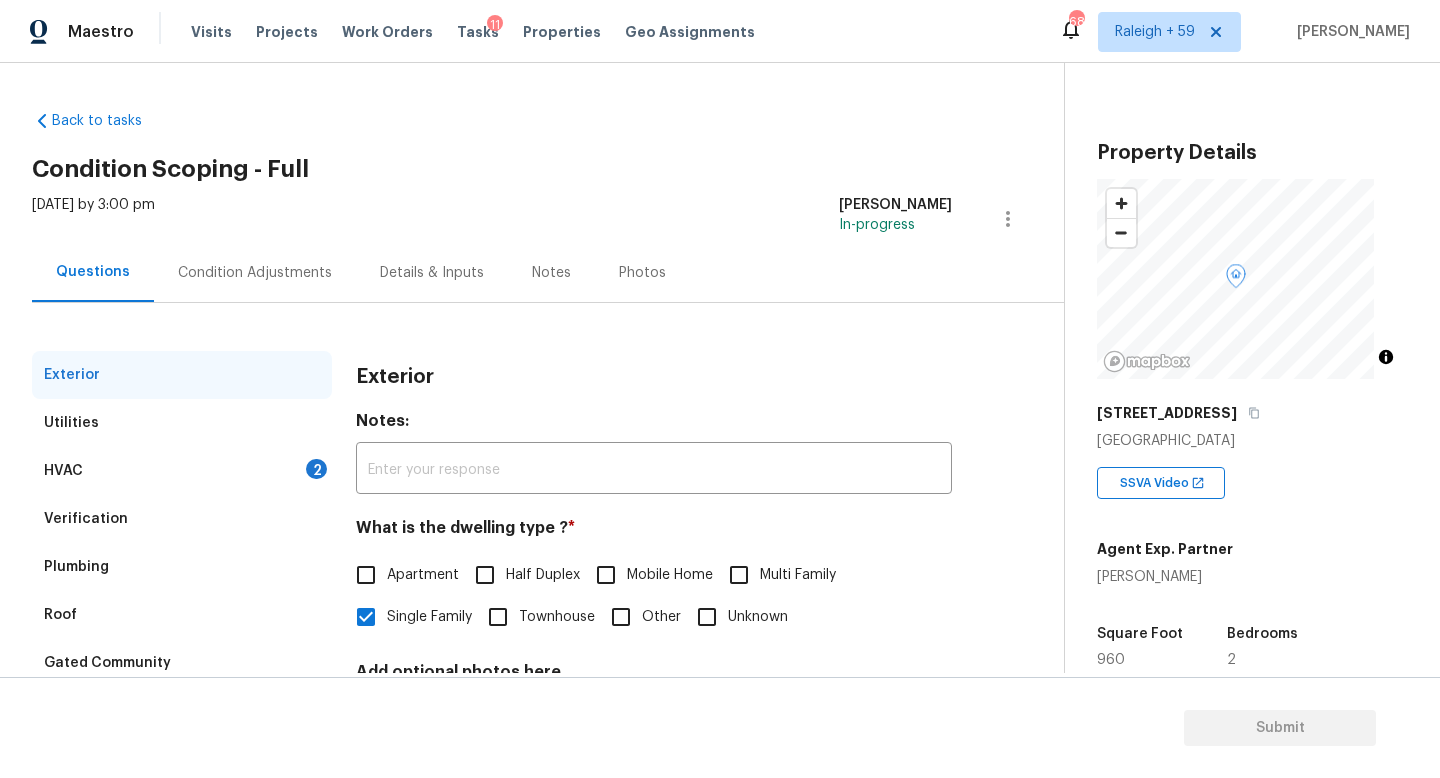 click on "HVAC 2" at bounding box center (182, 471) 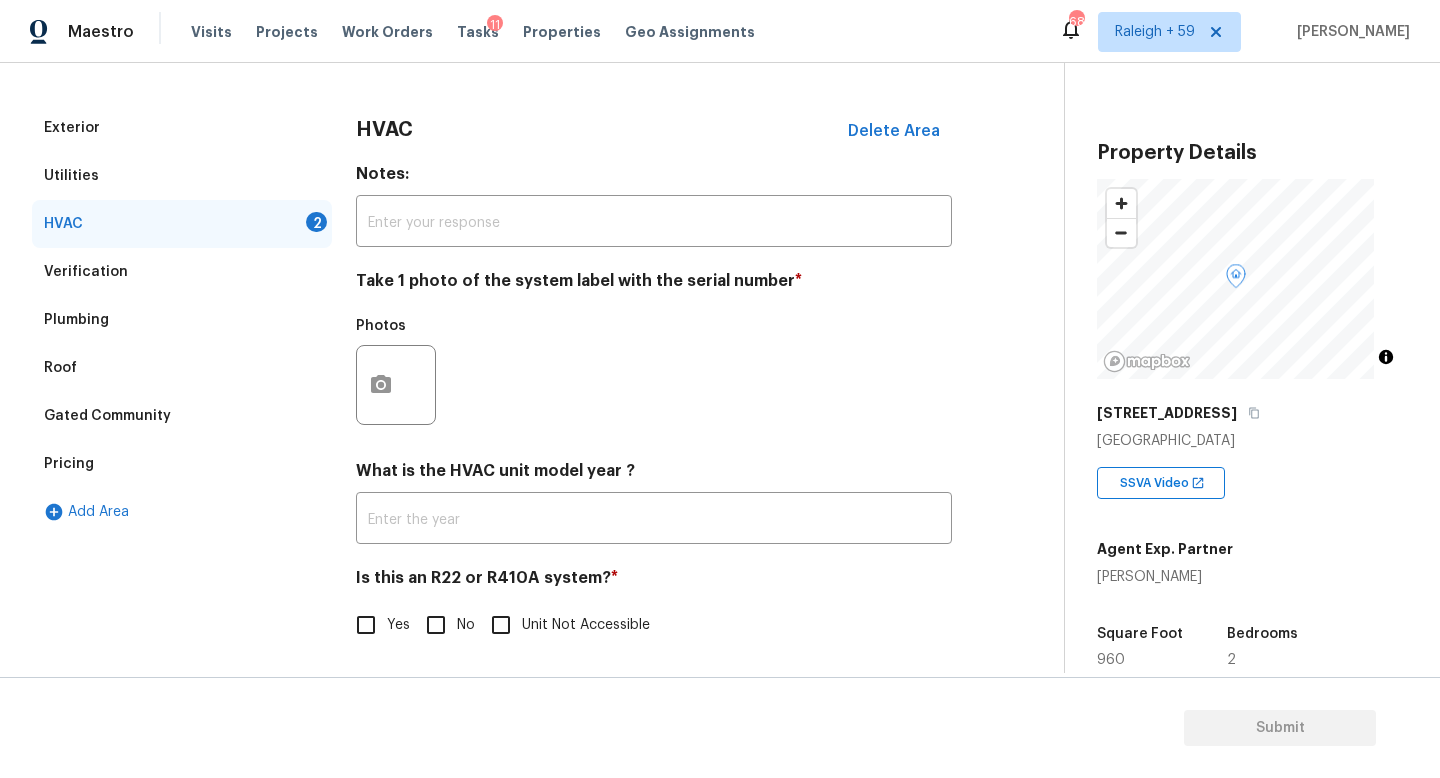 scroll, scrollTop: 266, scrollLeft: 0, axis: vertical 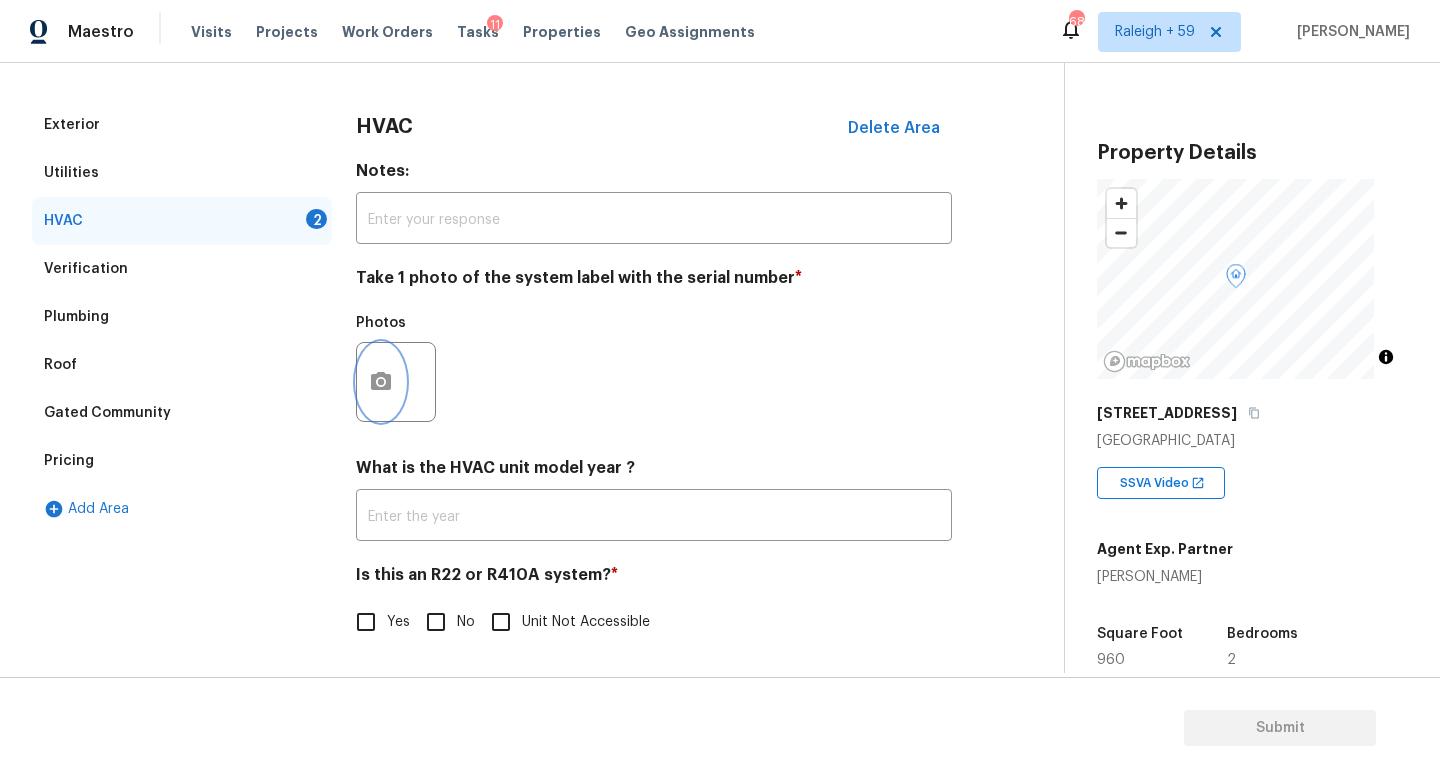 click at bounding box center (381, 382) 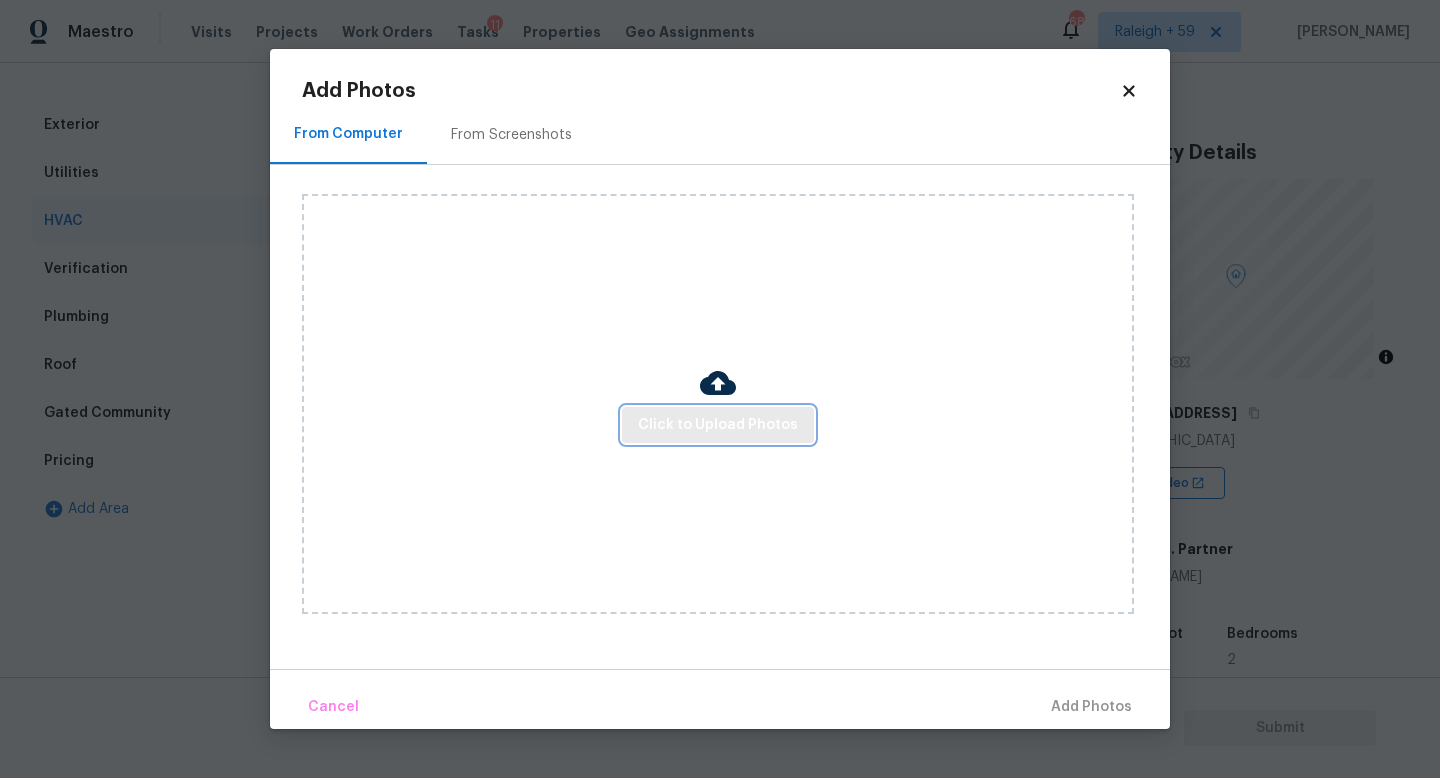 click on "Click to Upload Photos" at bounding box center [718, 425] 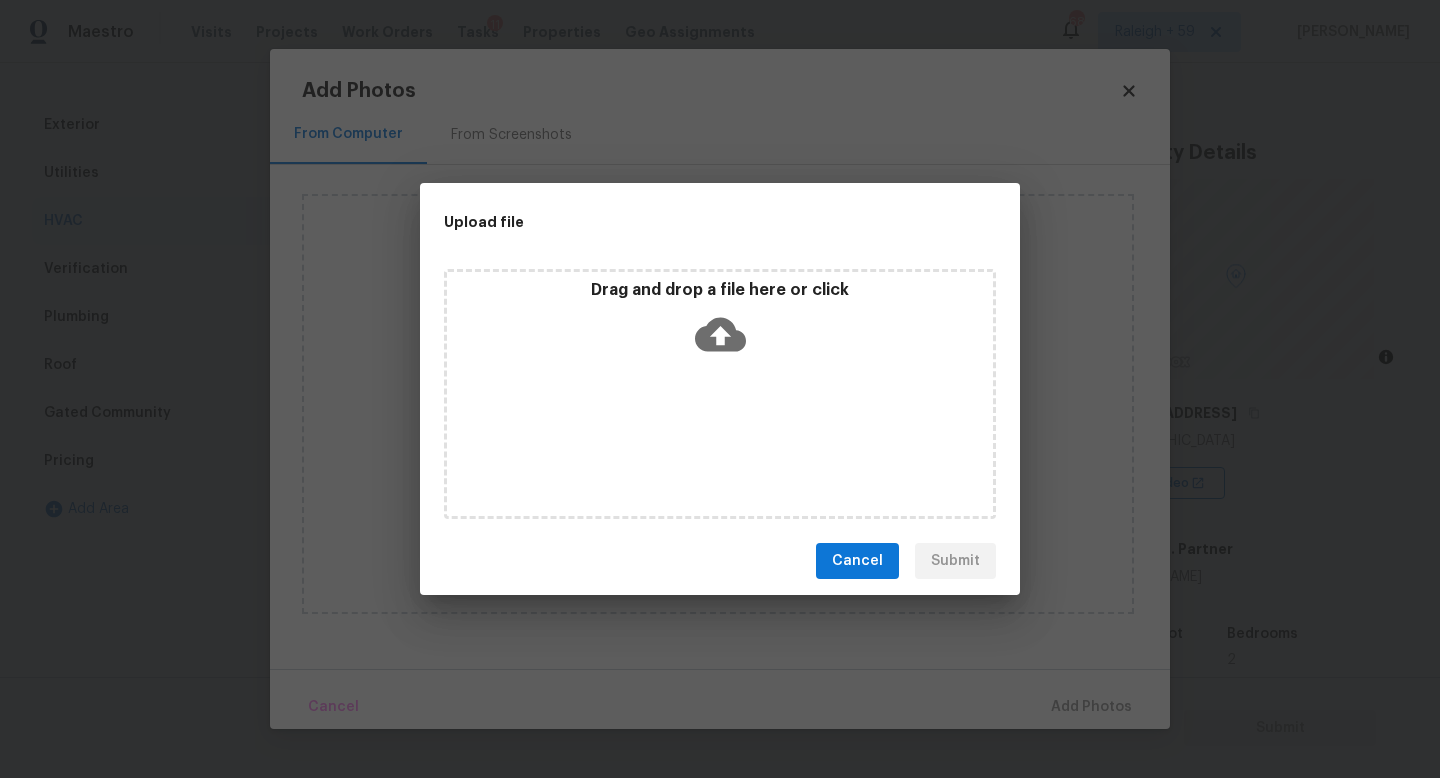 click on "Drag and drop a file here or click" at bounding box center [720, 394] 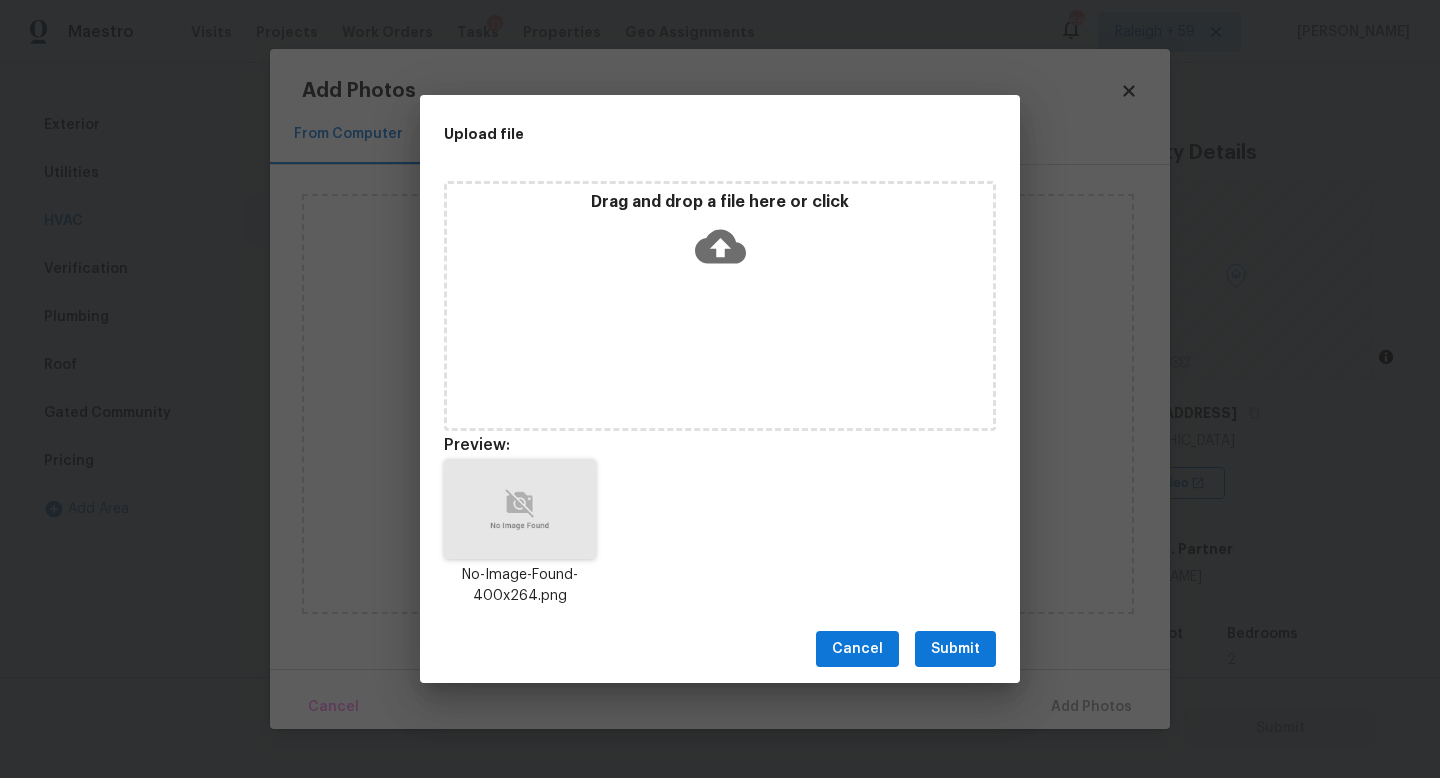 click on "Submit" at bounding box center [955, 649] 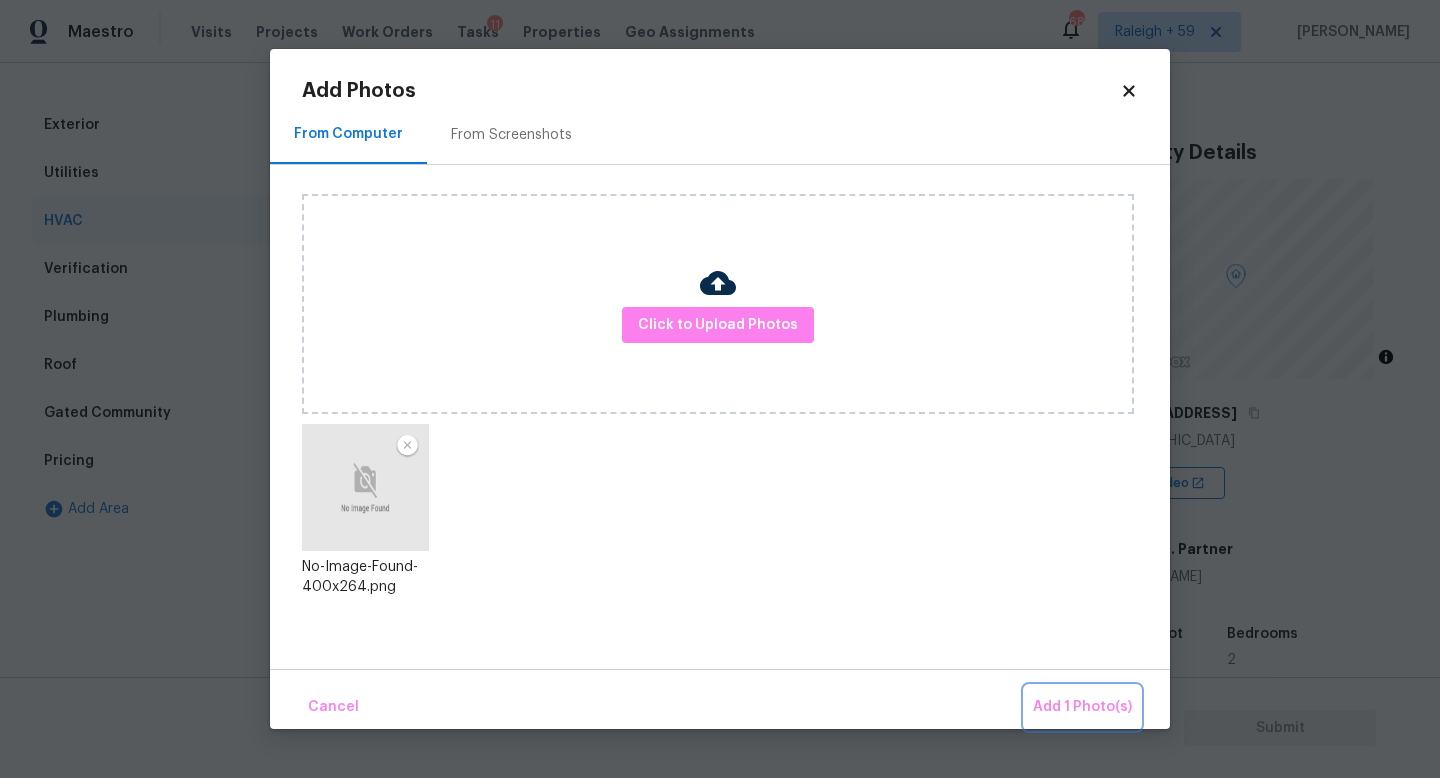 click on "Add 1 Photo(s)" at bounding box center (1082, 707) 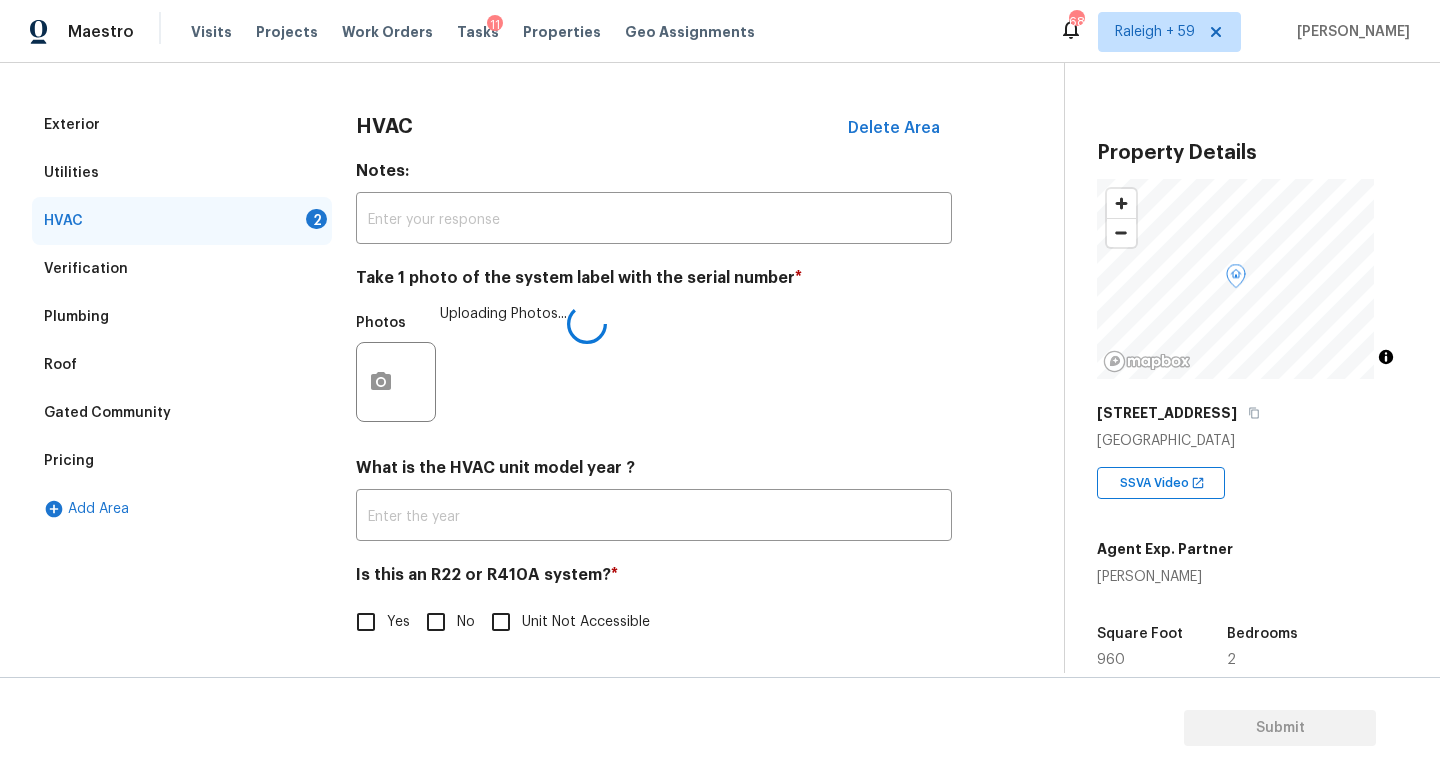 click on "No" at bounding box center [436, 622] 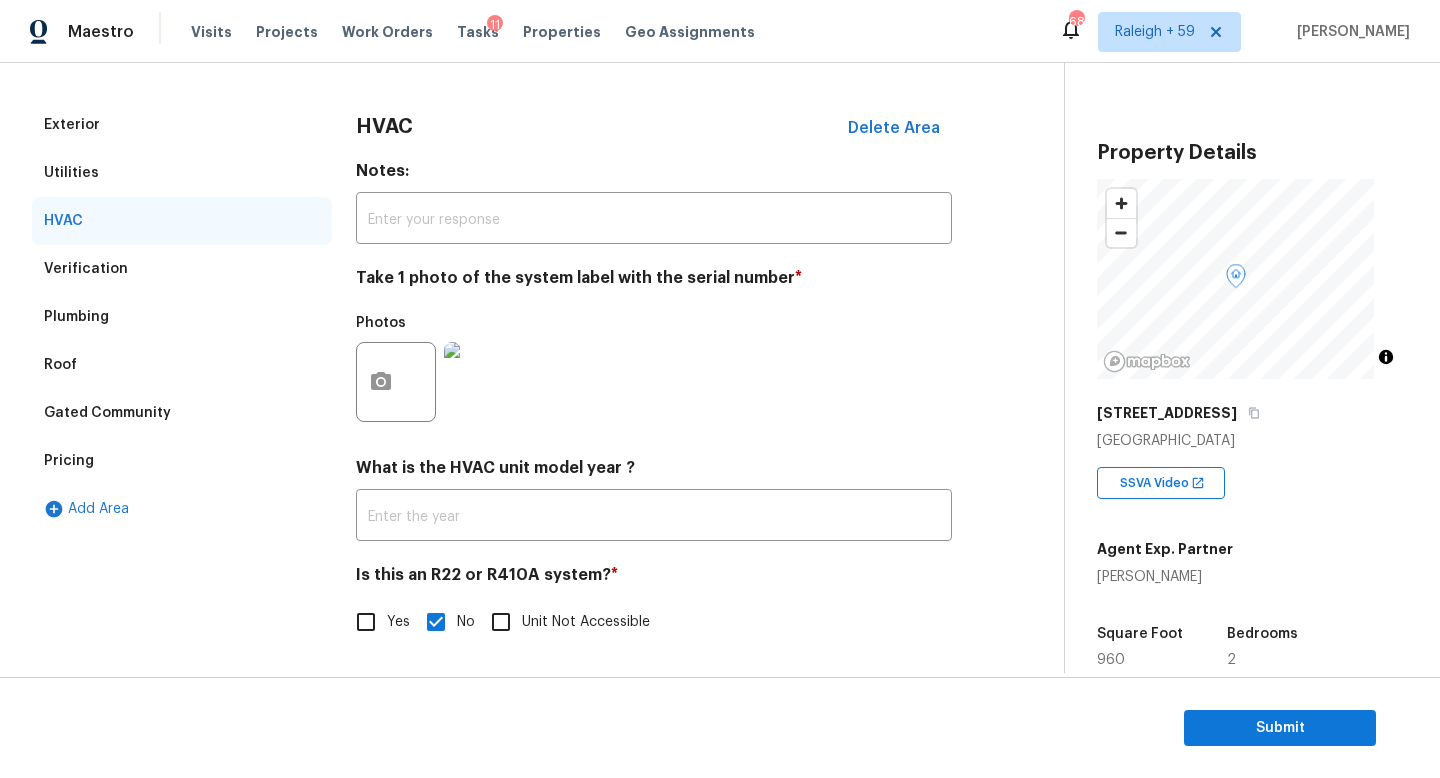 scroll, scrollTop: 0, scrollLeft: 0, axis: both 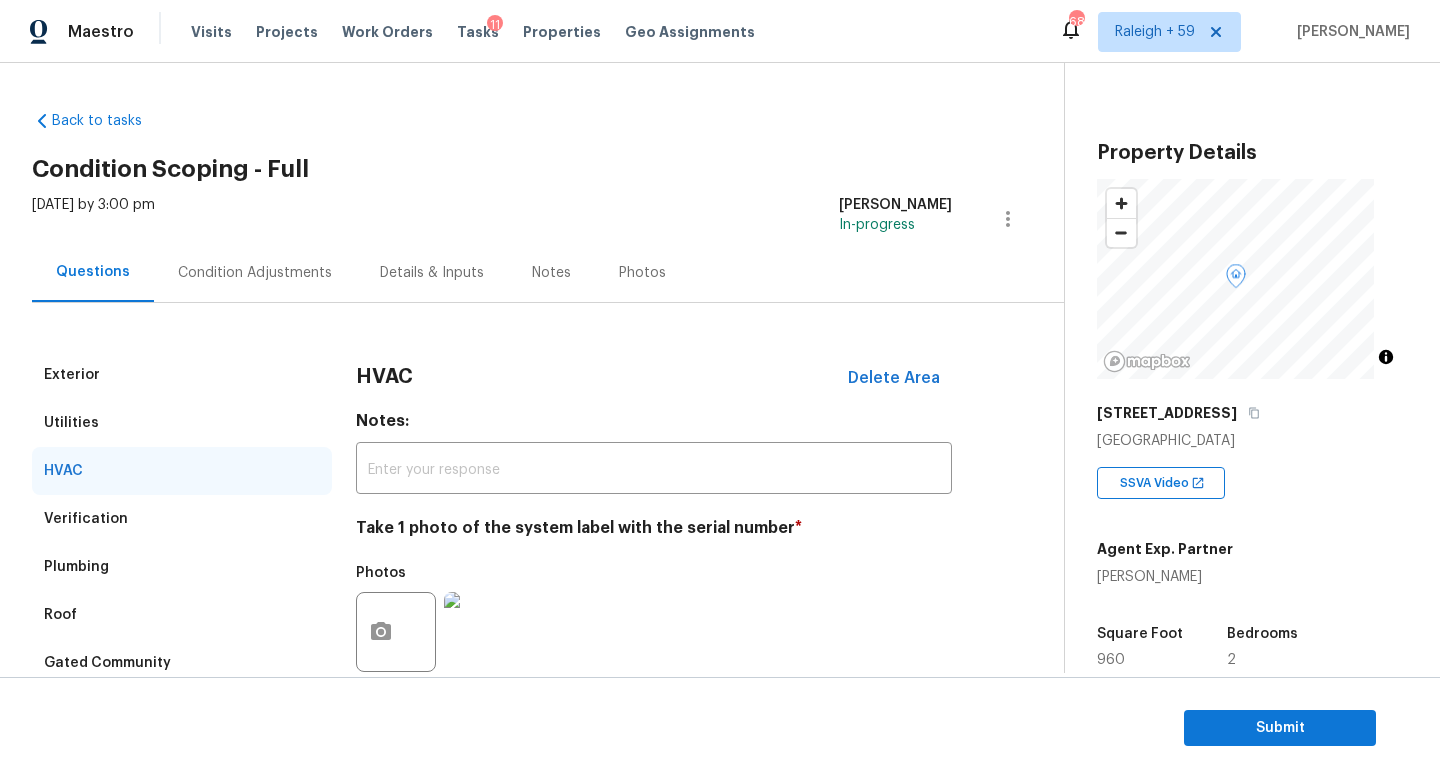click on "Condition Adjustments" at bounding box center (255, 272) 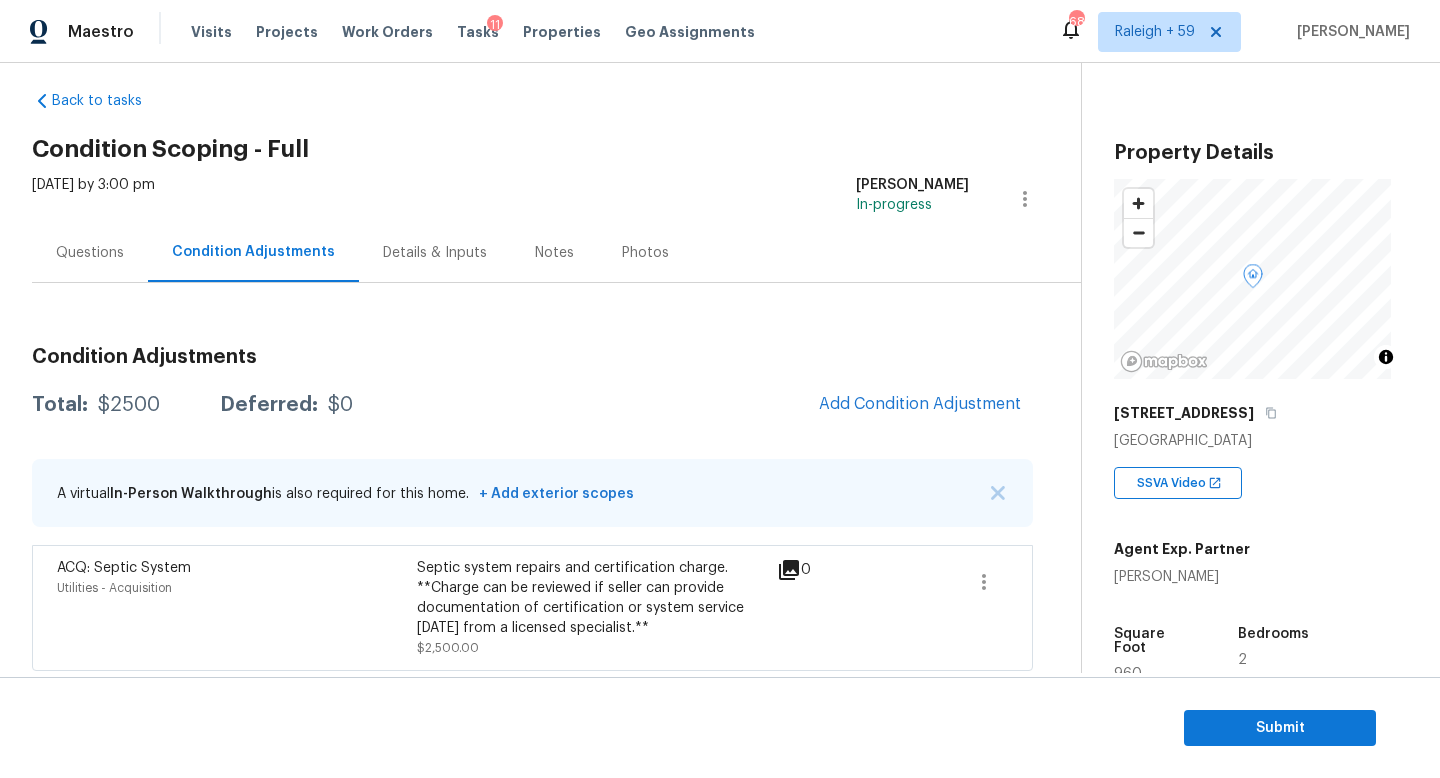 scroll, scrollTop: 39, scrollLeft: 0, axis: vertical 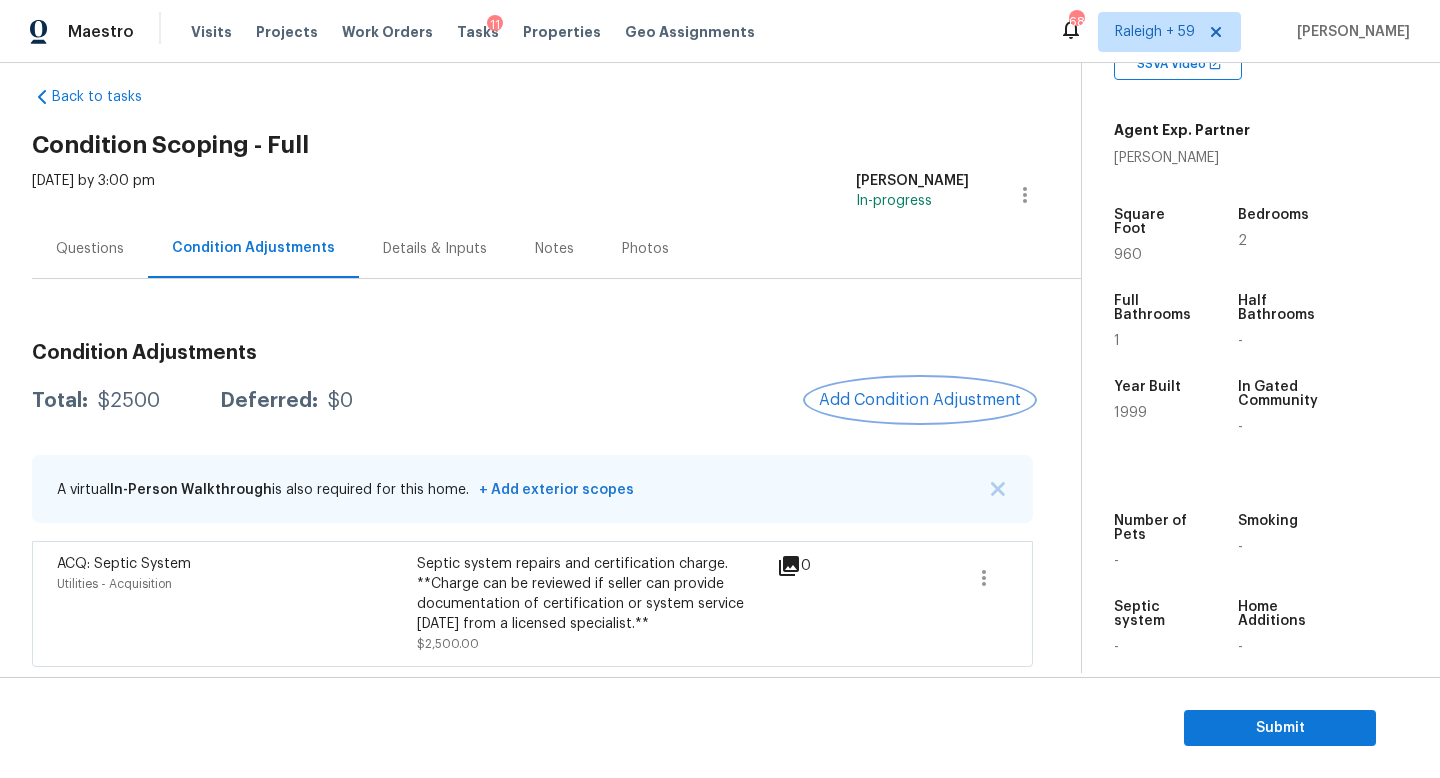 click on "Add Condition Adjustment" at bounding box center (920, 400) 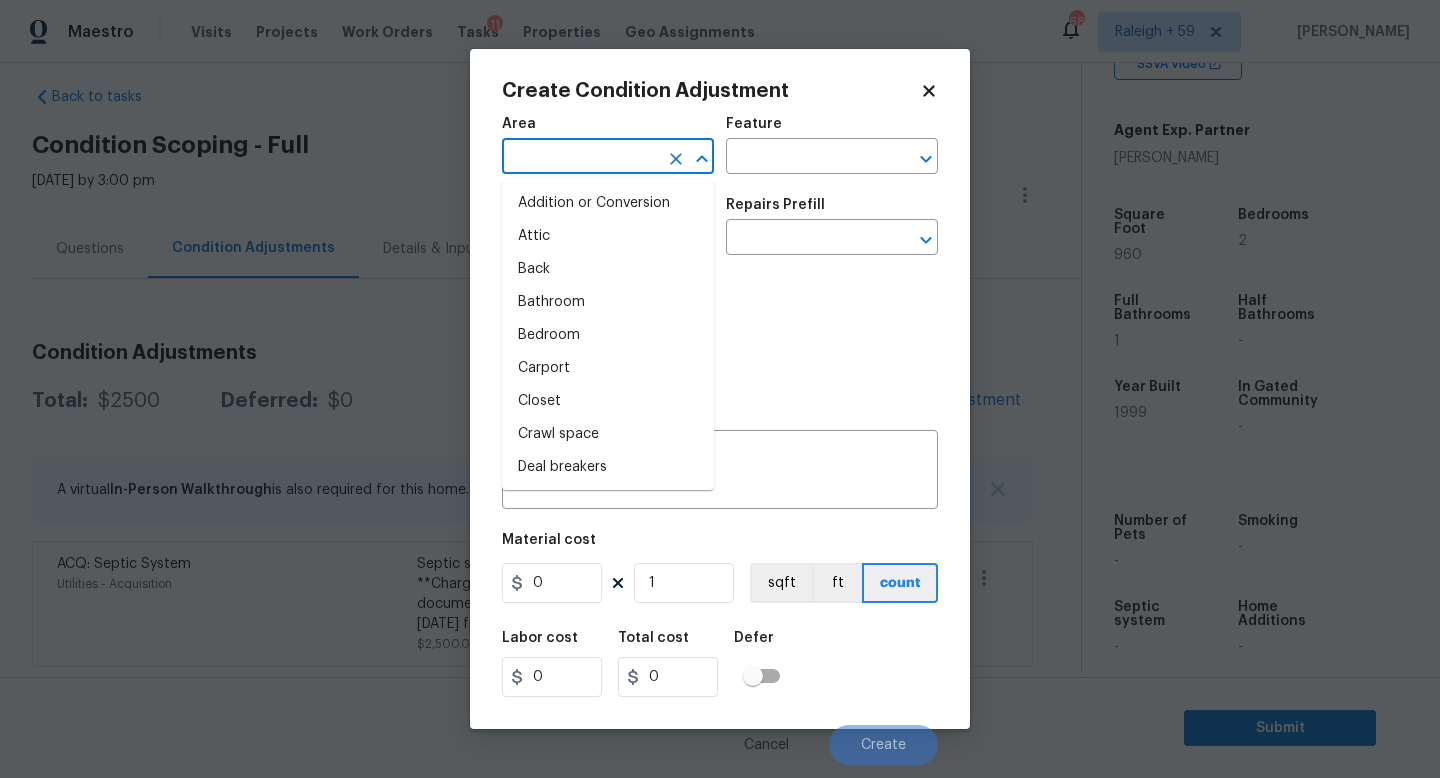 click at bounding box center (580, 158) 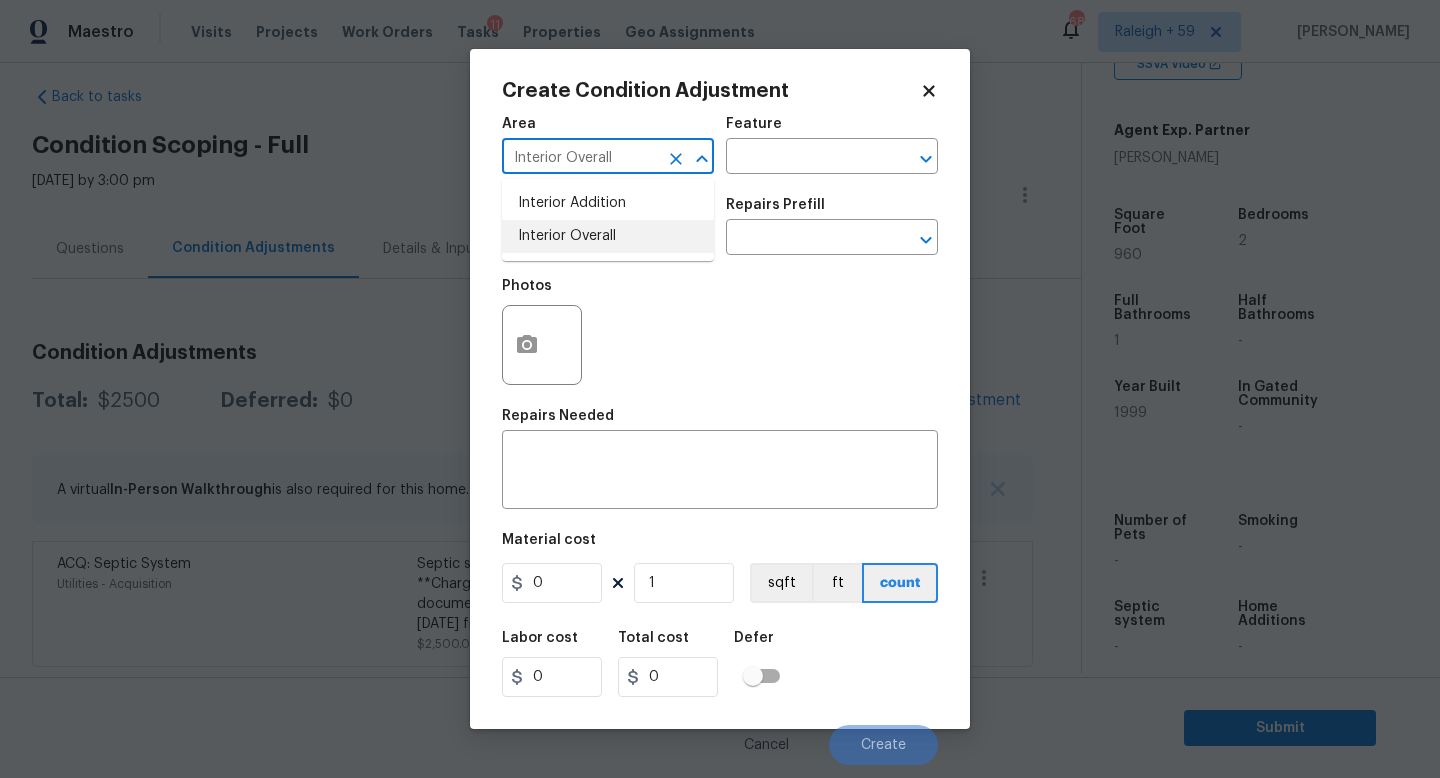 type on "Interior Overall" 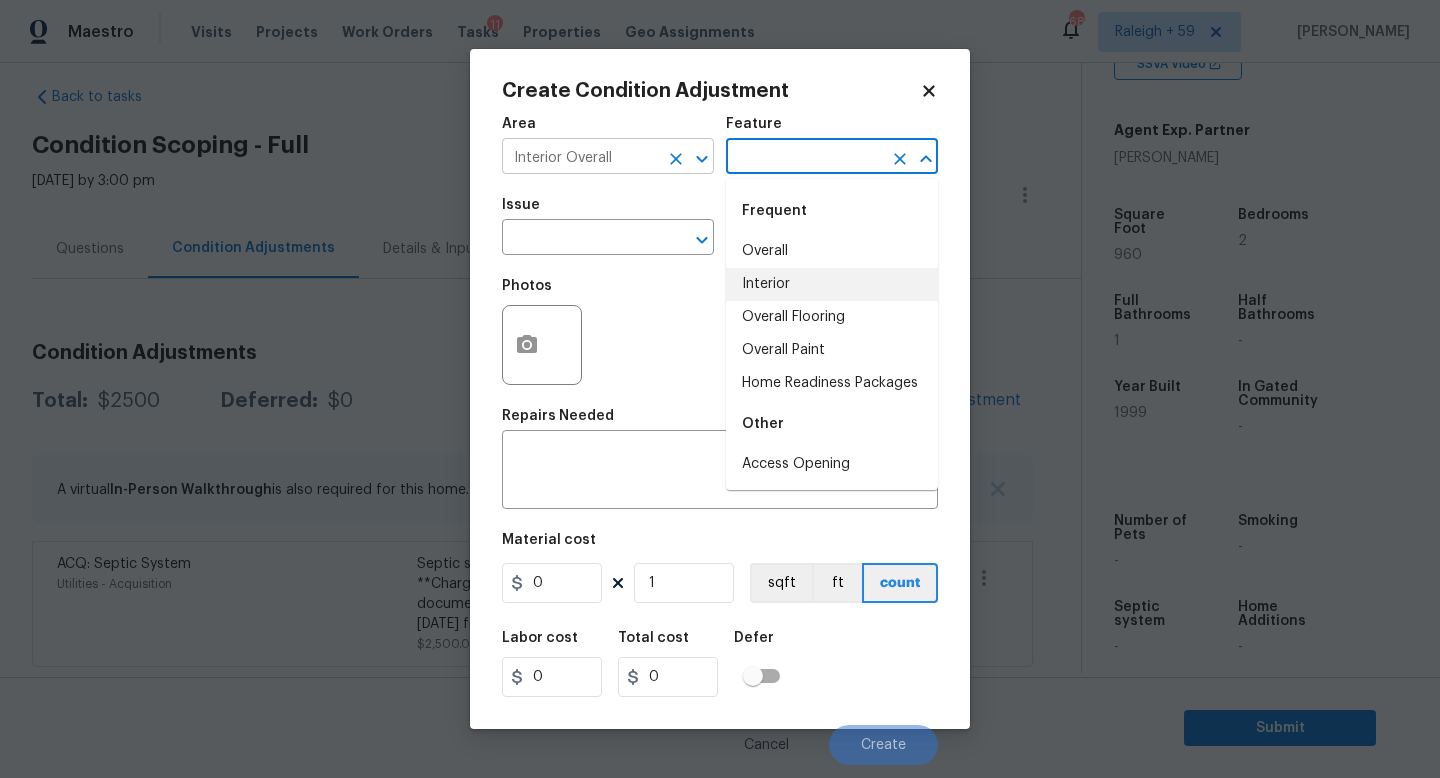 type on "Overall Flooring" 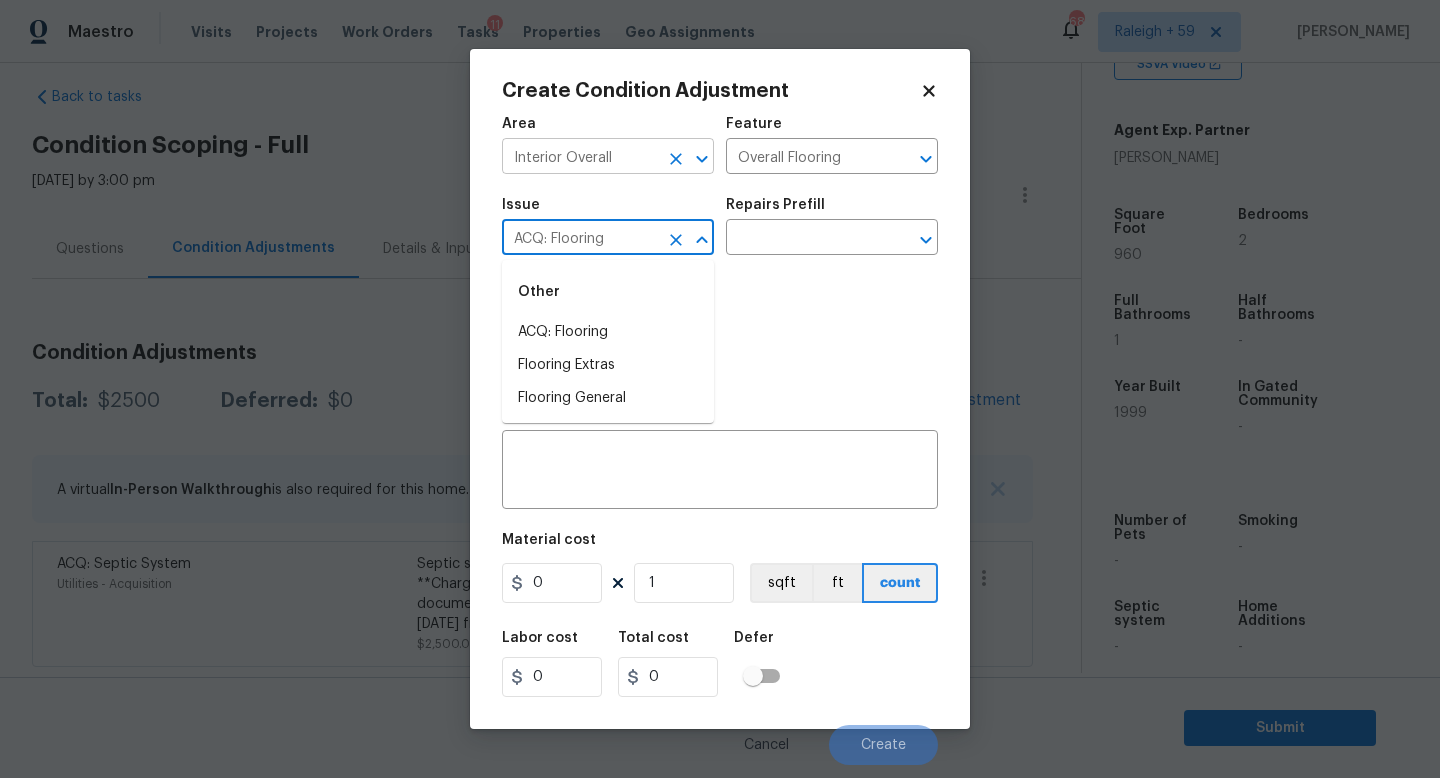 type on "ACQ: Flooring" 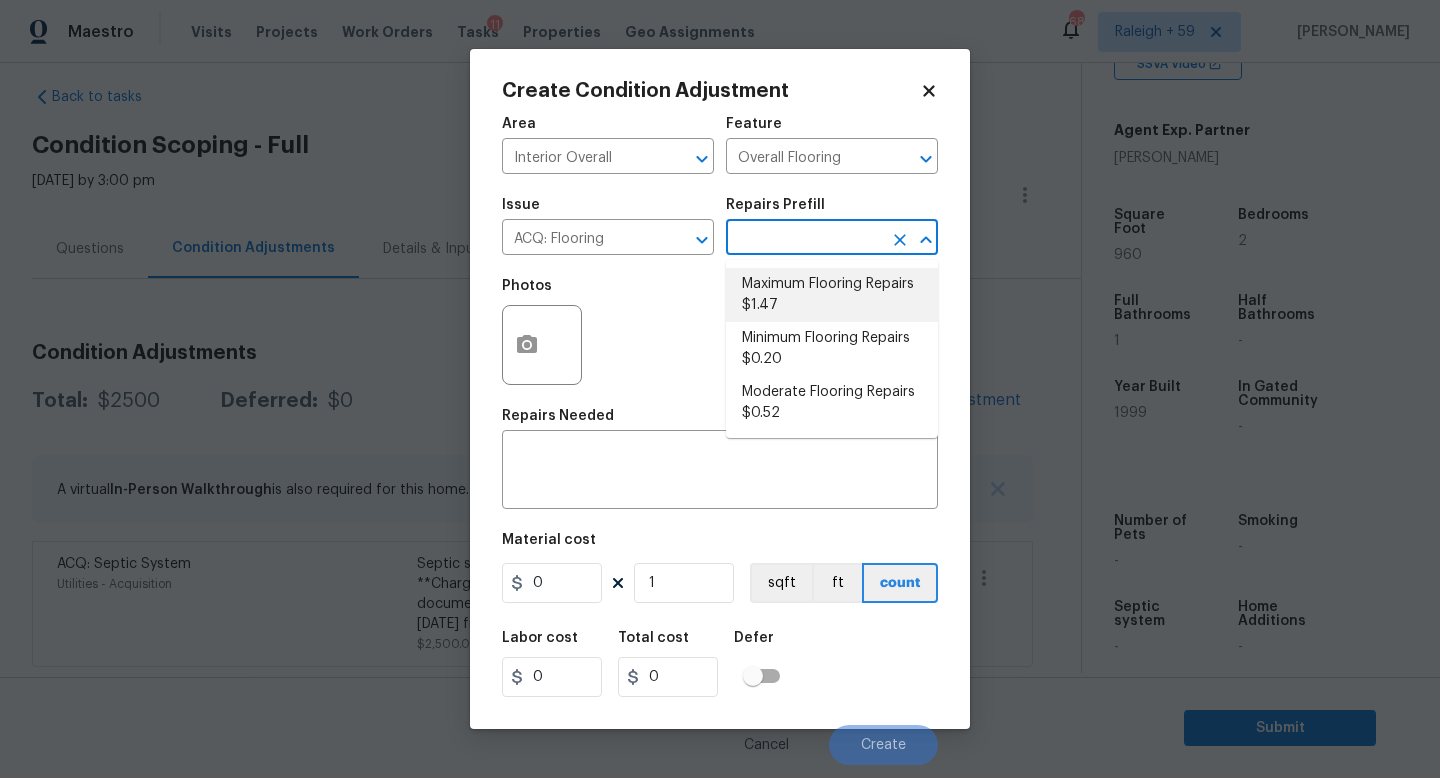 click on "Maximum Flooring Repairs $1.47" at bounding box center [832, 295] 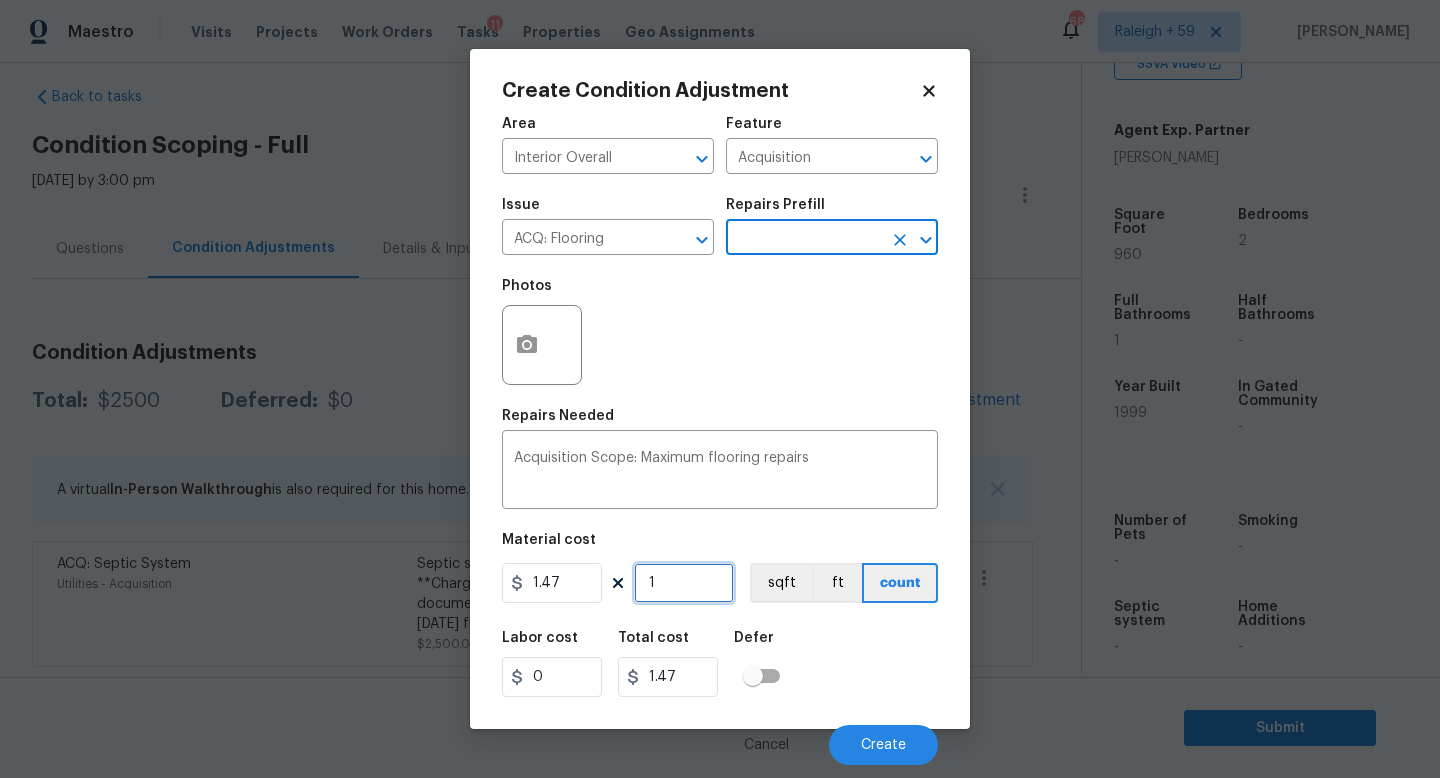 click on "1" at bounding box center [684, 583] 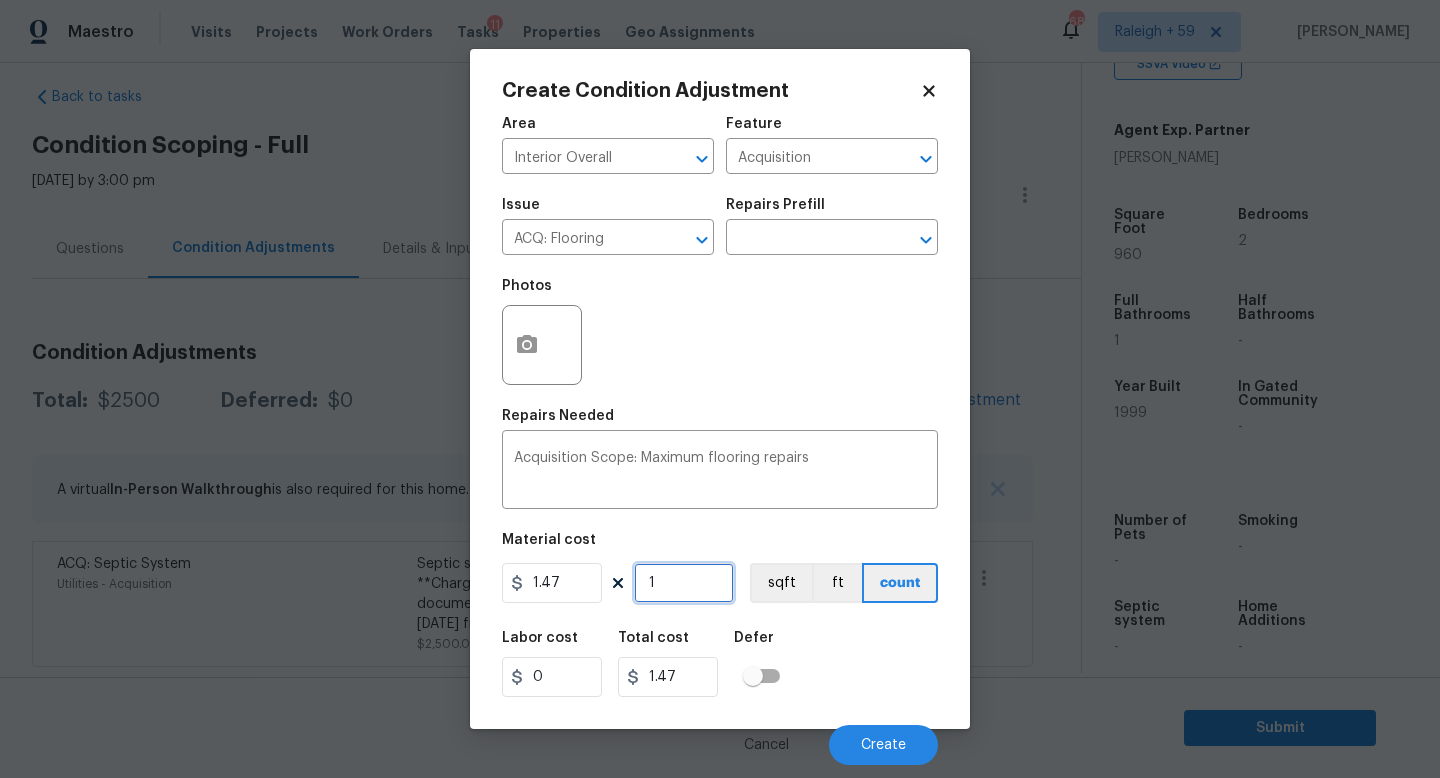 type on "0" 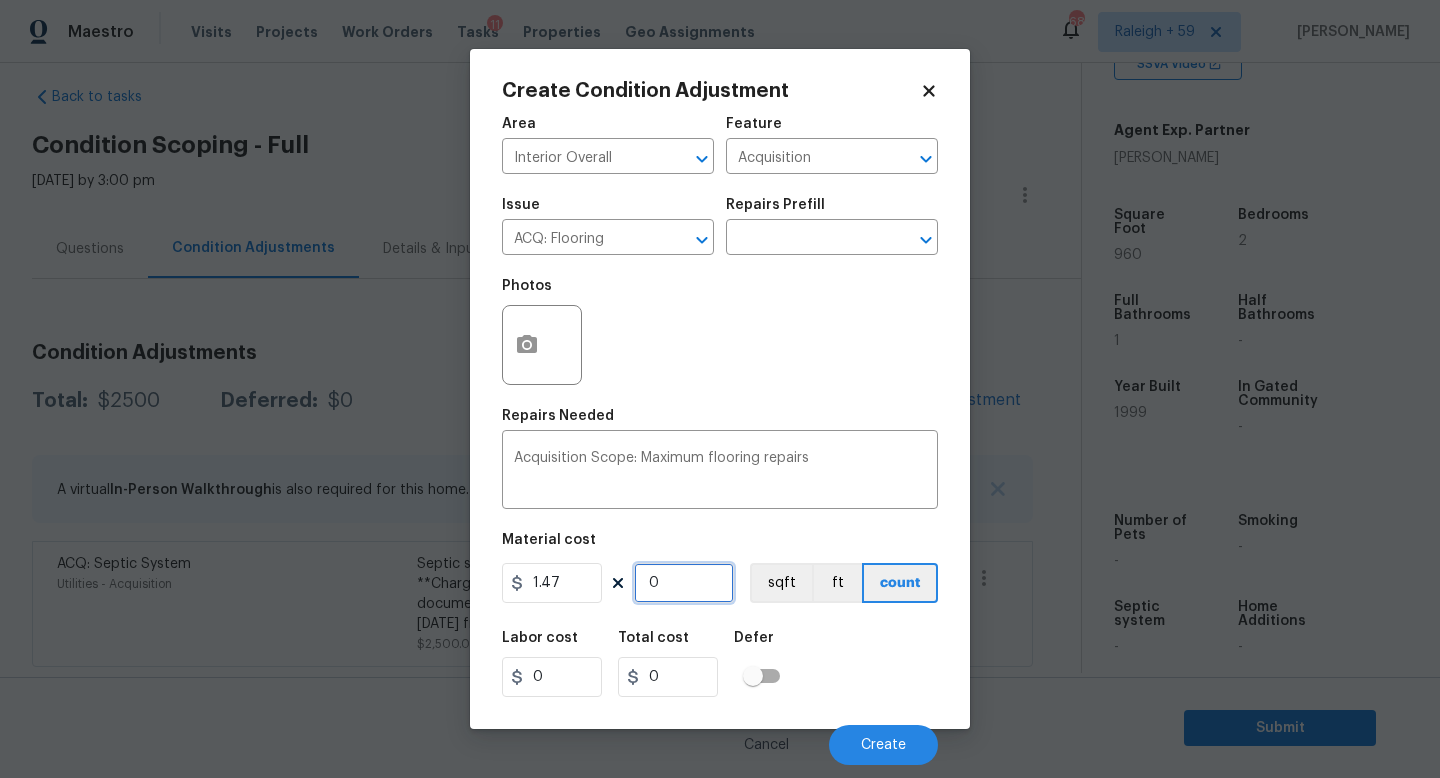 type on "9" 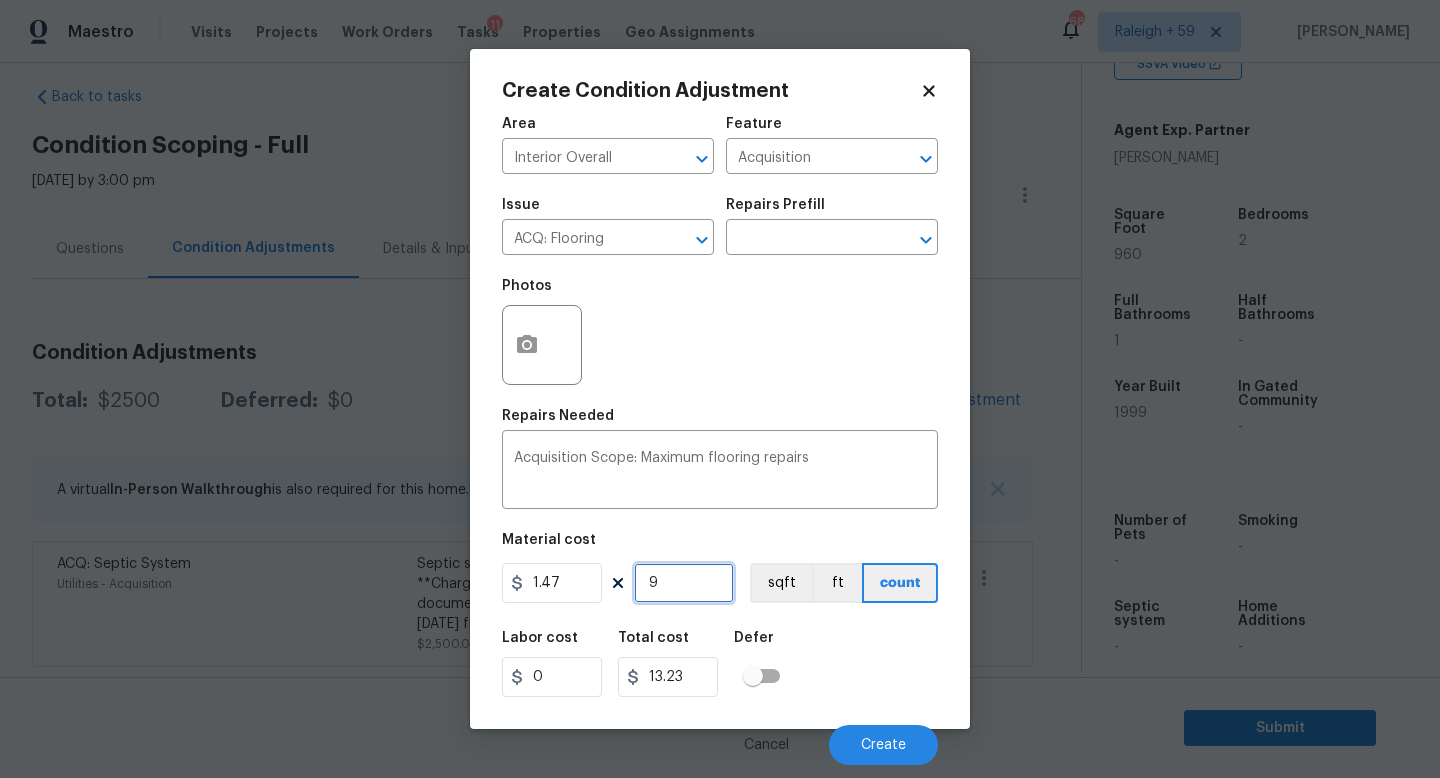 type on "96" 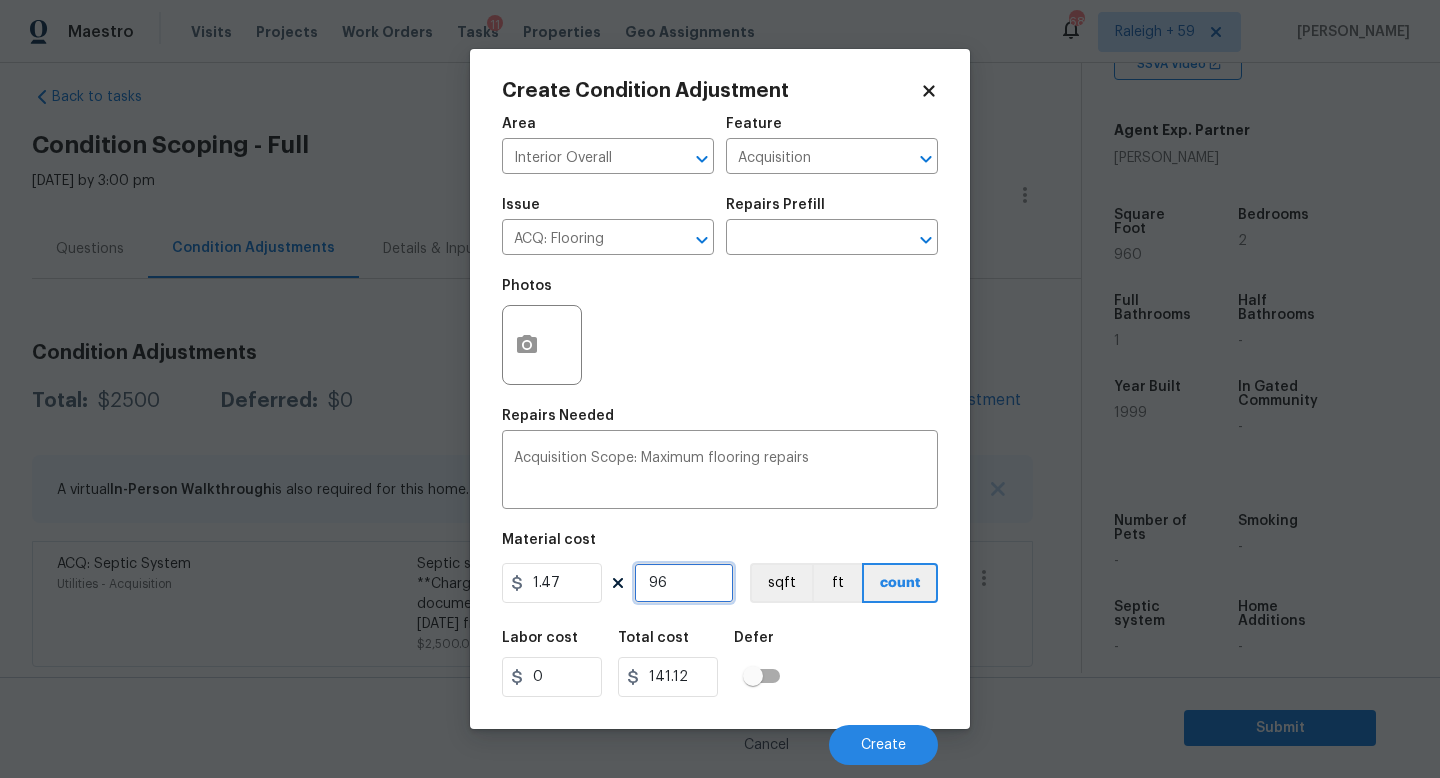 type on "960" 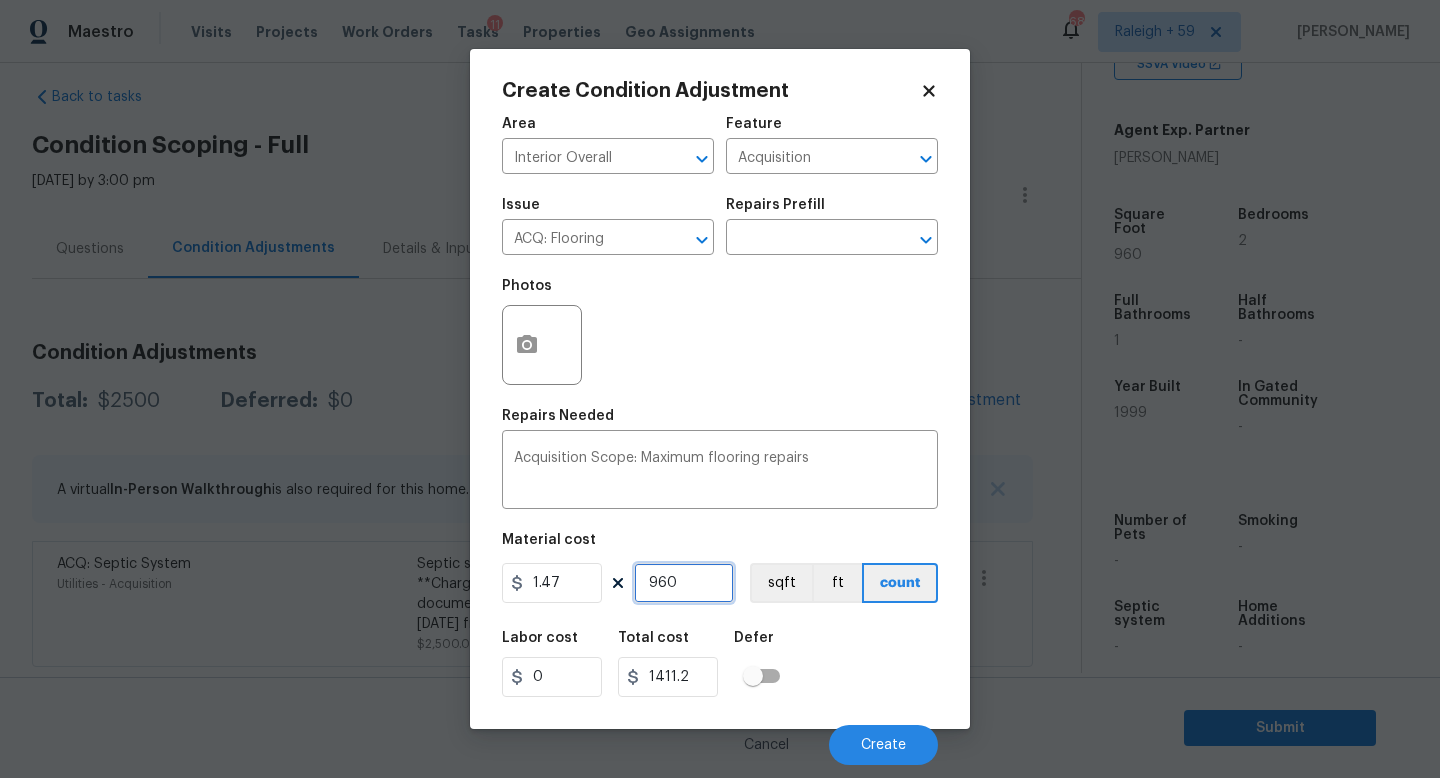 type on "960" 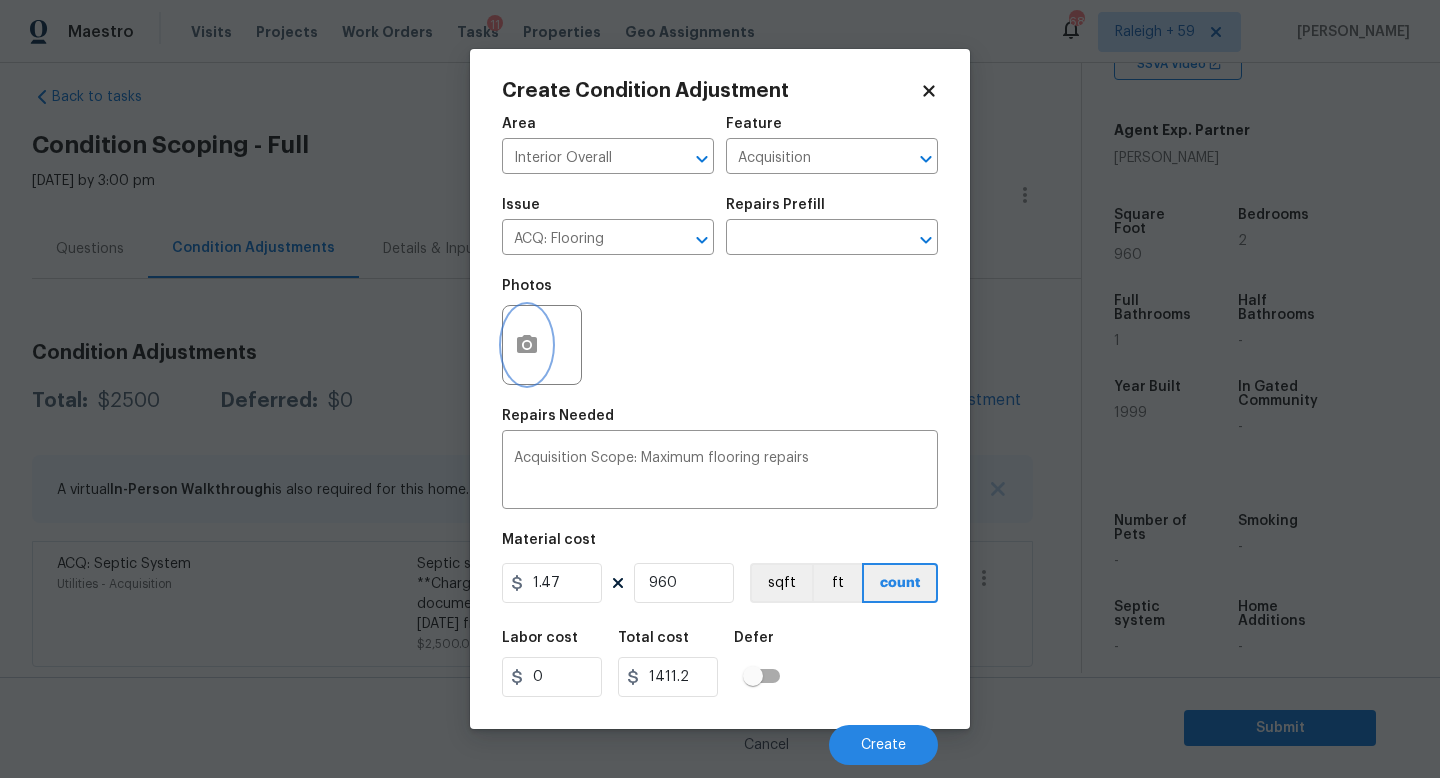 click at bounding box center [527, 345] 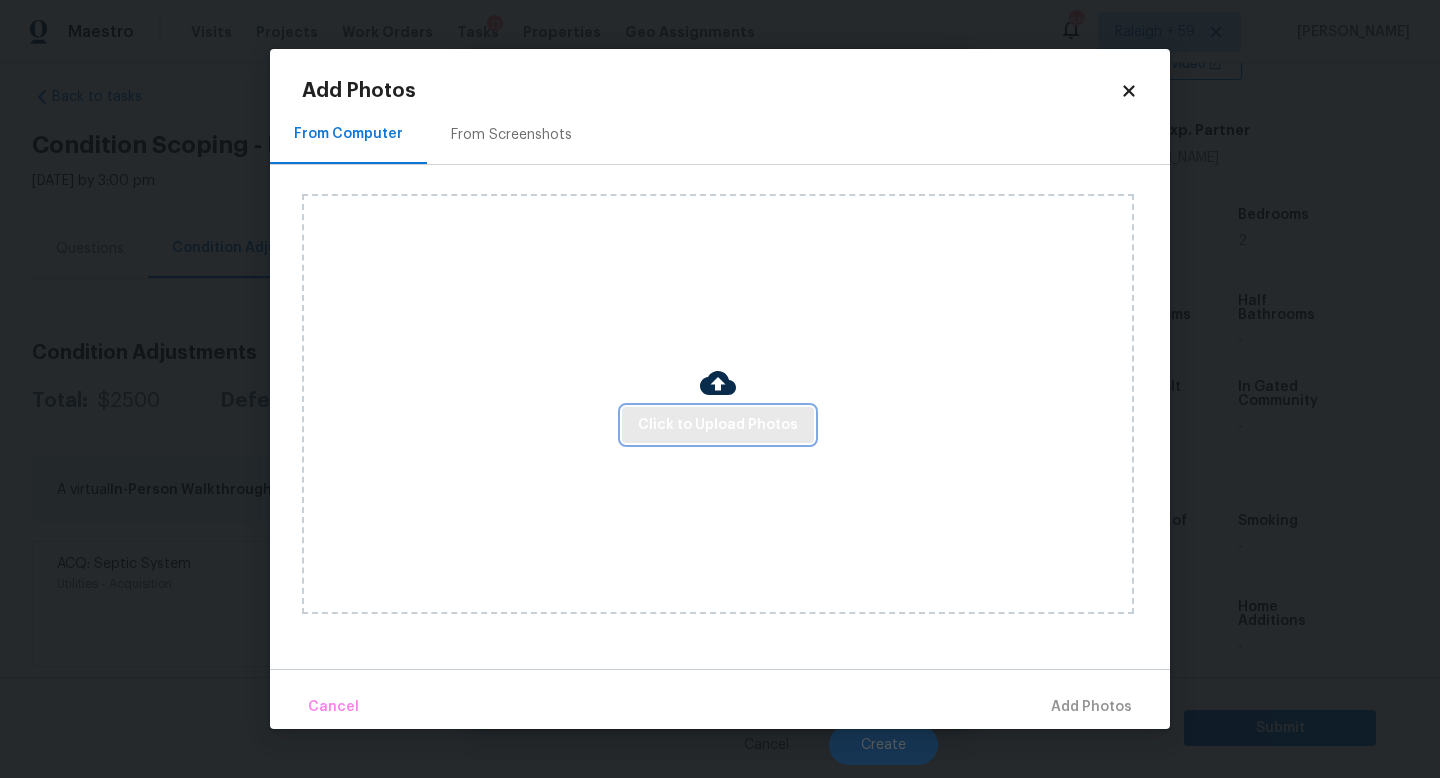 click on "Click to Upload Photos" at bounding box center [718, 425] 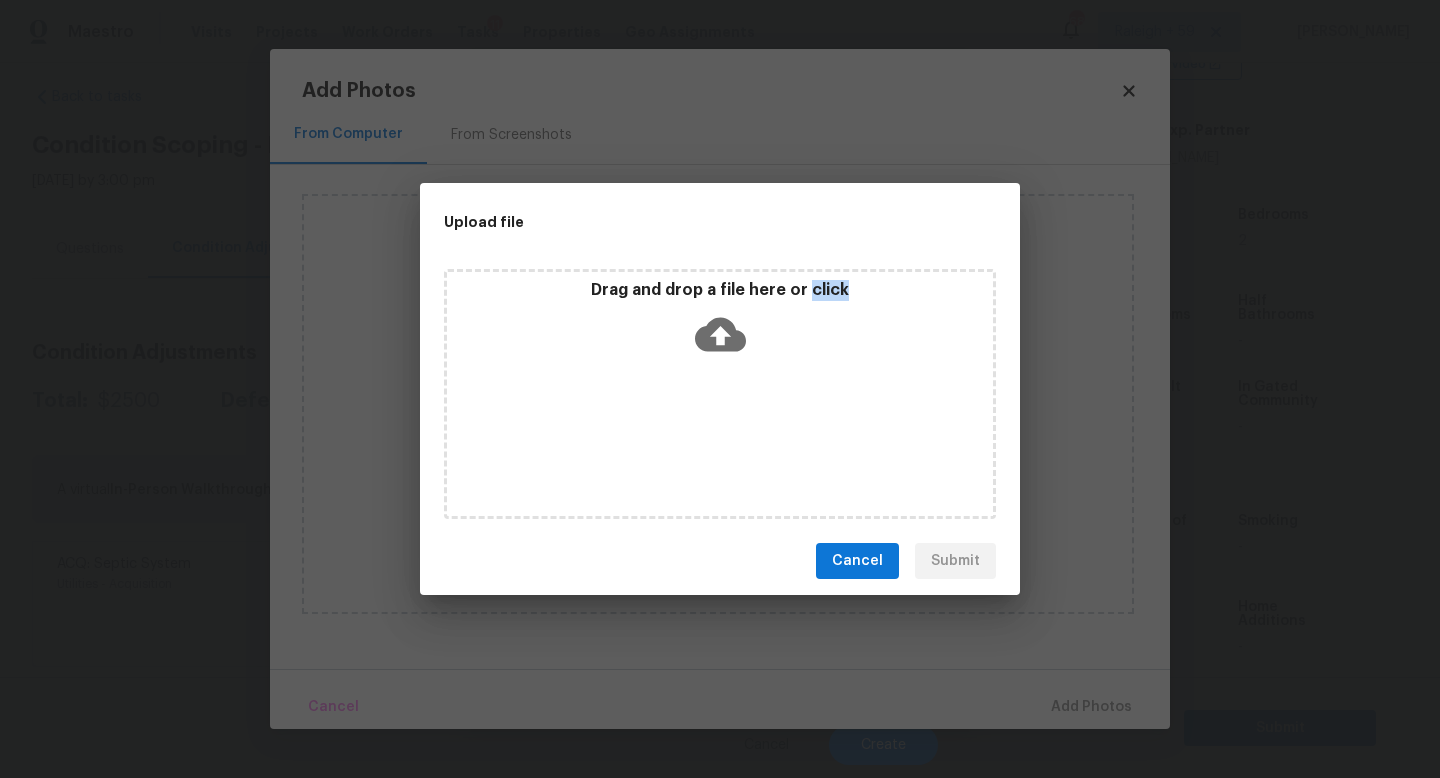 click on "Drag and drop a file here or click" at bounding box center (720, 394) 